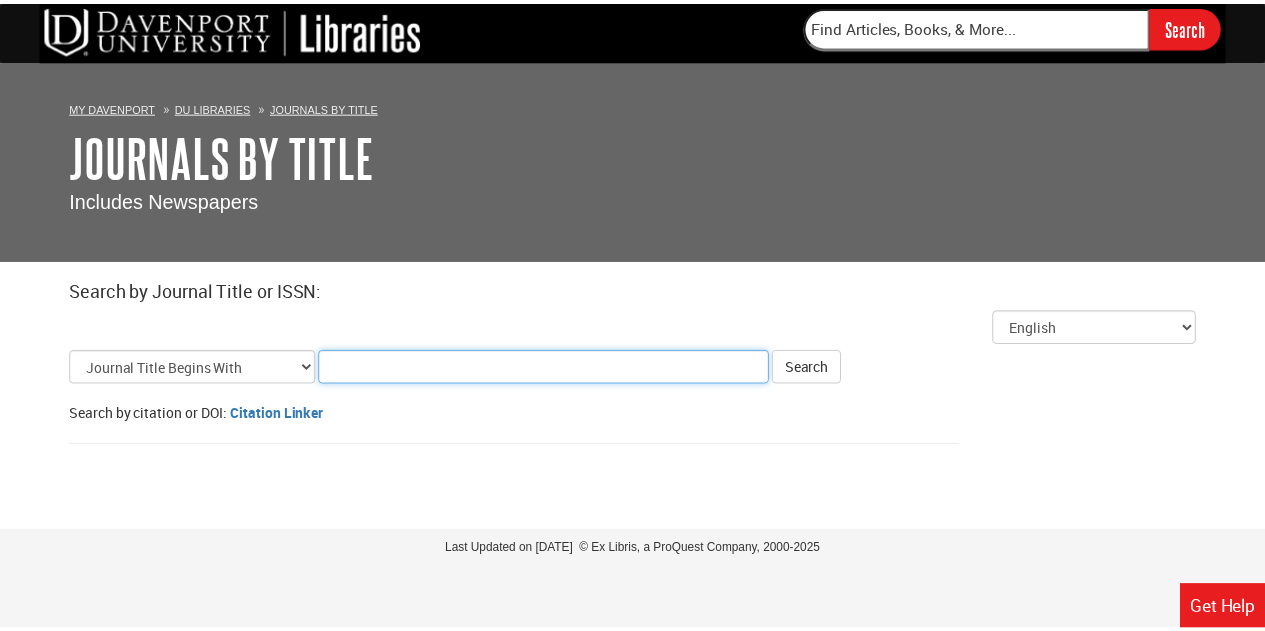 scroll, scrollTop: 0, scrollLeft: 0, axis: both 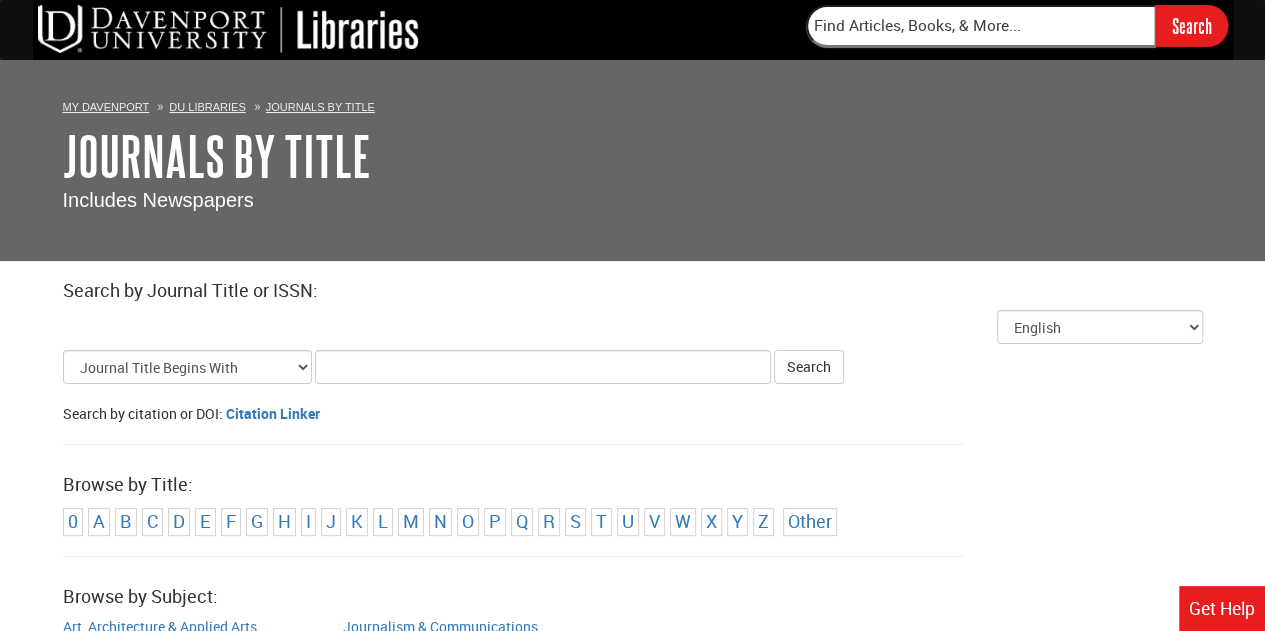 click on "Search by citation or DOI:   Citation Linker" at bounding box center [633, 414] 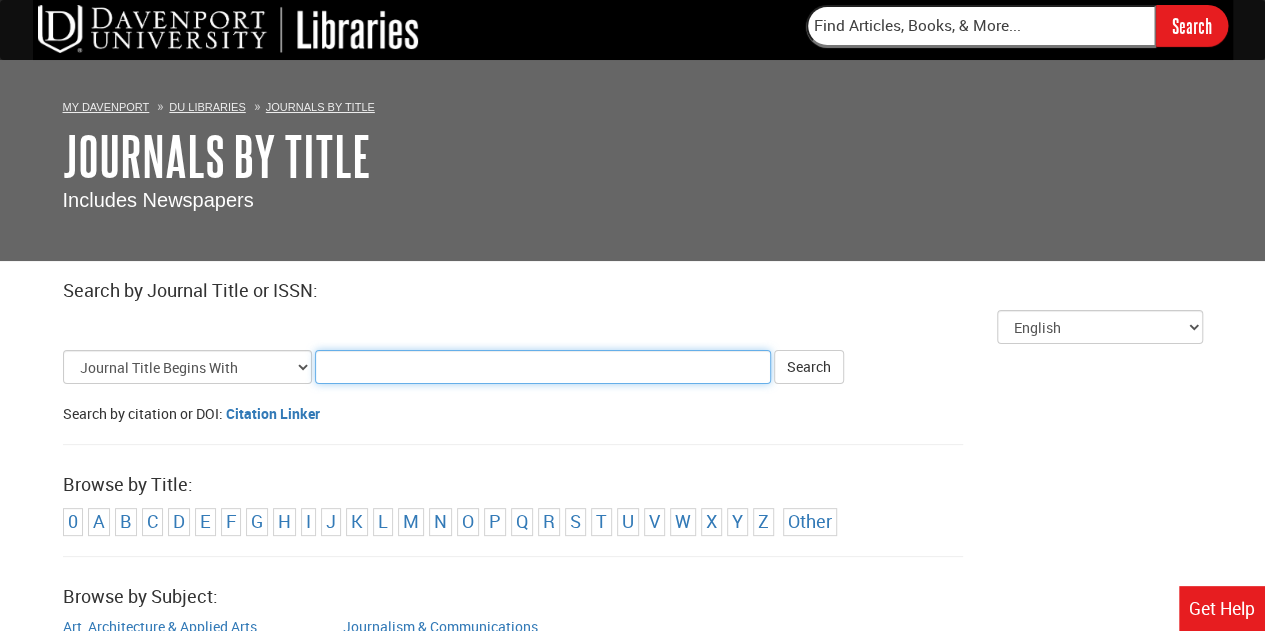 click on "Title Search Criteria" at bounding box center (543, 367) 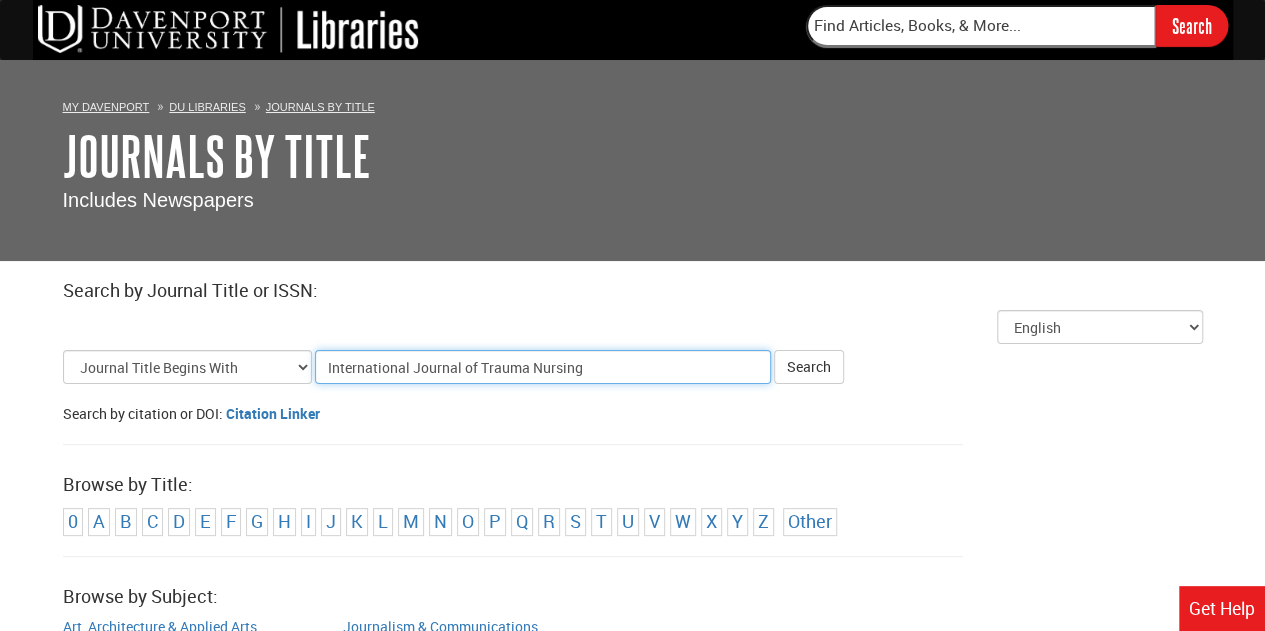 type on "International Journal of Trauma Nursing" 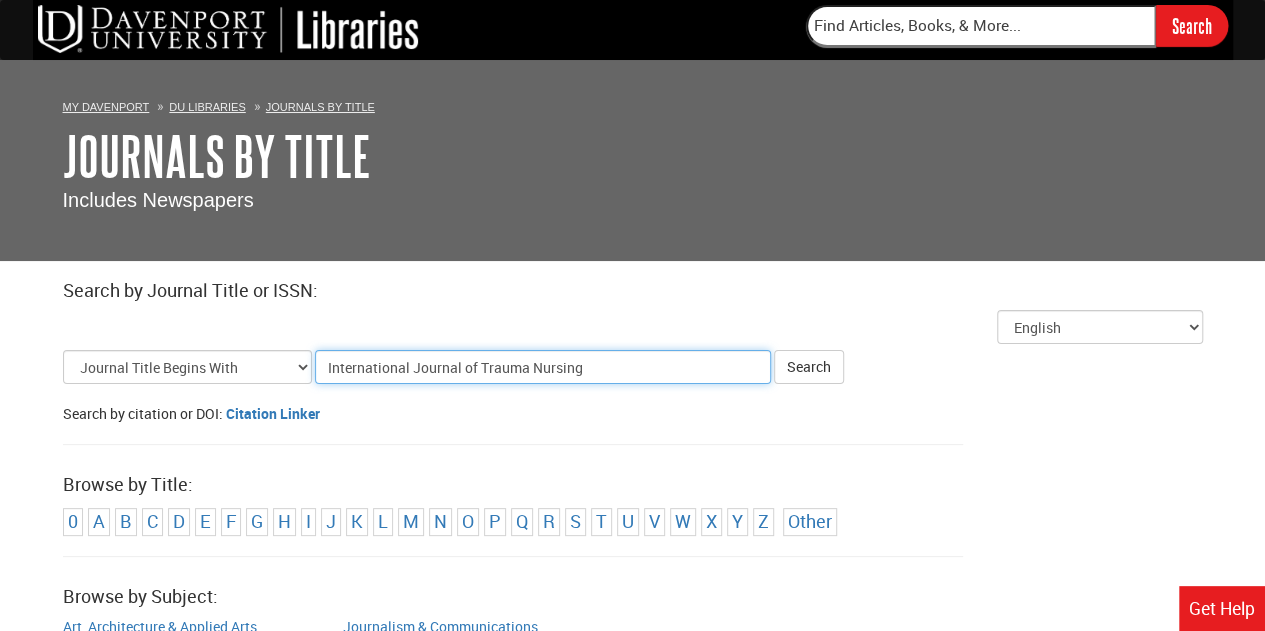 click on "Search" at bounding box center [809, 367] 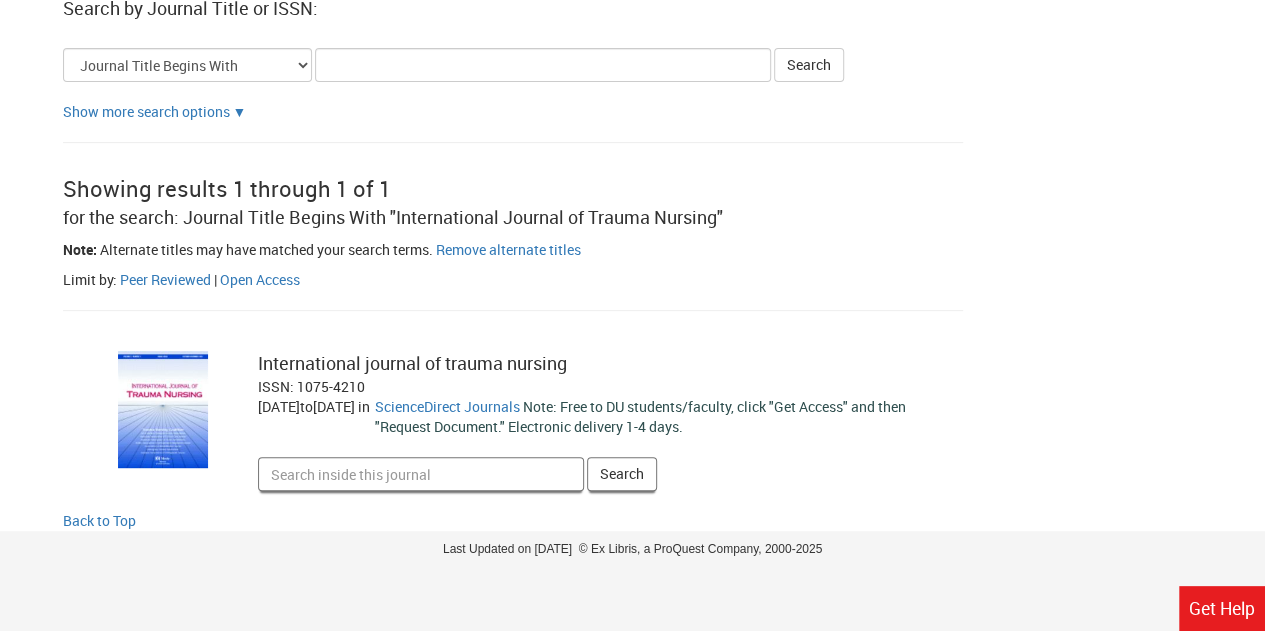 scroll, scrollTop: 281, scrollLeft: 0, axis: vertical 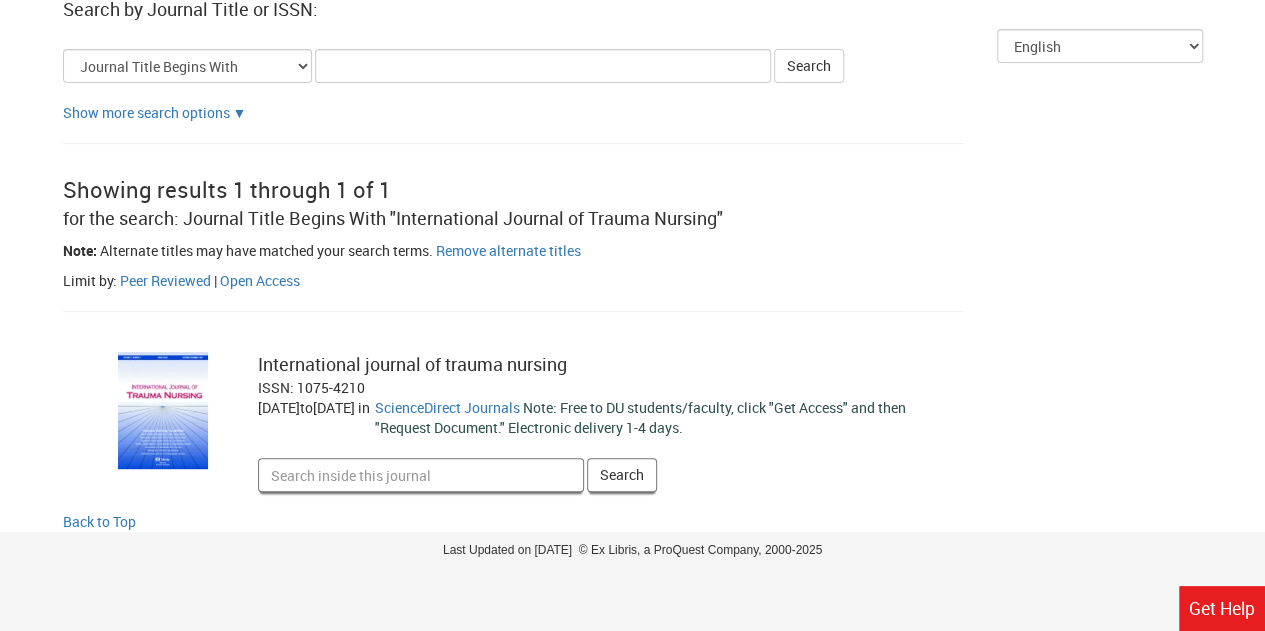 drag, startPoint x: 297, startPoint y: 391, endPoint x: 378, endPoint y: 395, distance: 81.09871 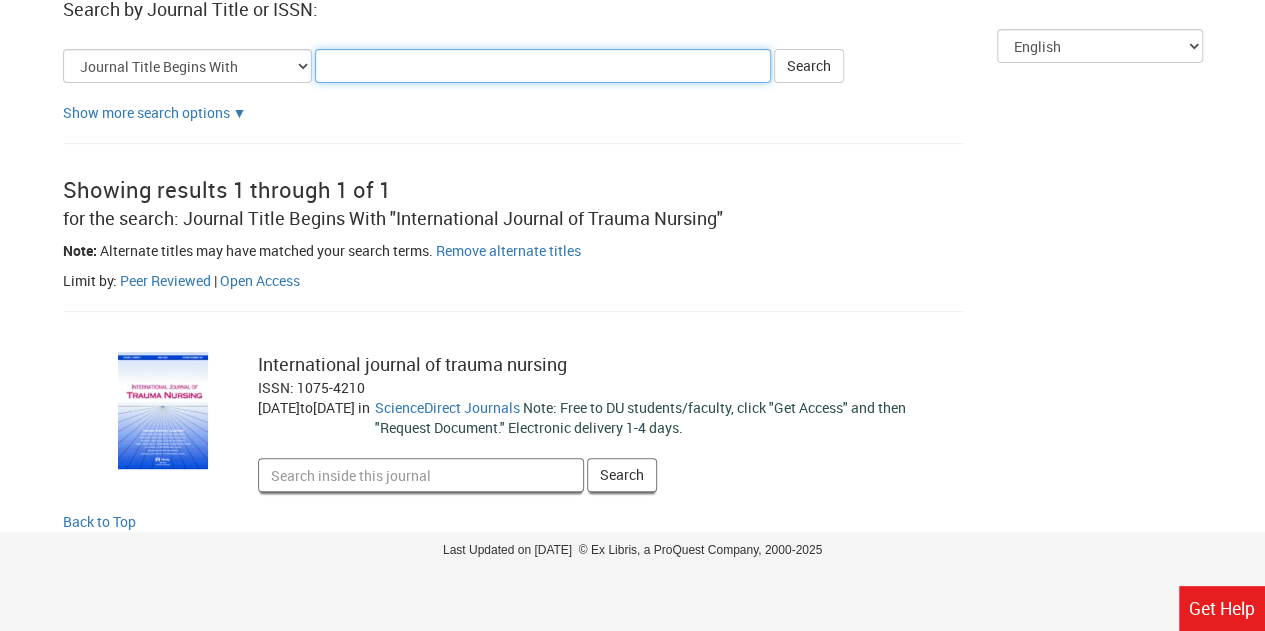 click on "Title Search Criteria" at bounding box center (543, 66) 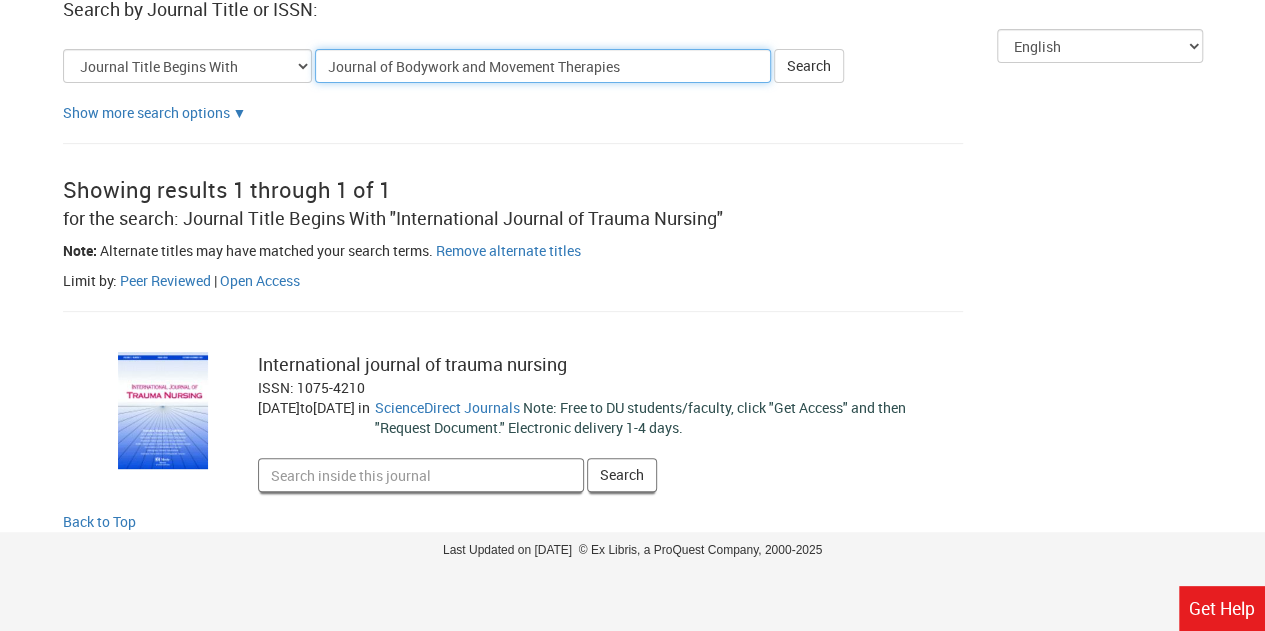 click on "Search" at bounding box center (809, 66) 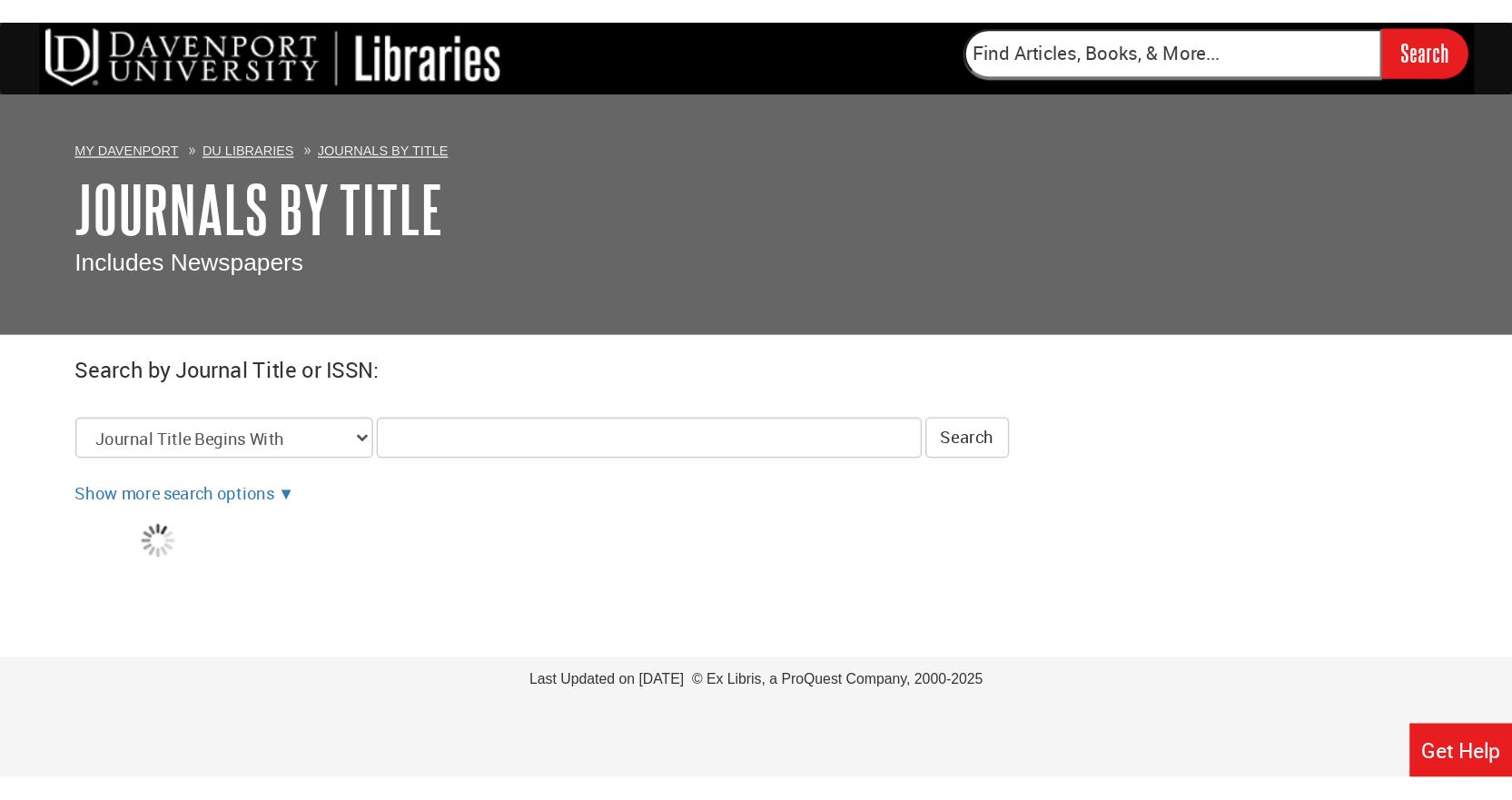 scroll, scrollTop: 0, scrollLeft: 0, axis: both 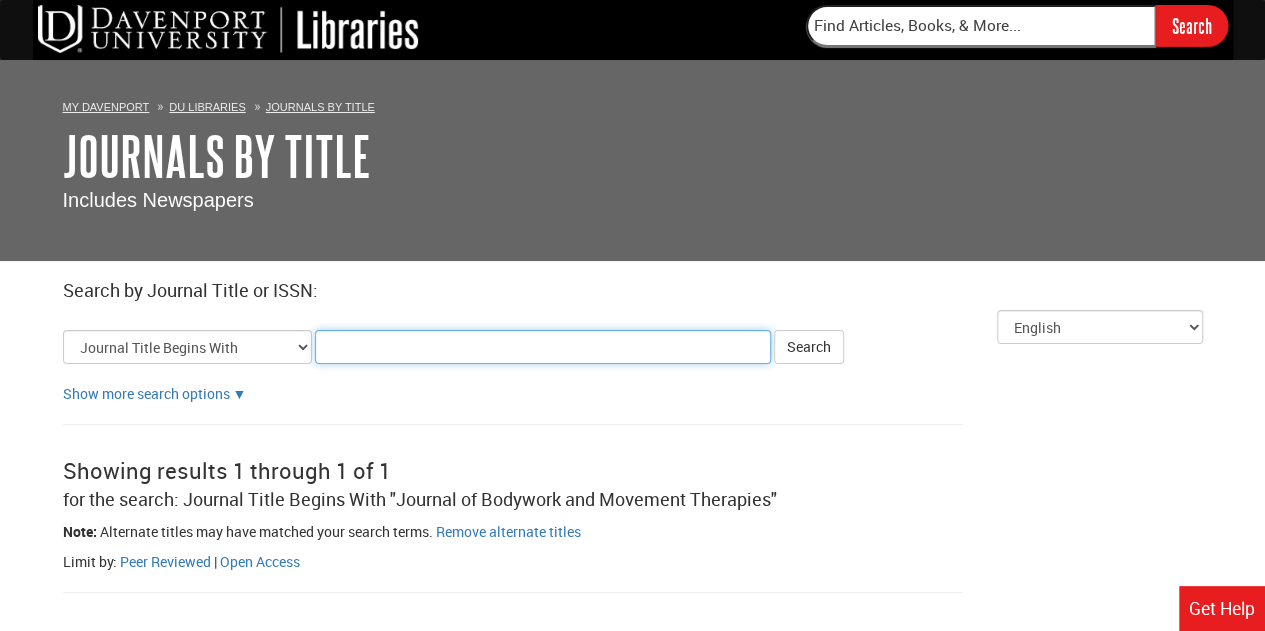 click on "Title Search Criteria" at bounding box center [543, 347] 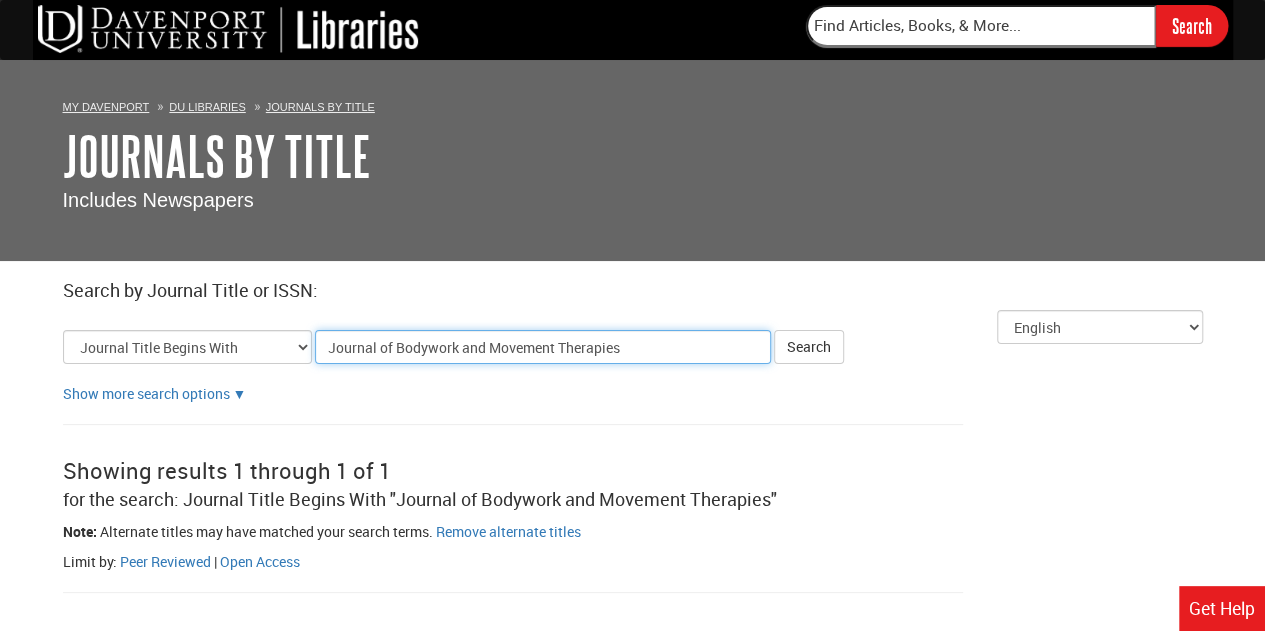 type on "Journal of Bodywork and Movement Therapies" 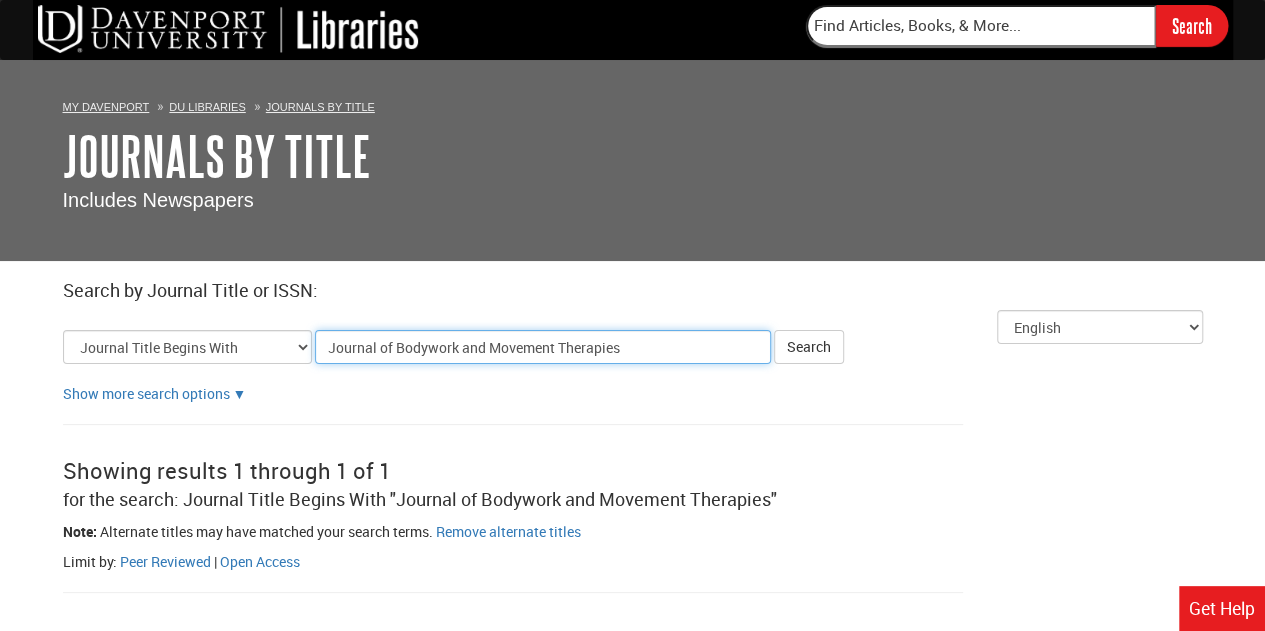 click on "Search" at bounding box center (809, 347) 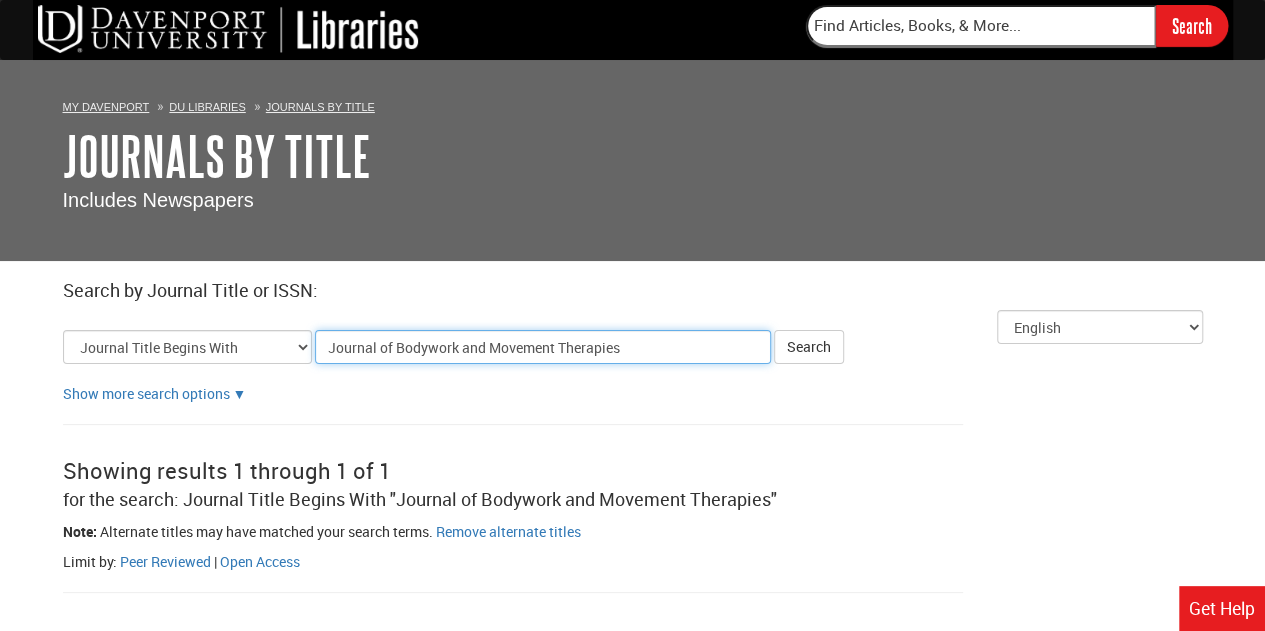 click on "Search" at bounding box center (809, 347) 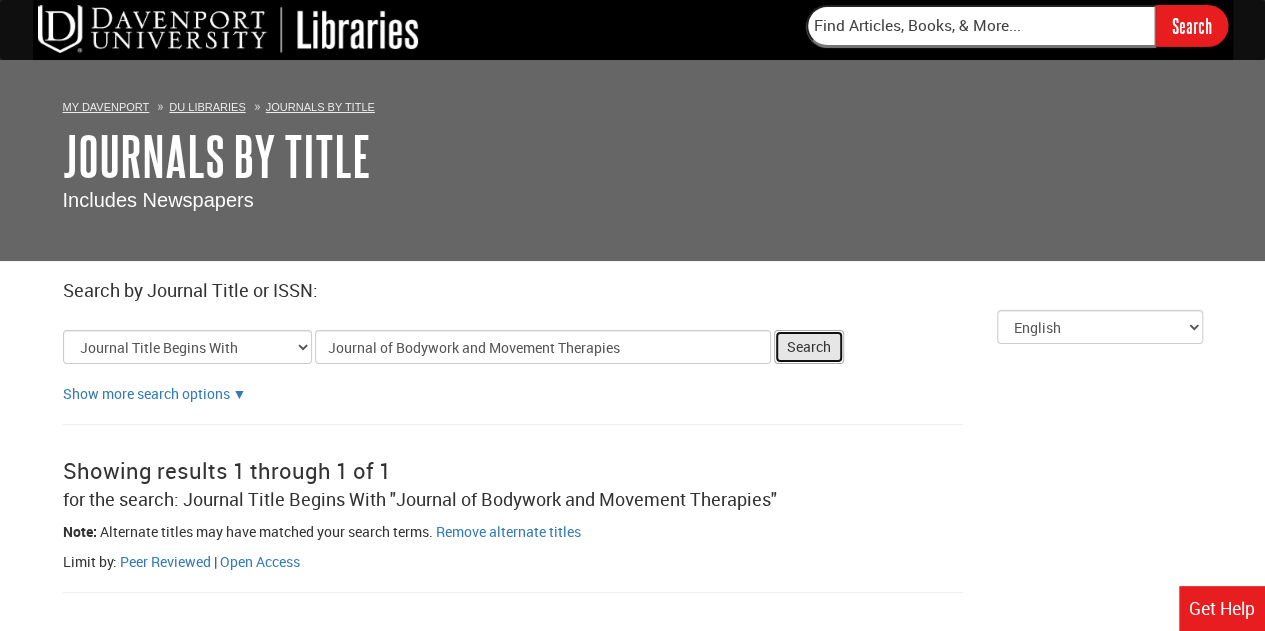 click on "Search" at bounding box center [809, 347] 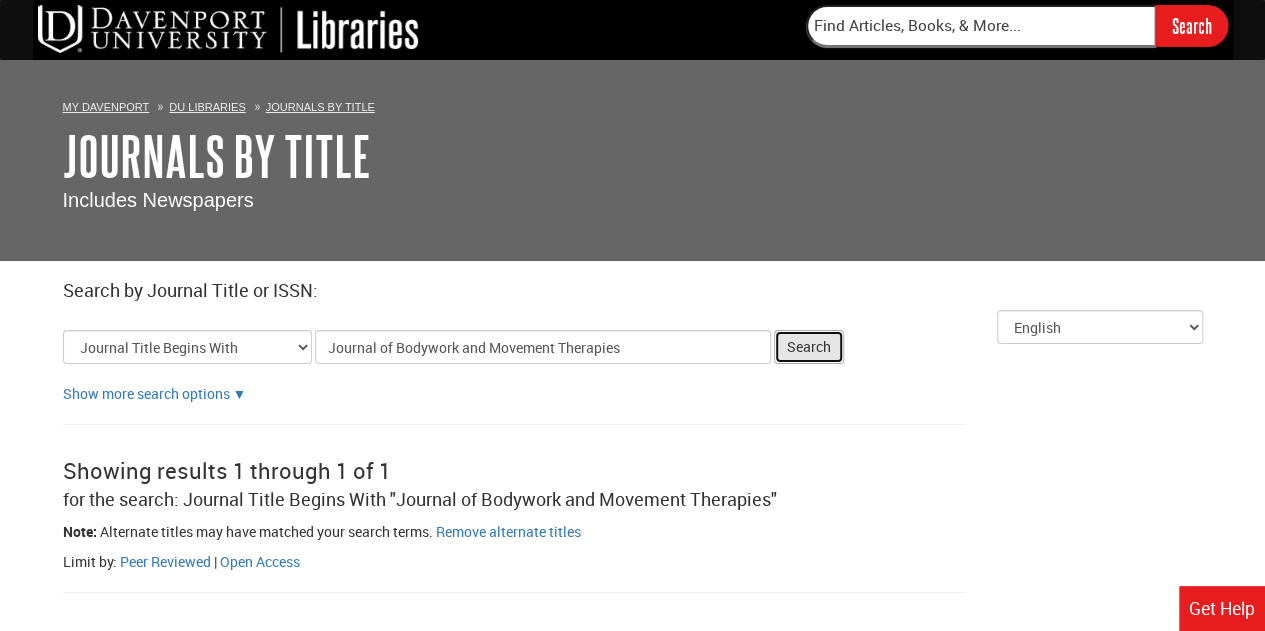 click on "Search" at bounding box center [809, 347] 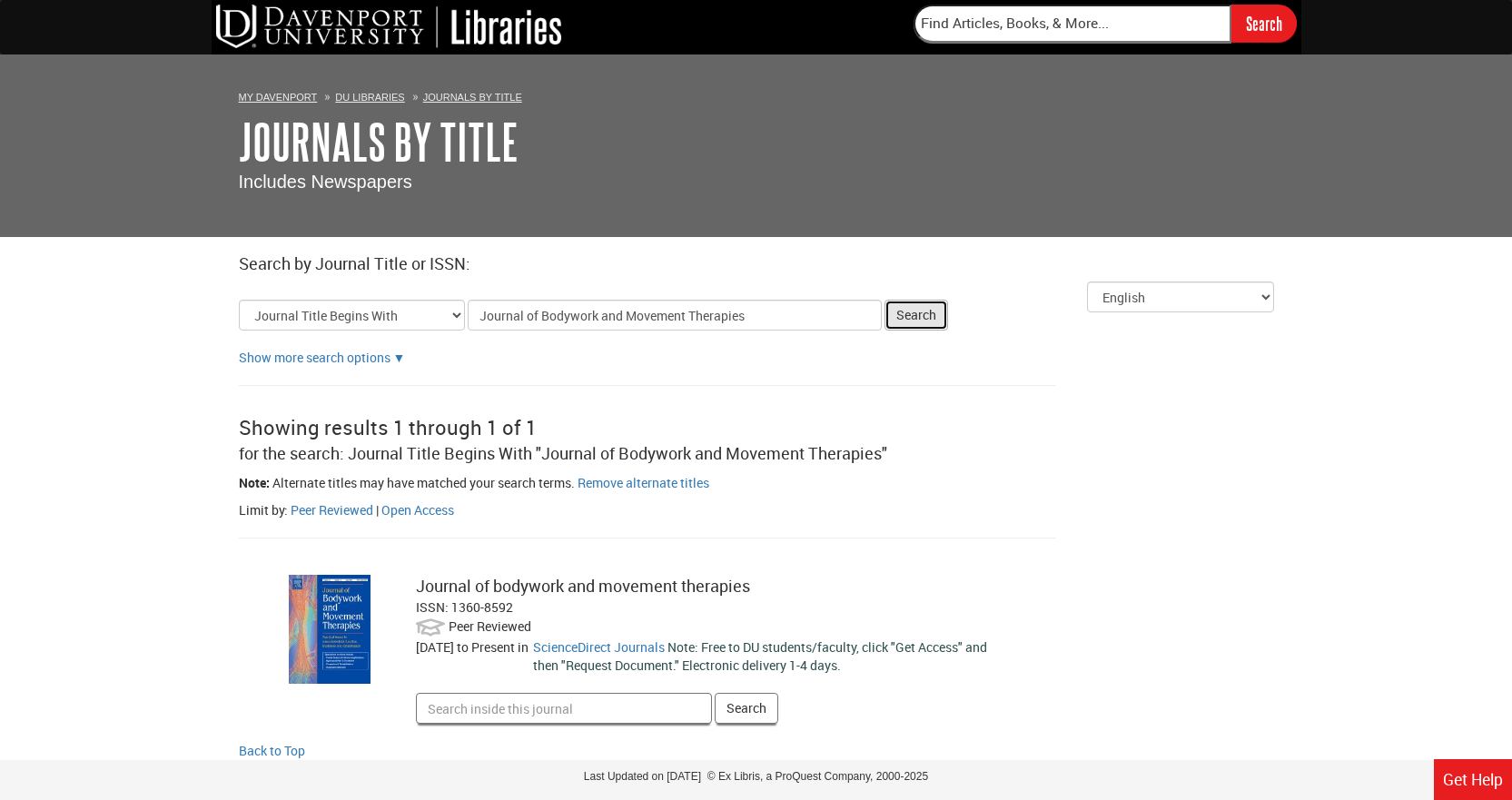 click on "Search" at bounding box center [916, 315] 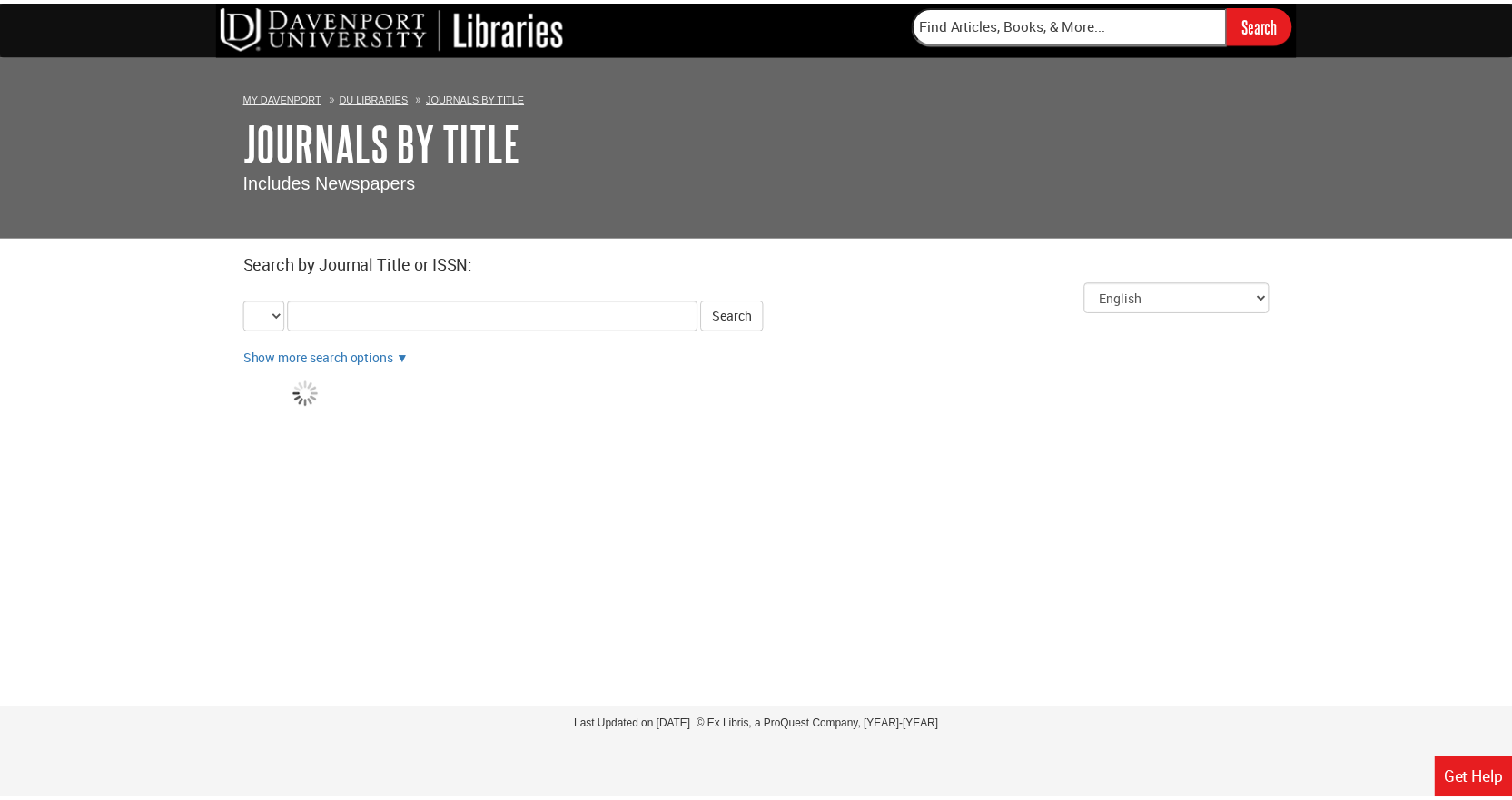scroll, scrollTop: 0, scrollLeft: 0, axis: both 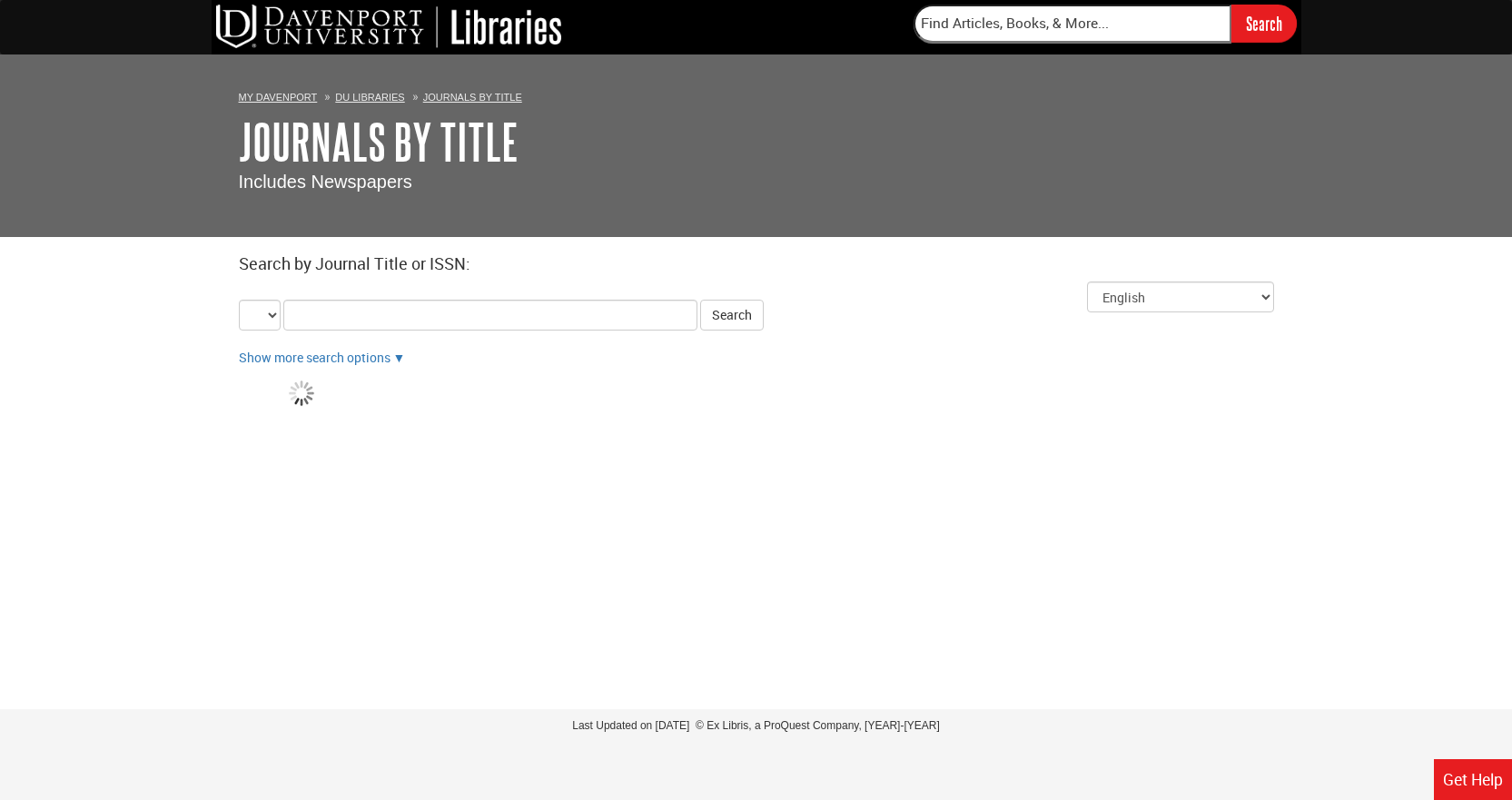 select on "alternate_title_begins" 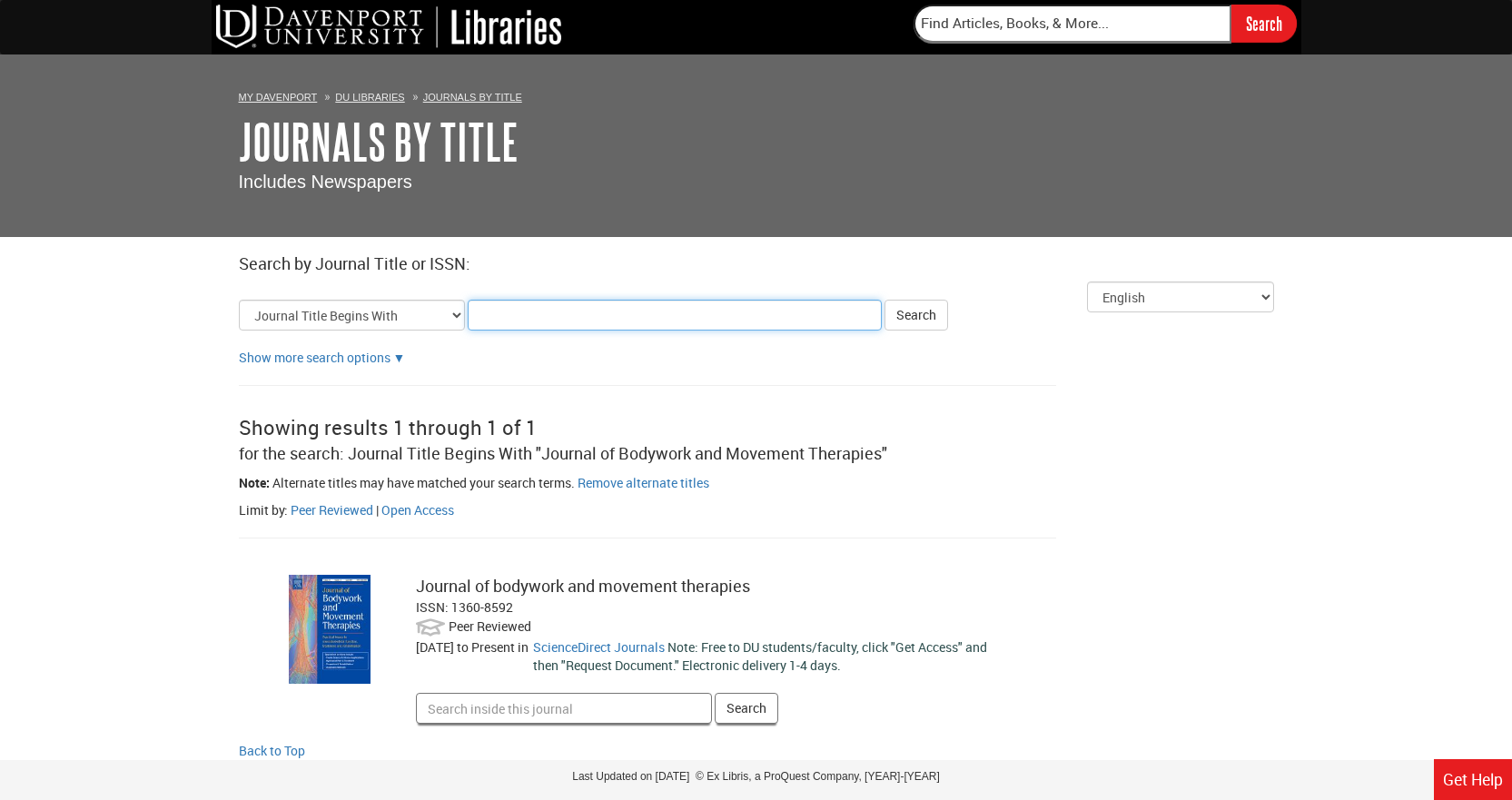 click on "Title Search Criteria" at bounding box center (675, 315) 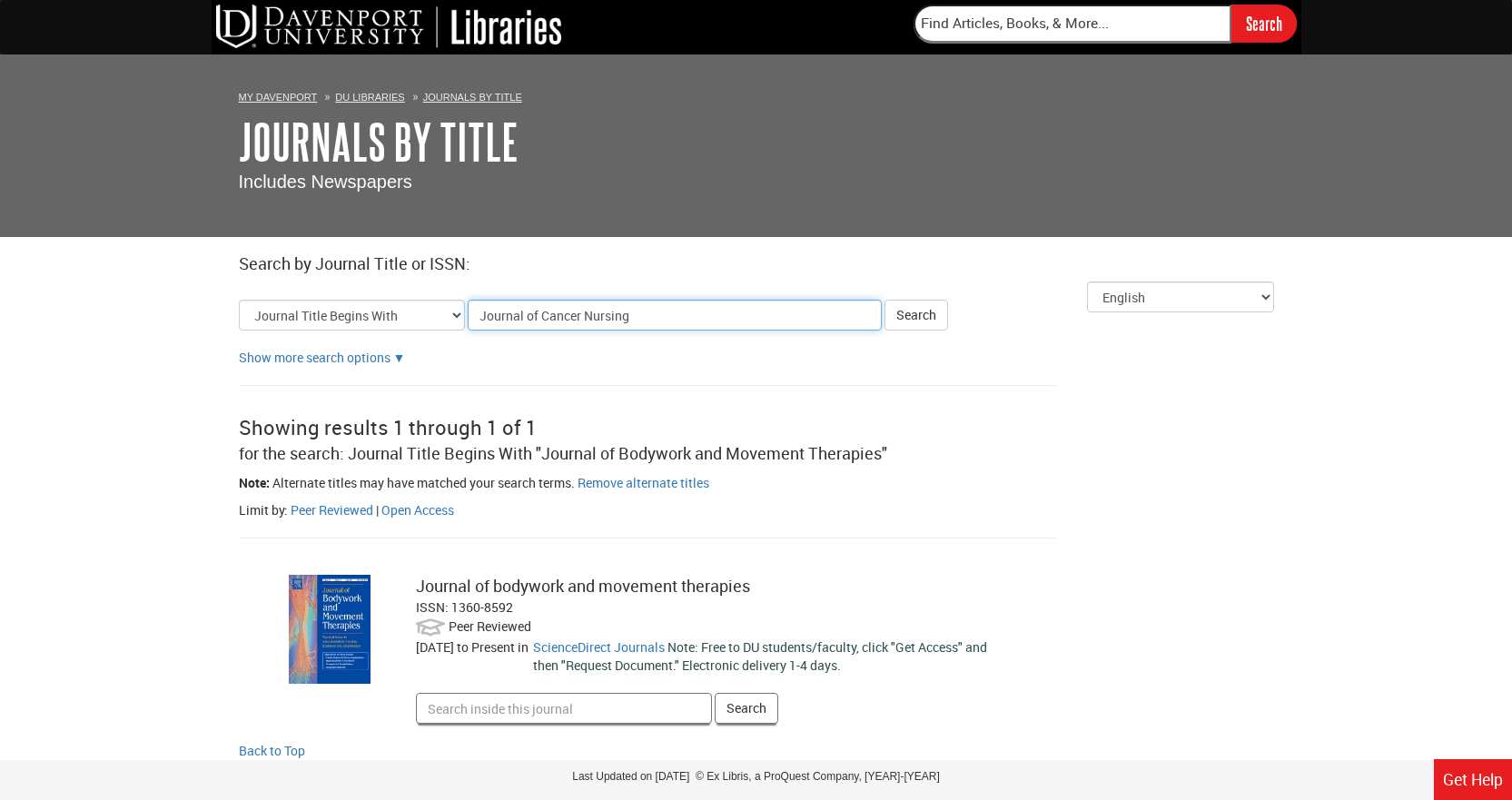 click on "Search" at bounding box center (916, 315) 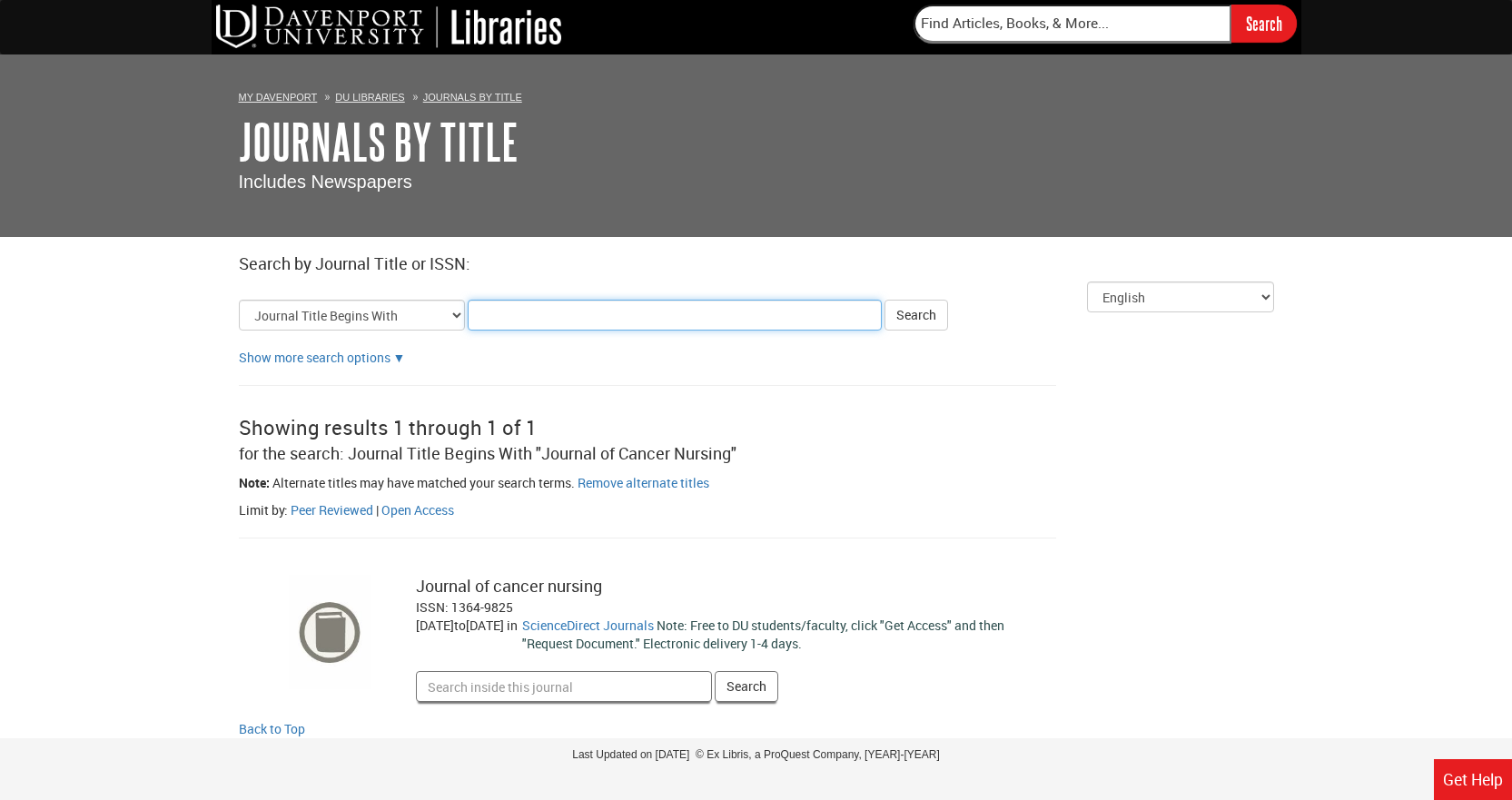 click on "Title Search Criteria" at bounding box center [675, 315] 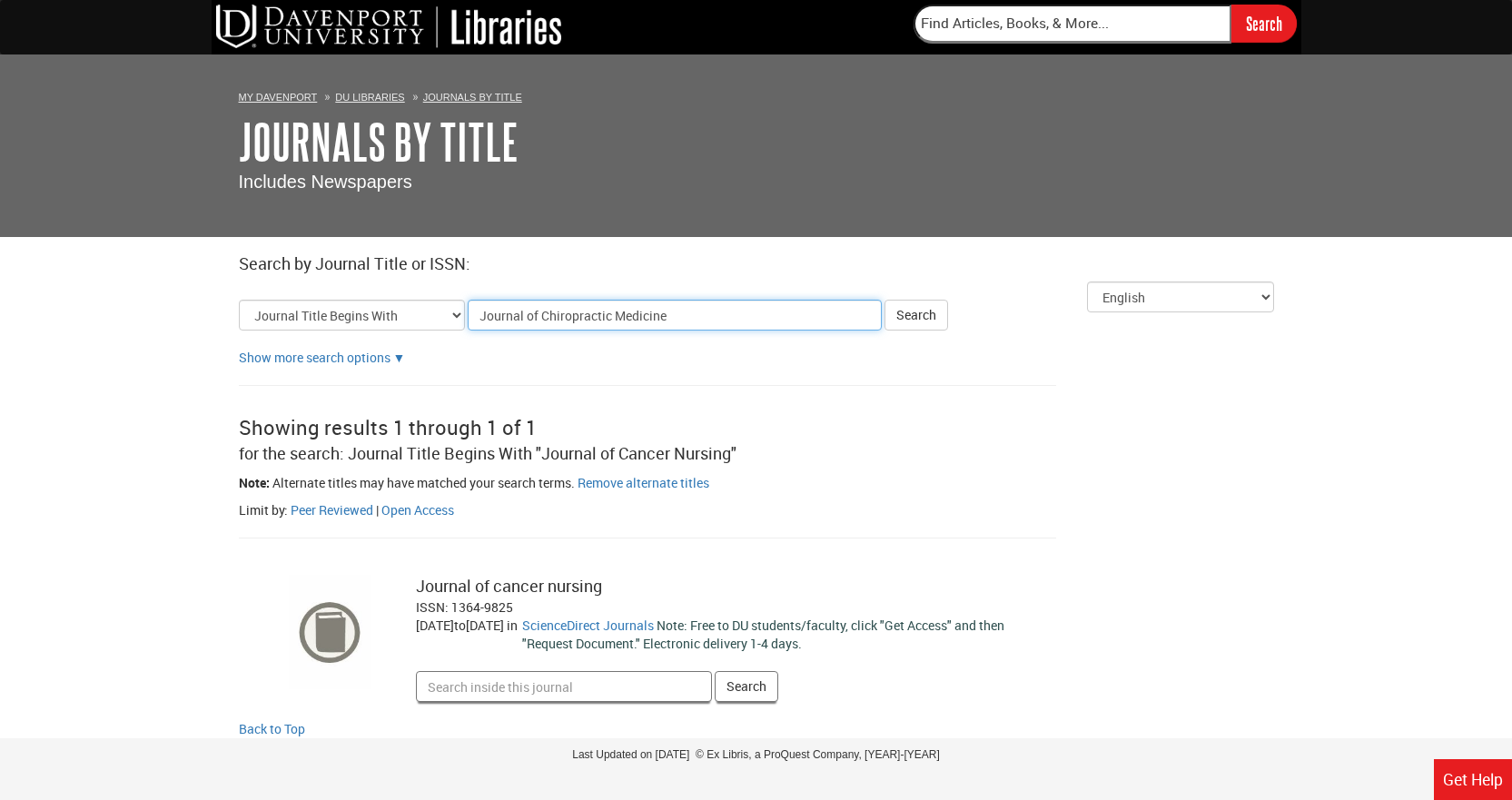 click on "Search" at bounding box center (916, 315) 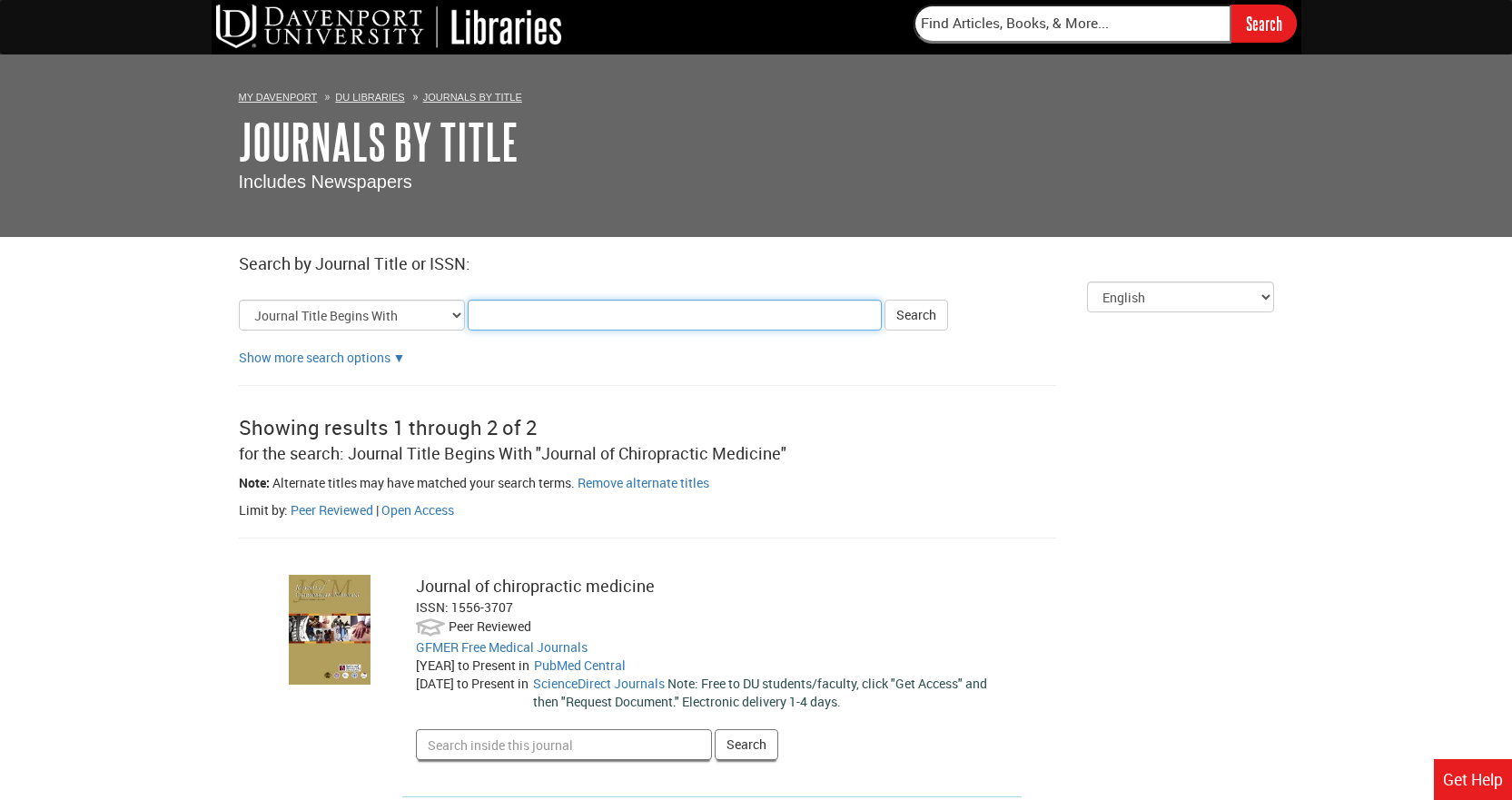 click on "Title Search Criteria" at bounding box center (675, 315) 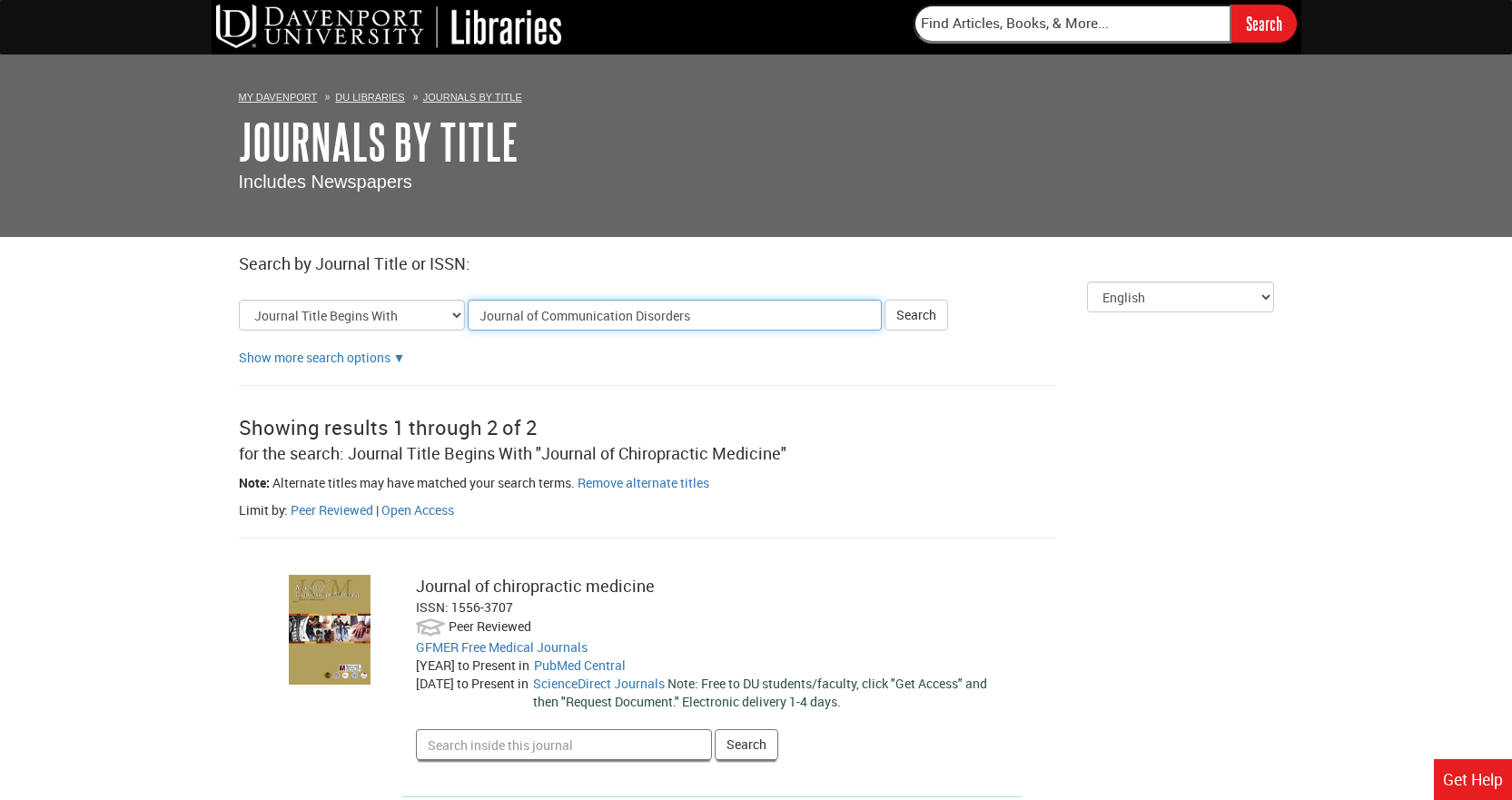 click on "Search" at bounding box center [916, 315] 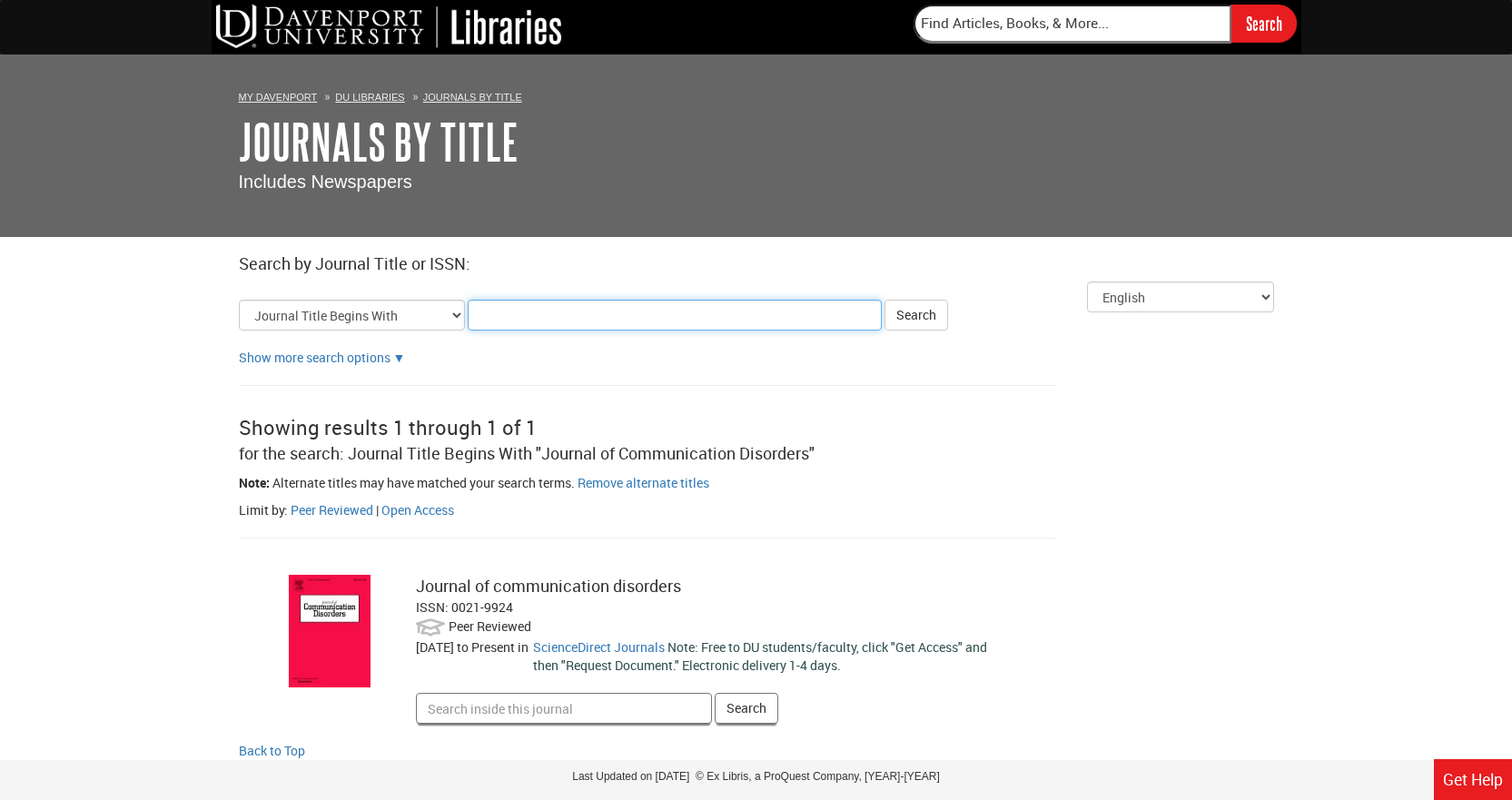 click on "Title Search Criteria" at bounding box center (675, 315) 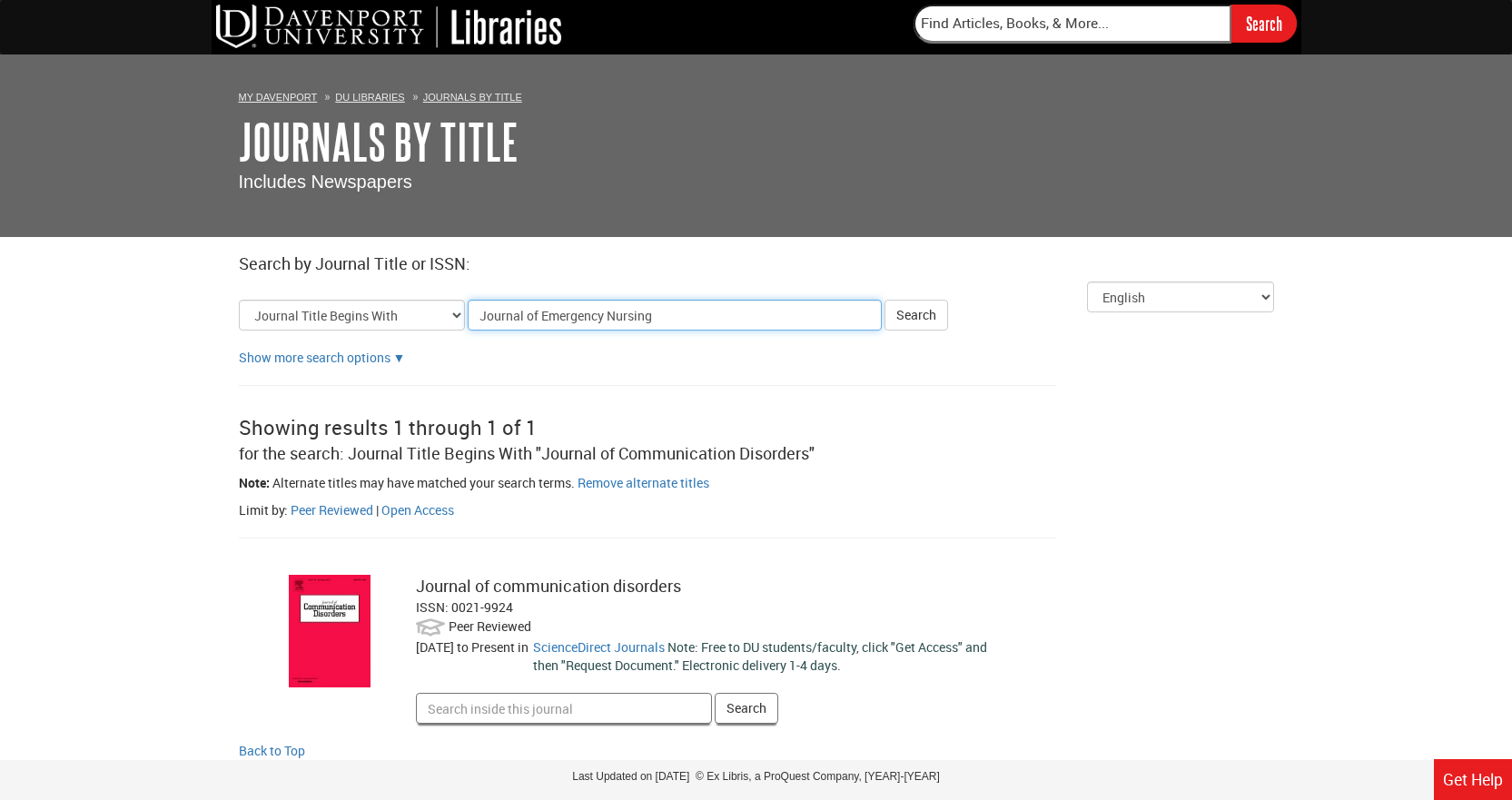 click on "Search" at bounding box center [916, 315] 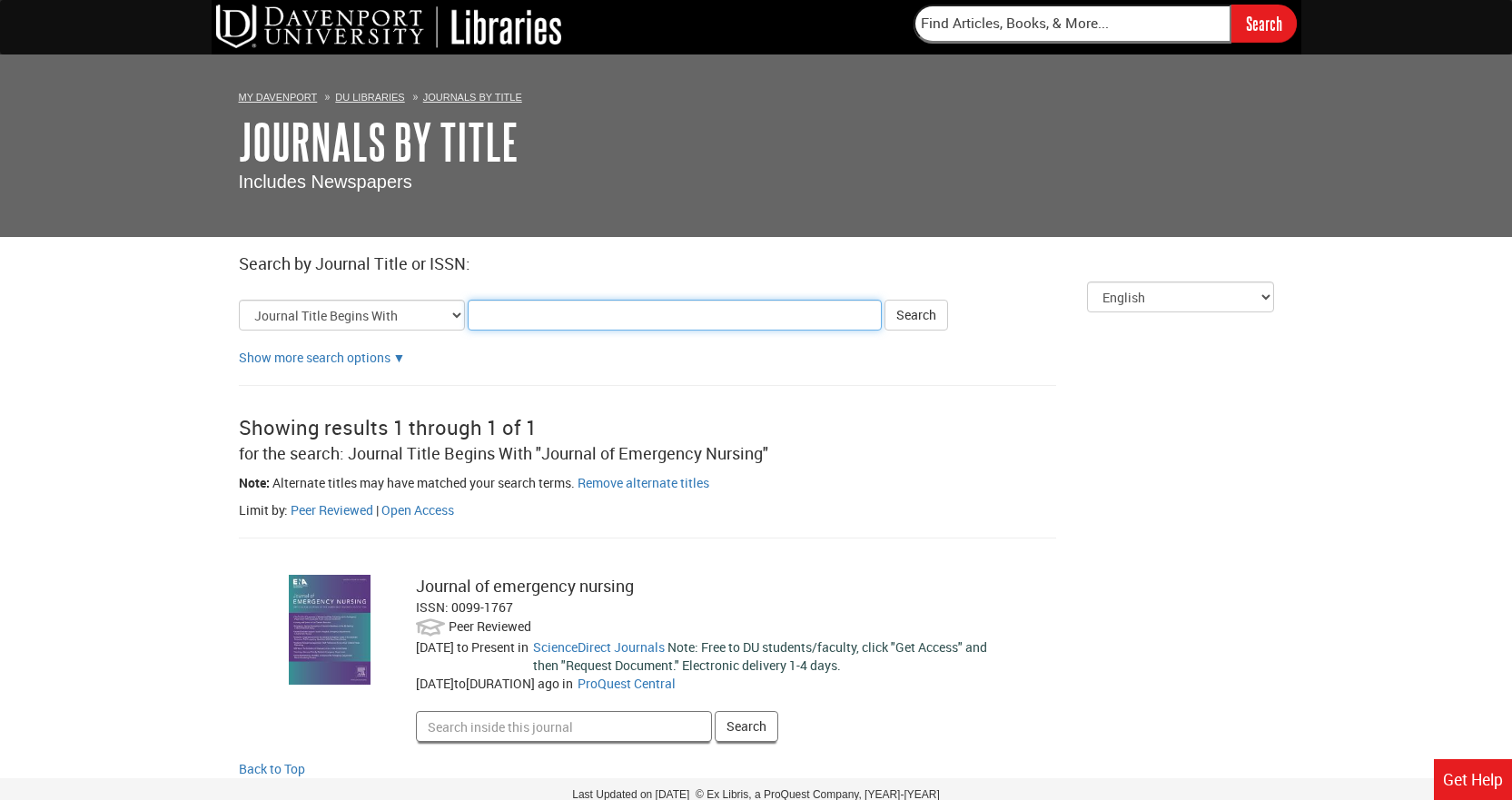 click on "Title Search Criteria" at bounding box center [675, 315] 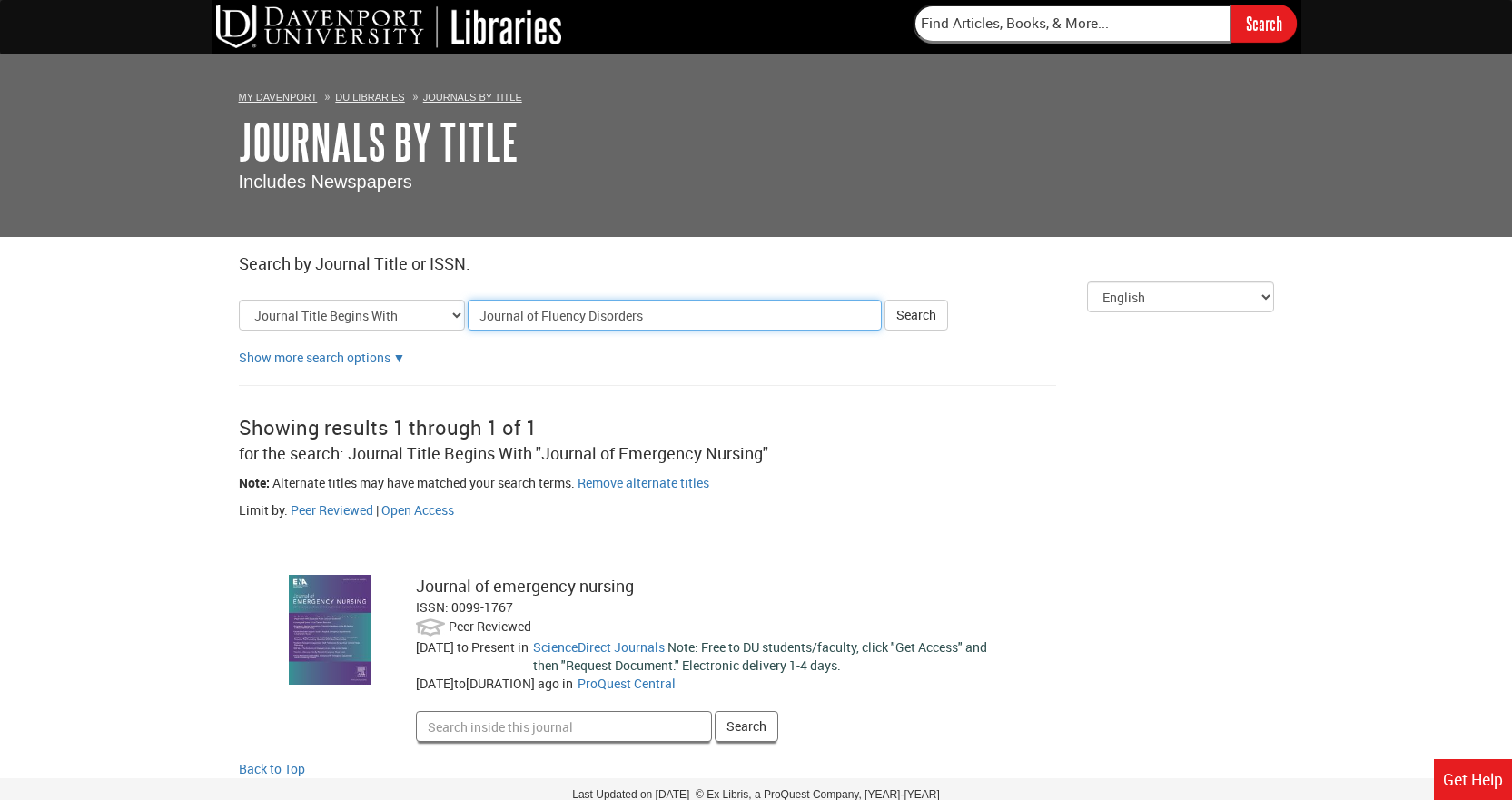 click on "Search" at bounding box center (916, 315) 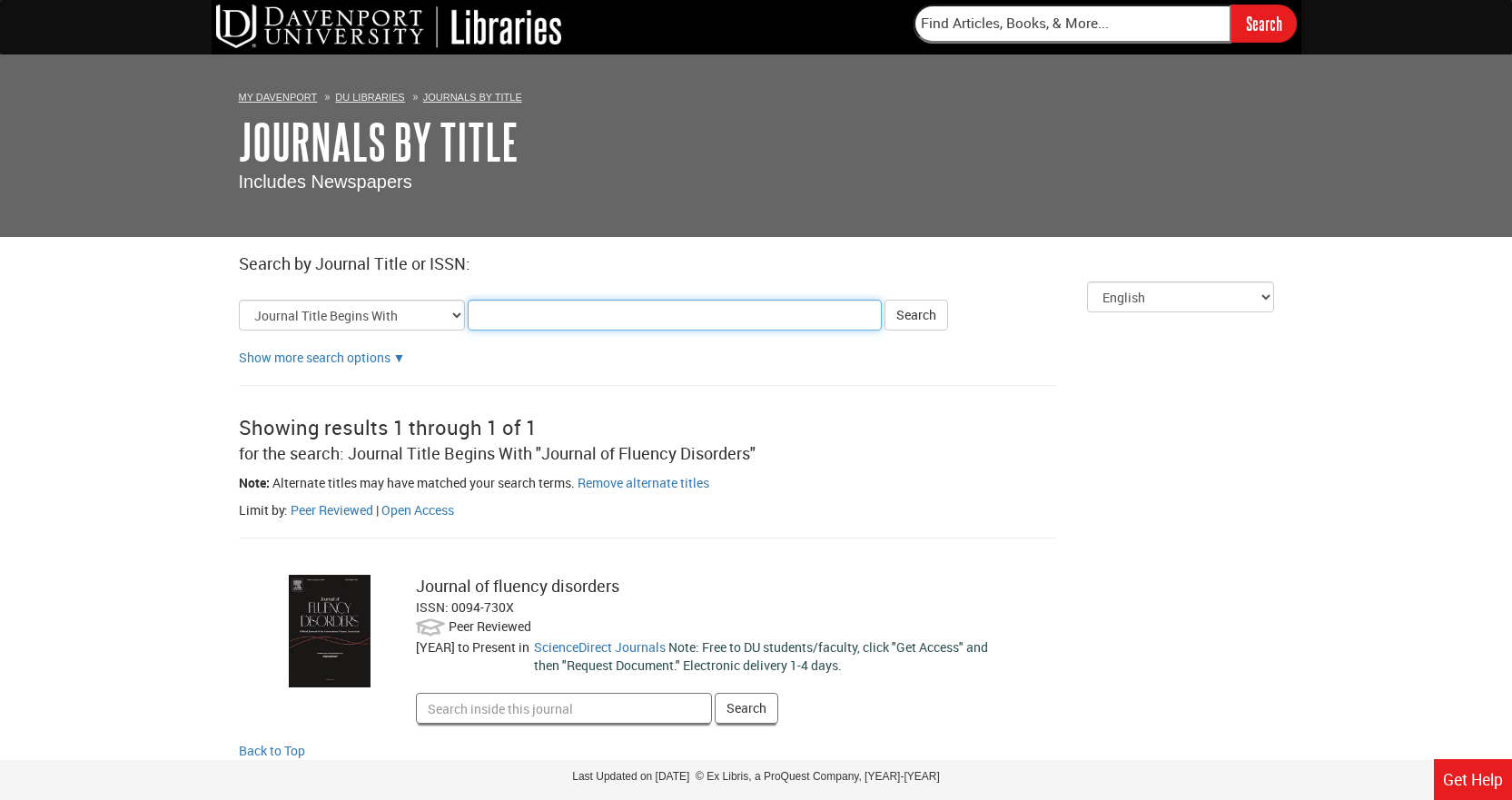 click on "Title Search Criteria" at bounding box center [675, 315] 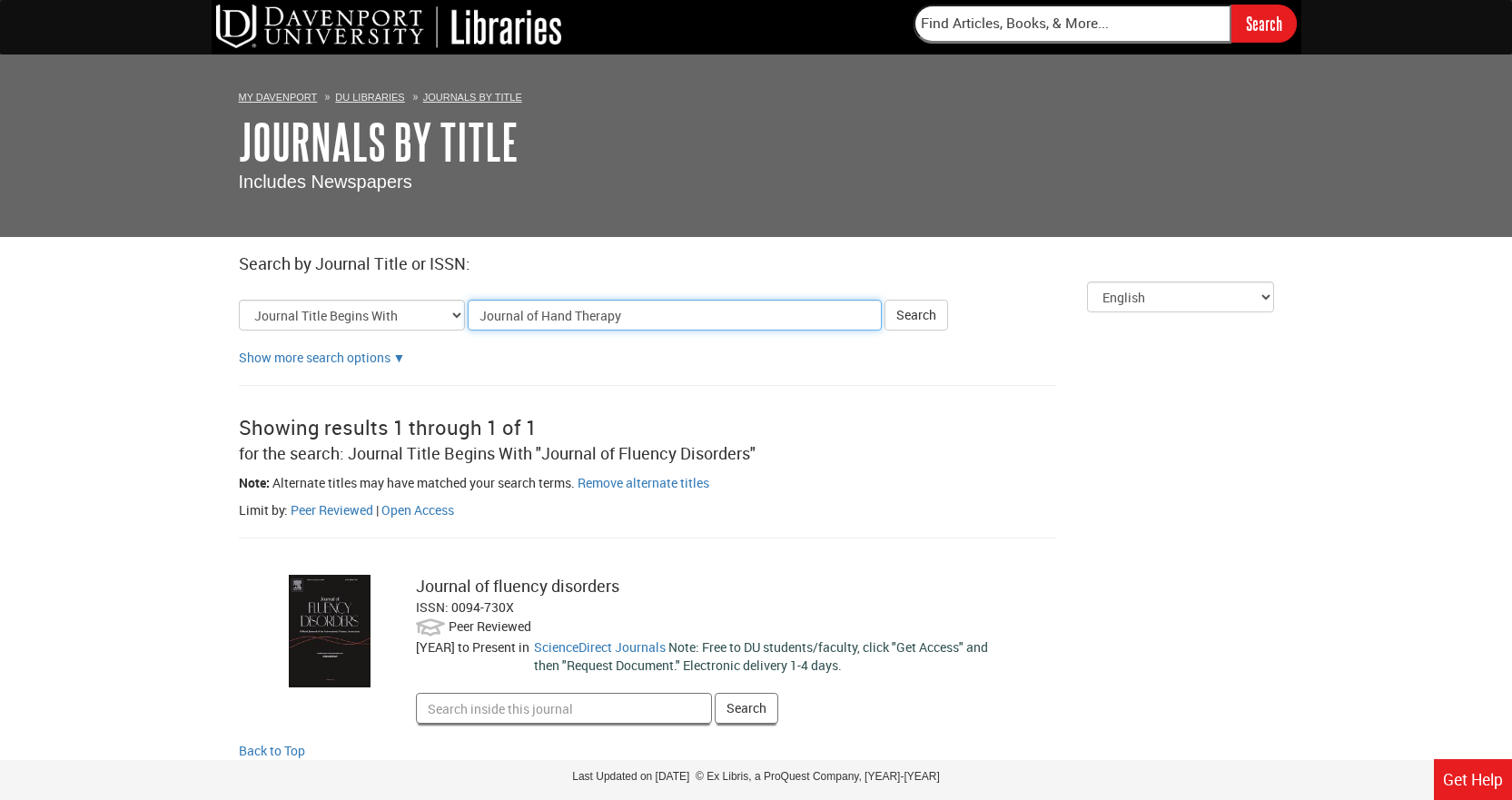 click on "Search" at bounding box center (916, 315) 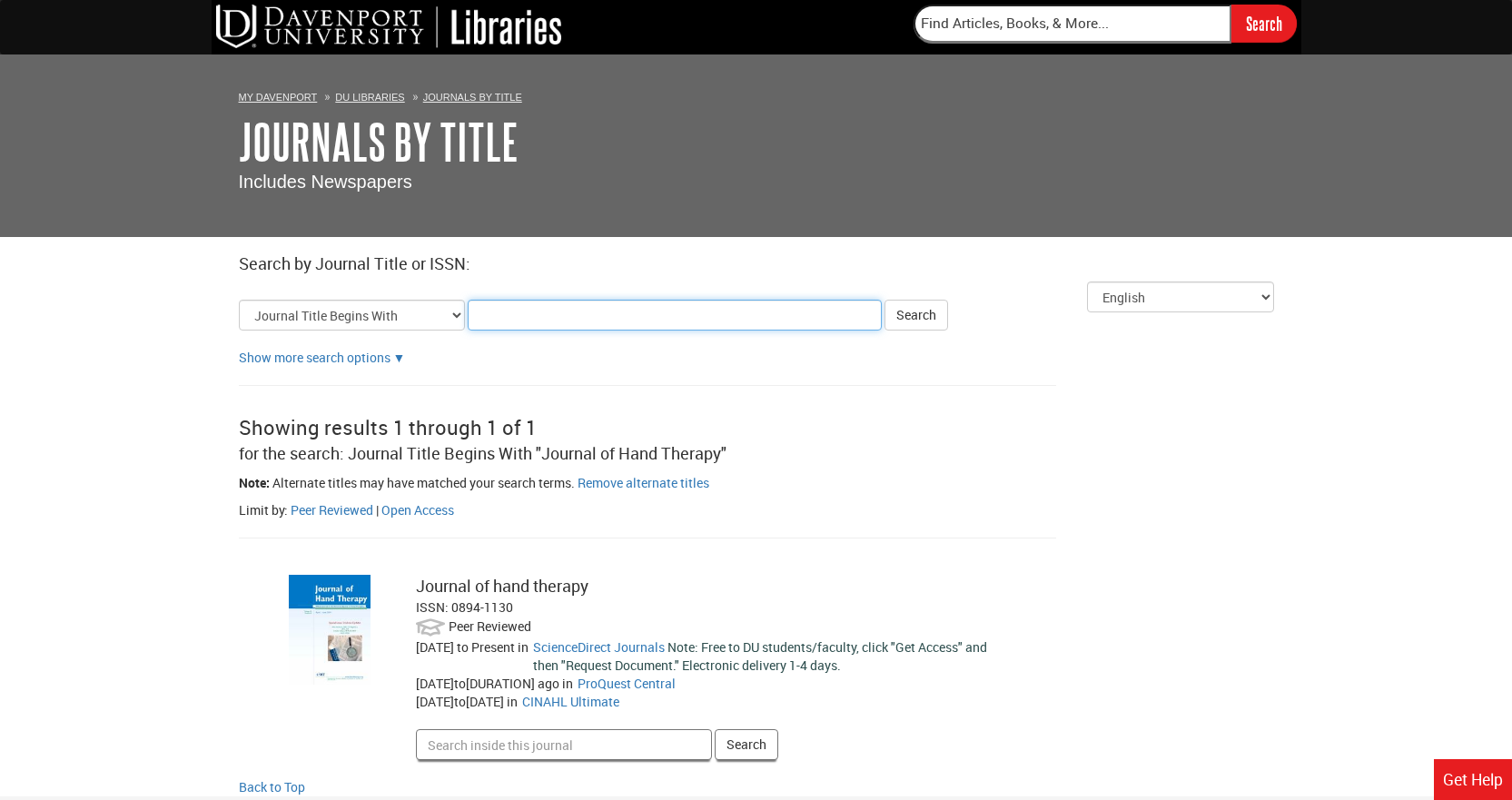 click on "Title Search Criteria" at bounding box center [675, 315] 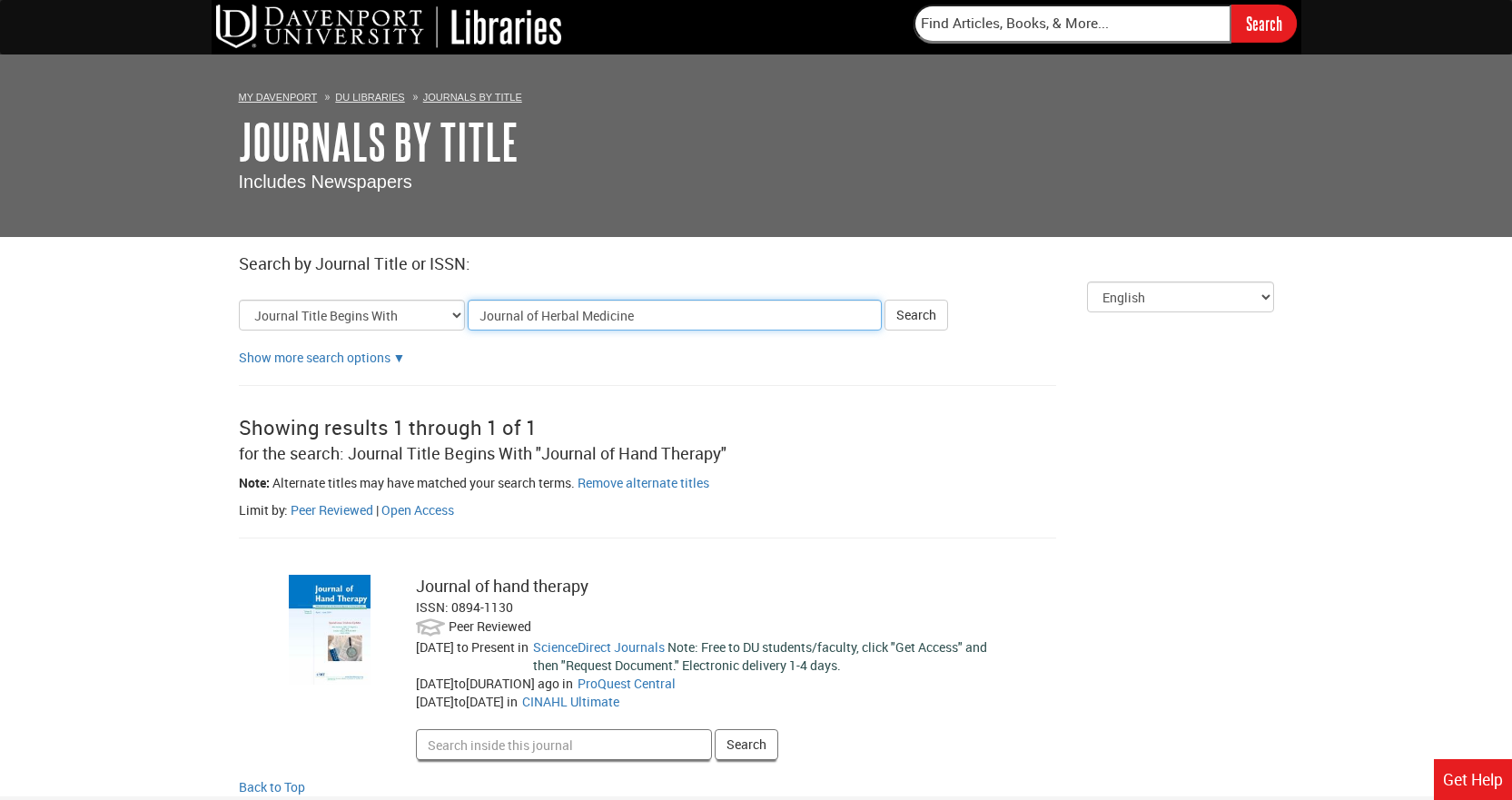 click on "Search" at bounding box center (916, 315) 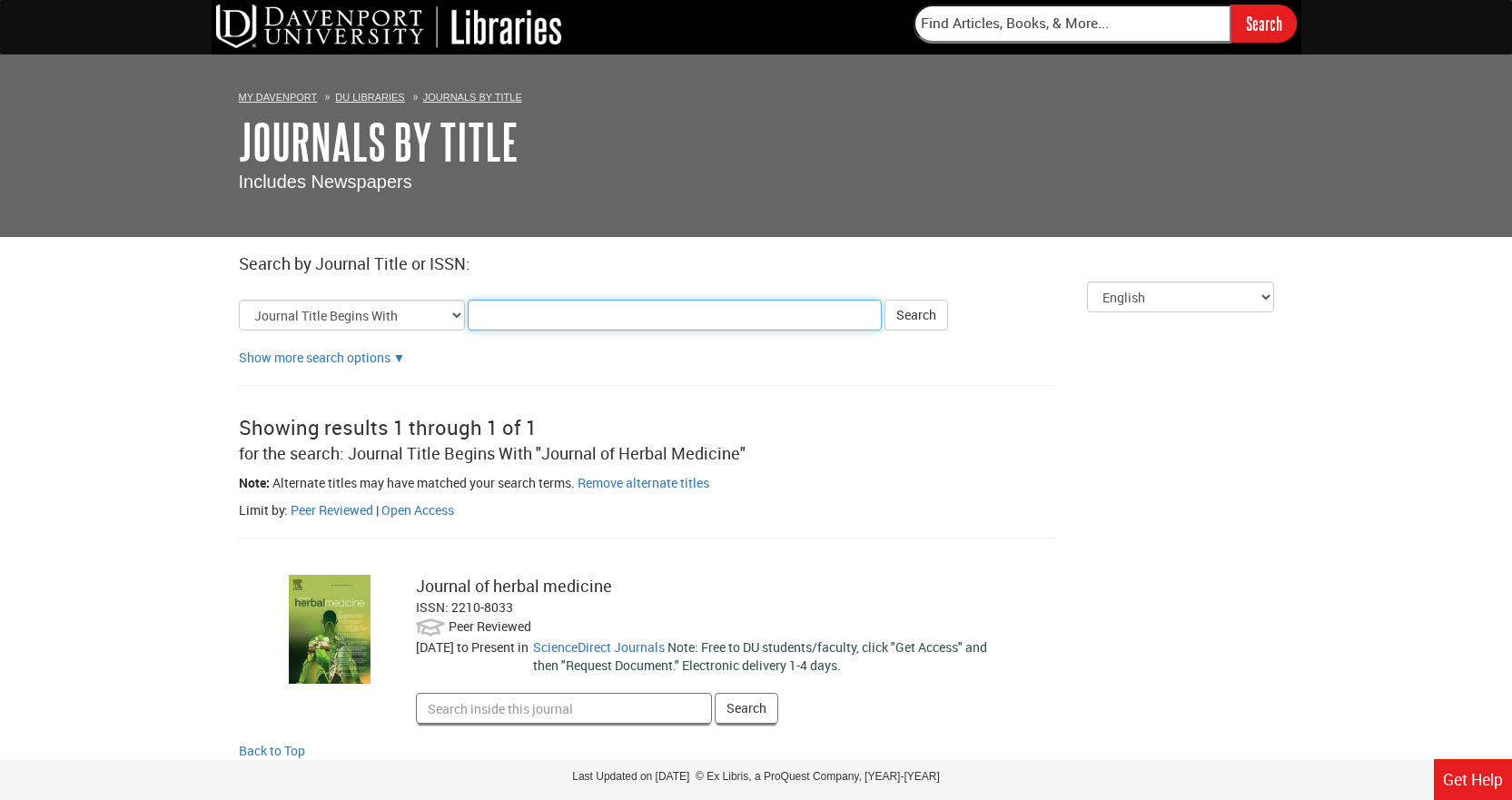 click on "Title Search Criteria" at bounding box center [675, 315] 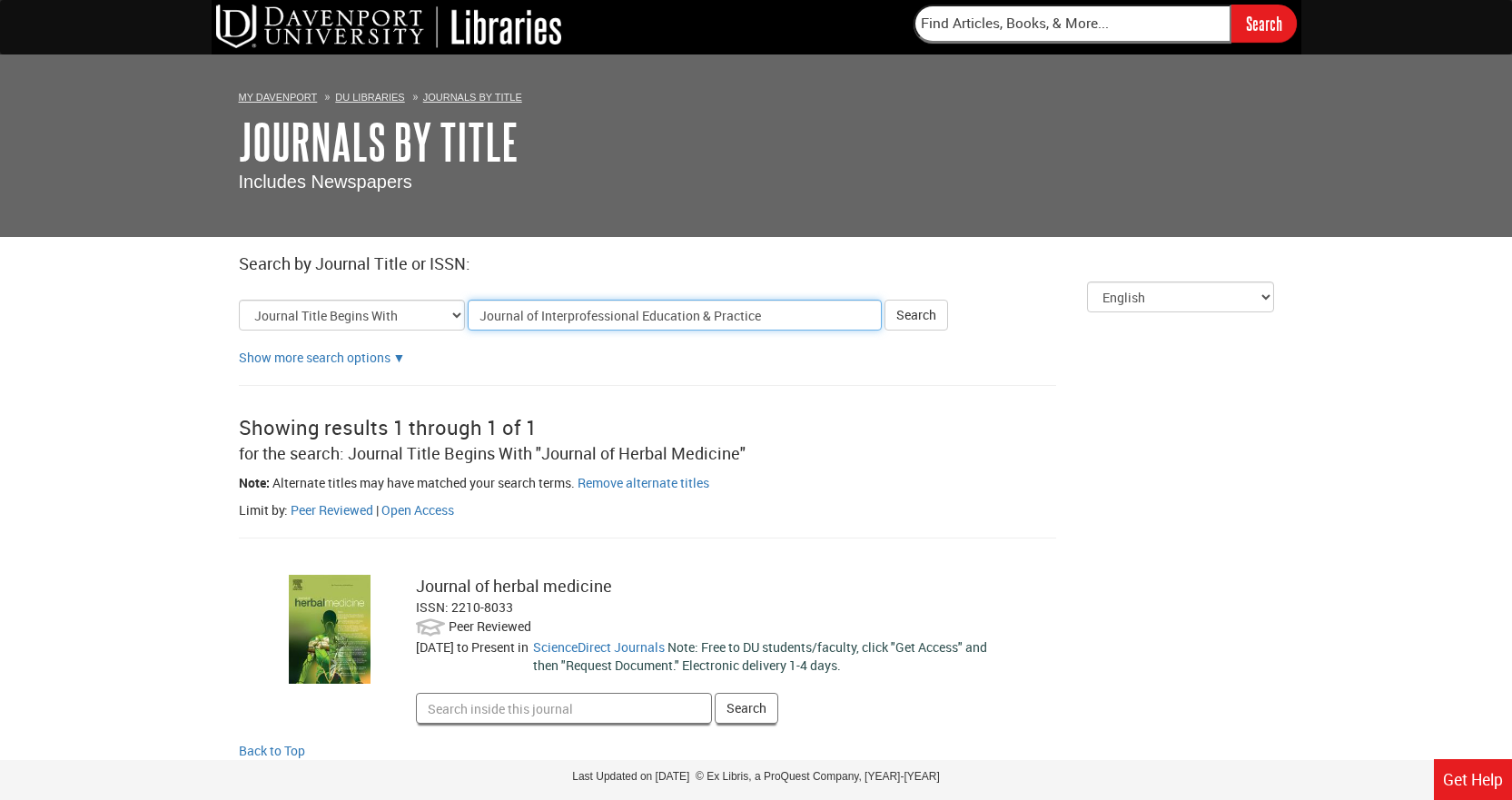 click on "Search" at bounding box center [916, 315] 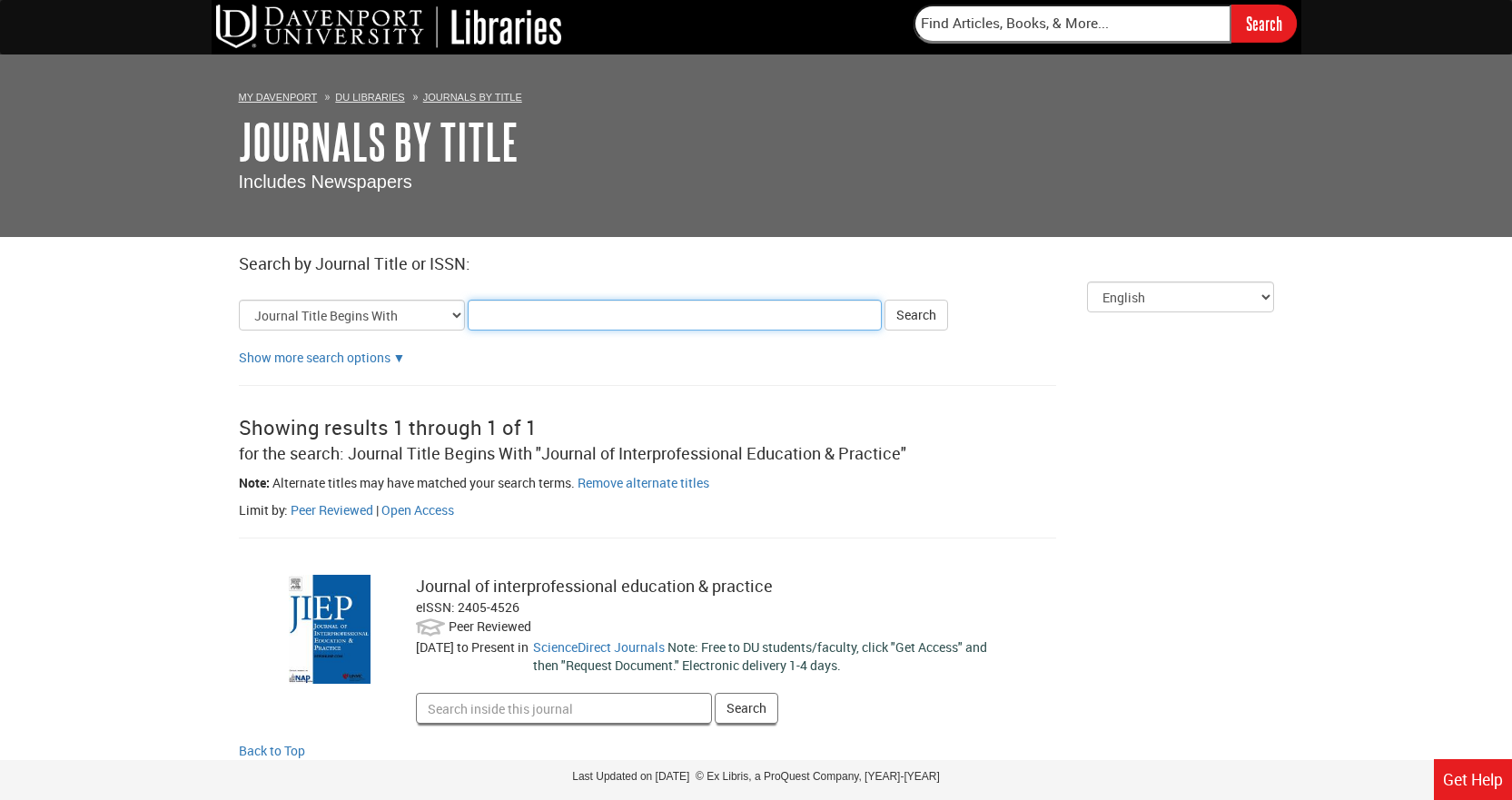 click on "Title Search Criteria" at bounding box center (675, 315) 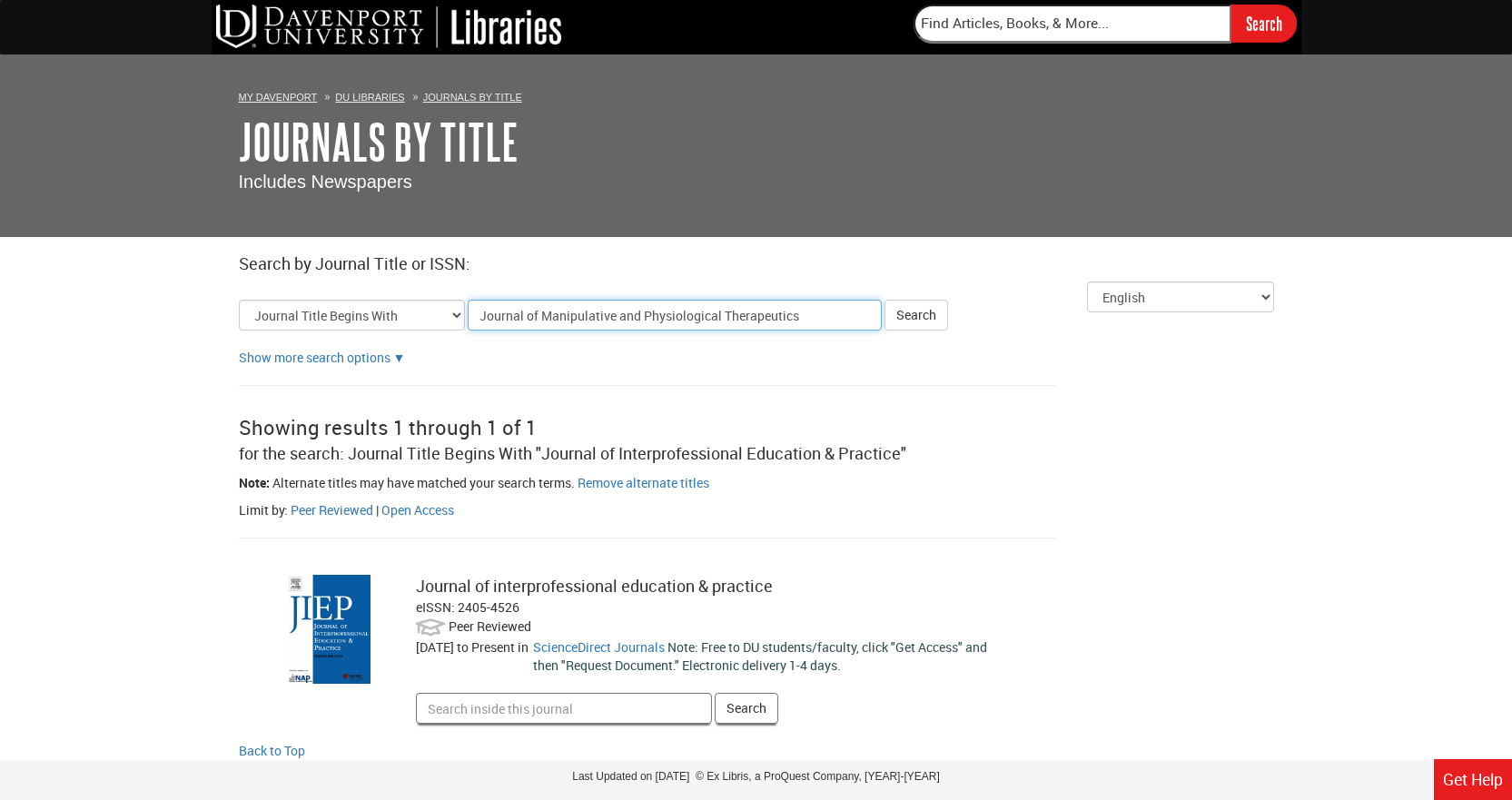 click on "Search" at bounding box center (916, 315) 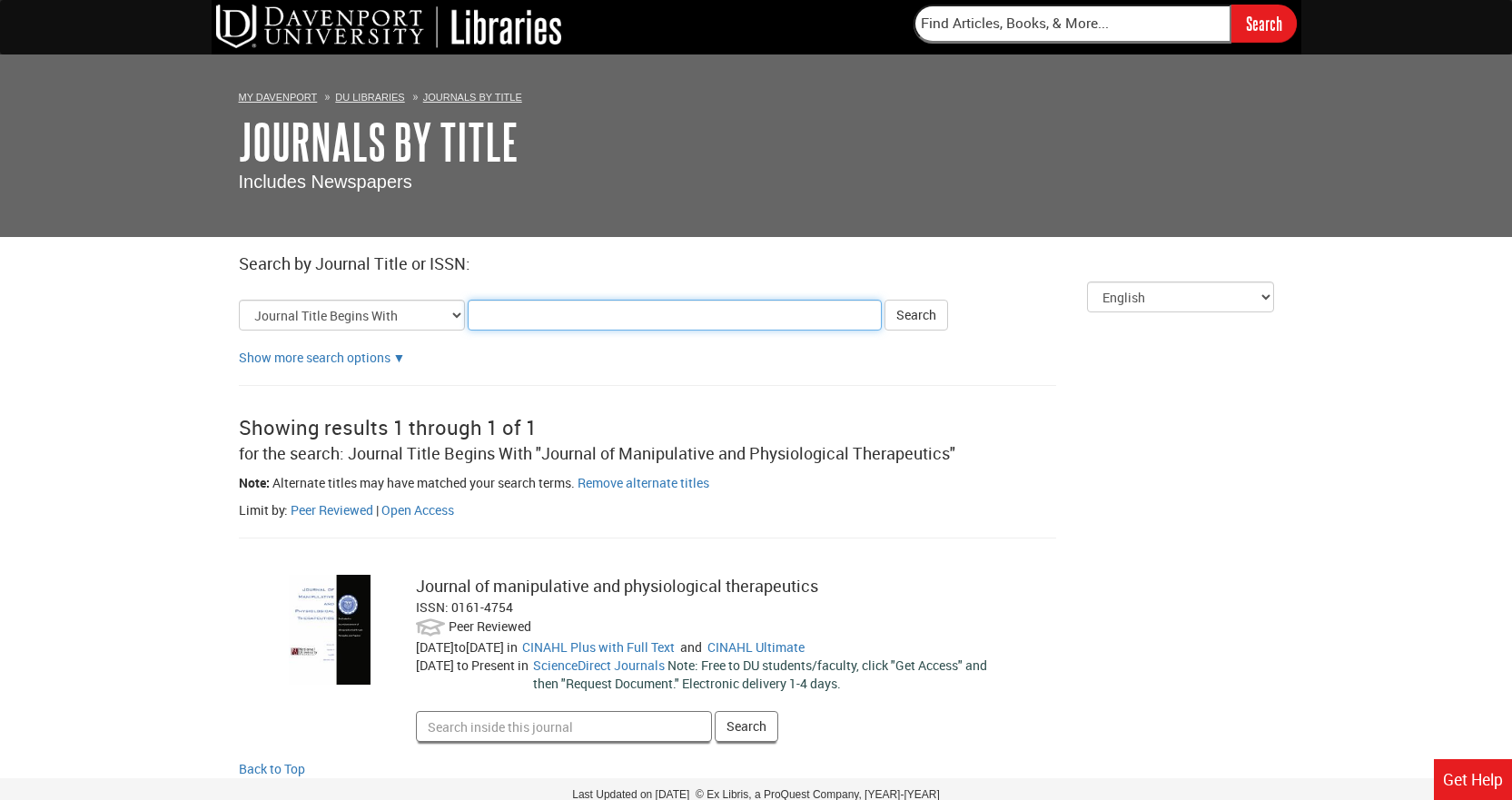 click on "Title Search Criteria" at bounding box center (675, 315) 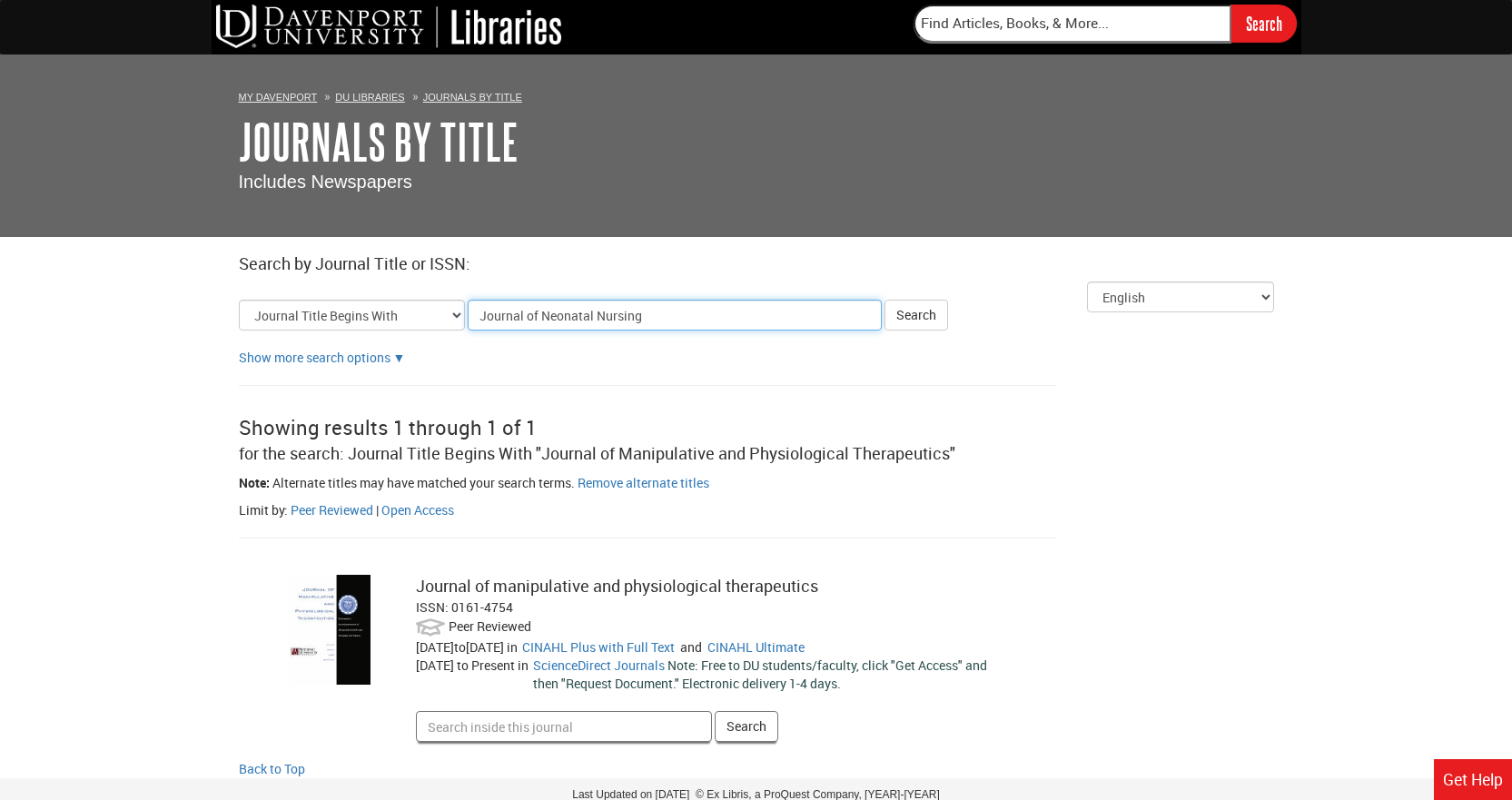 click on "Search" at bounding box center [916, 315] 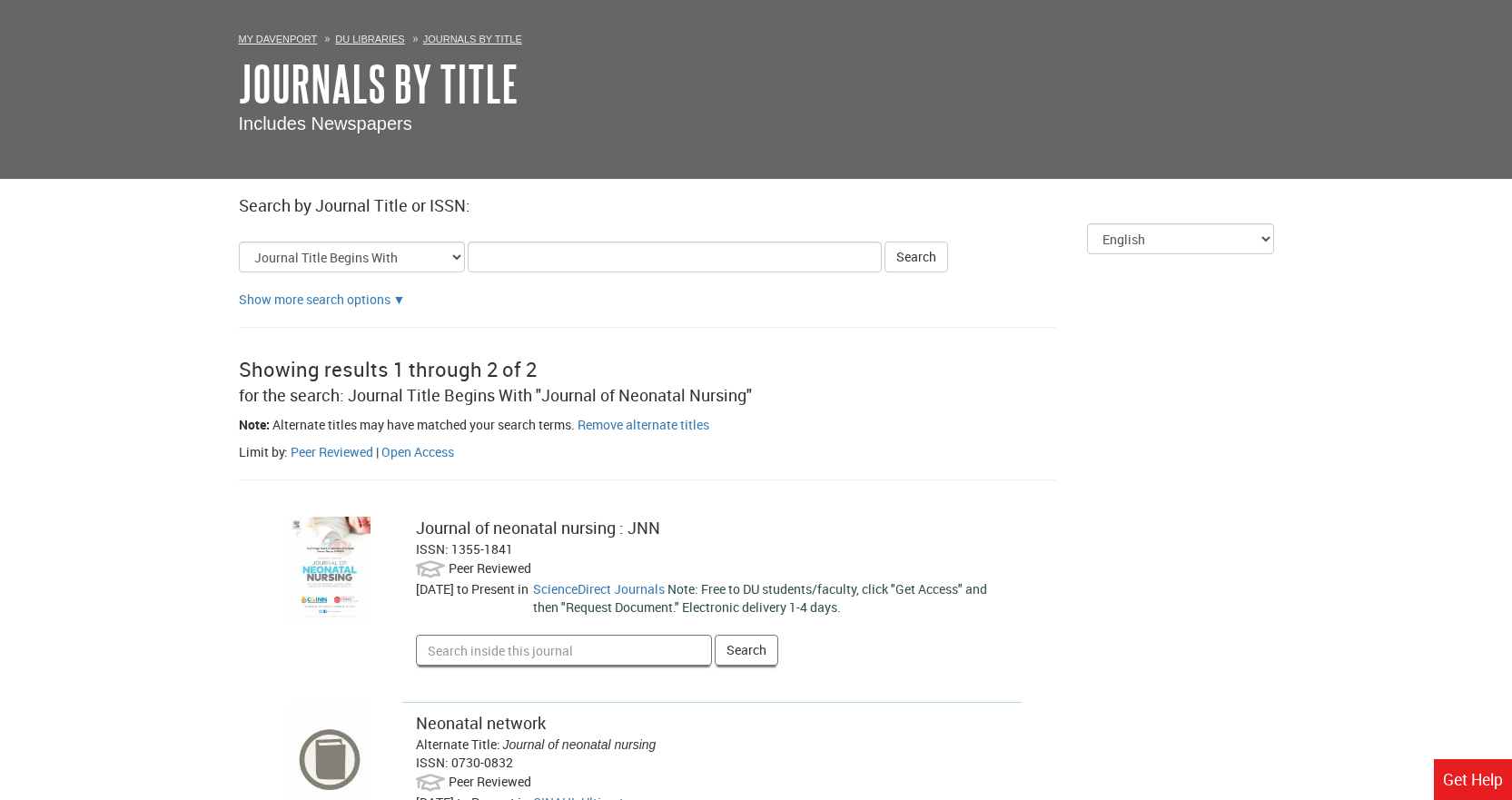 scroll, scrollTop: 91, scrollLeft: 0, axis: vertical 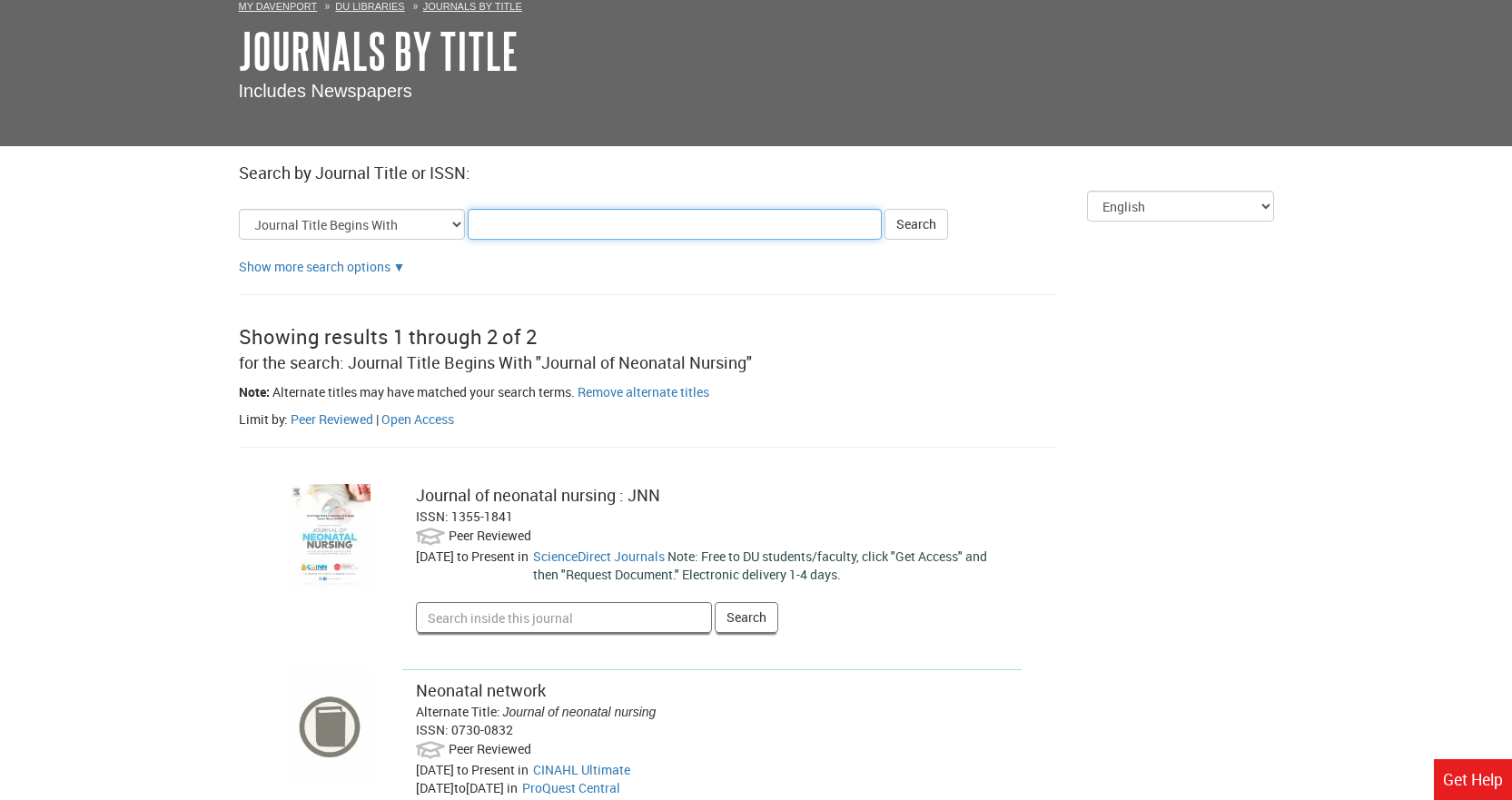 click on "Title Search Criteria" at bounding box center [675, 224] 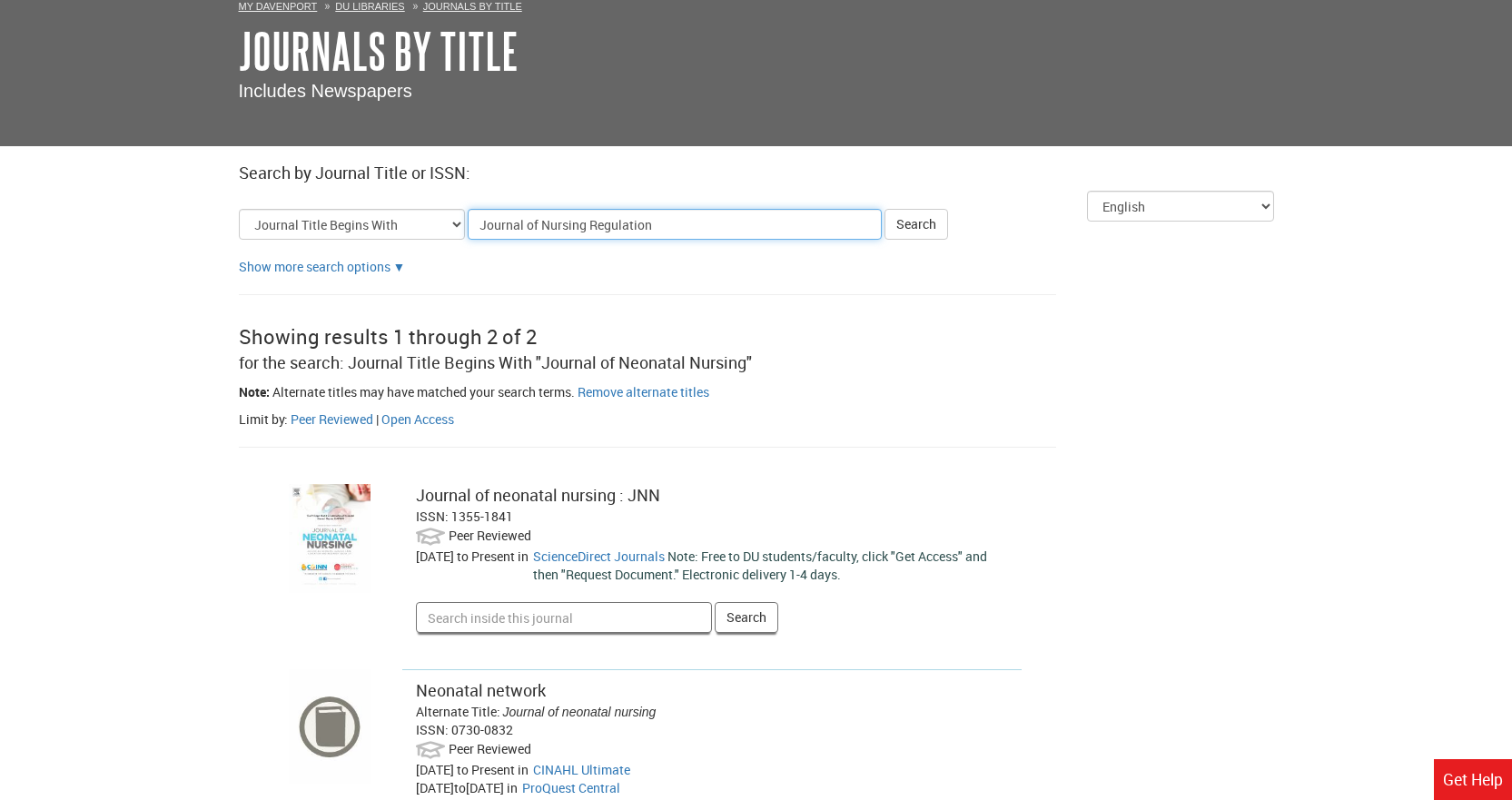 click on "Search" at bounding box center [916, 224] 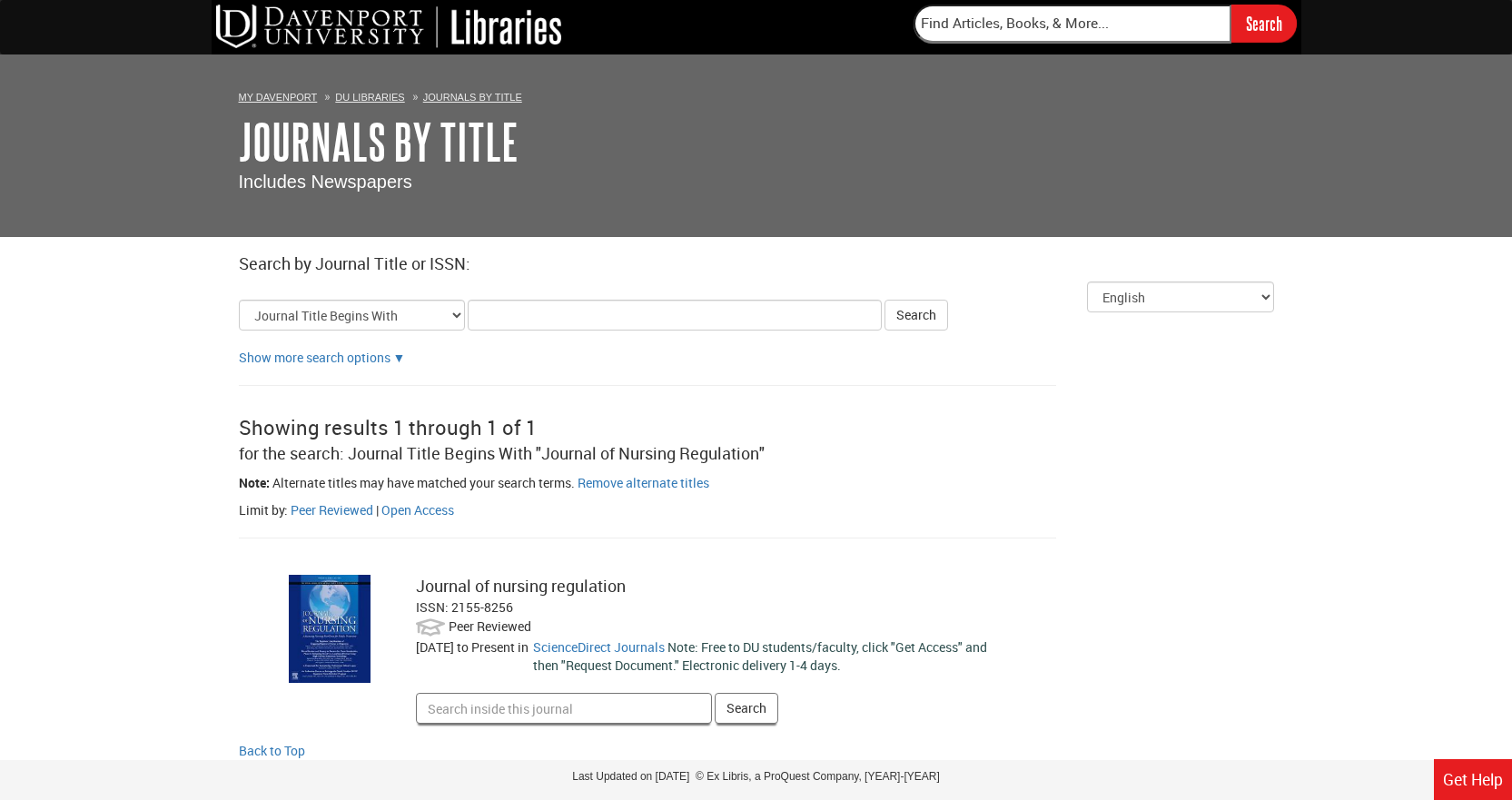 scroll, scrollTop: 51, scrollLeft: 0, axis: vertical 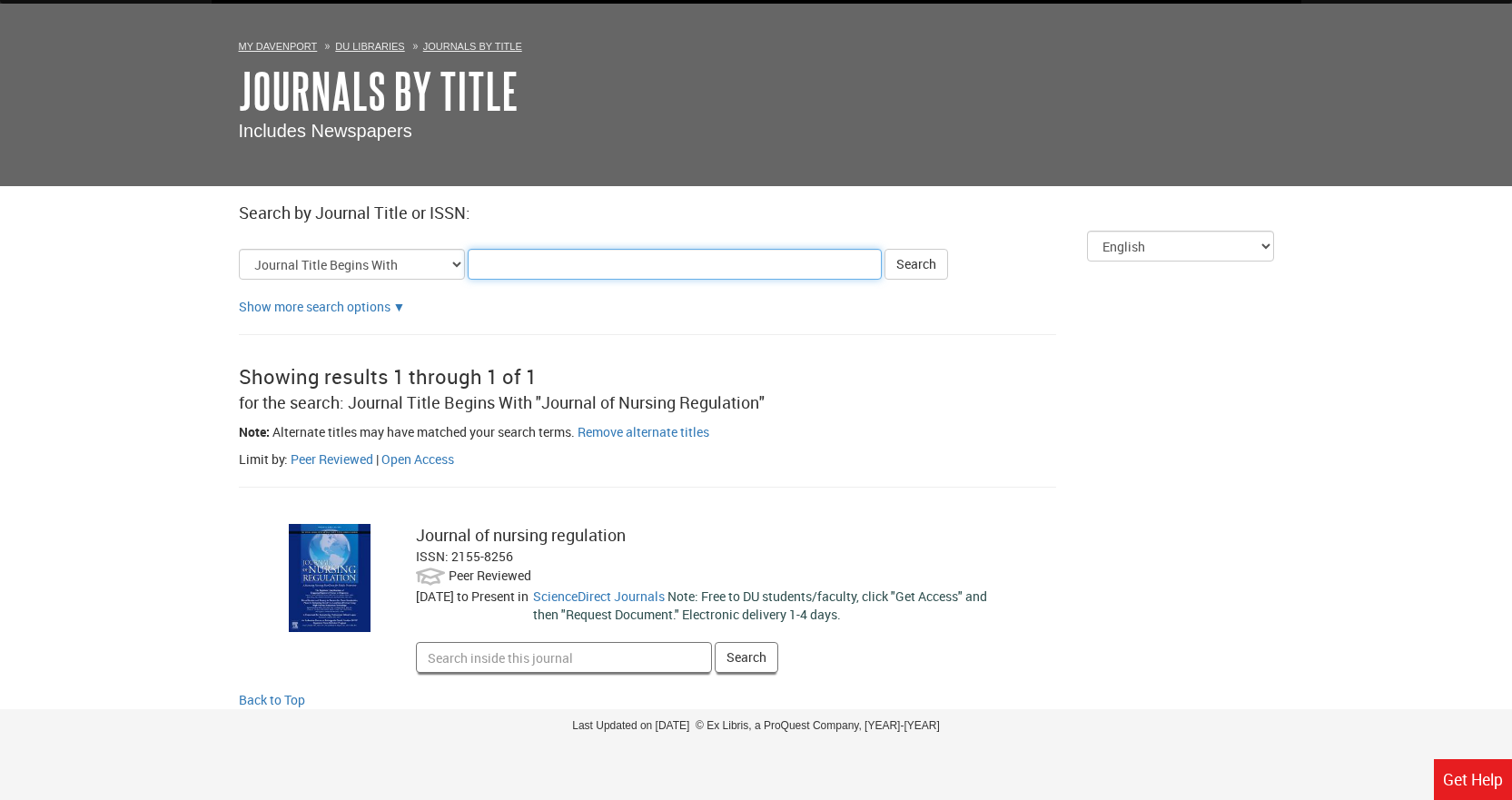 click on "Title Search Criteria" at bounding box center [675, 264] 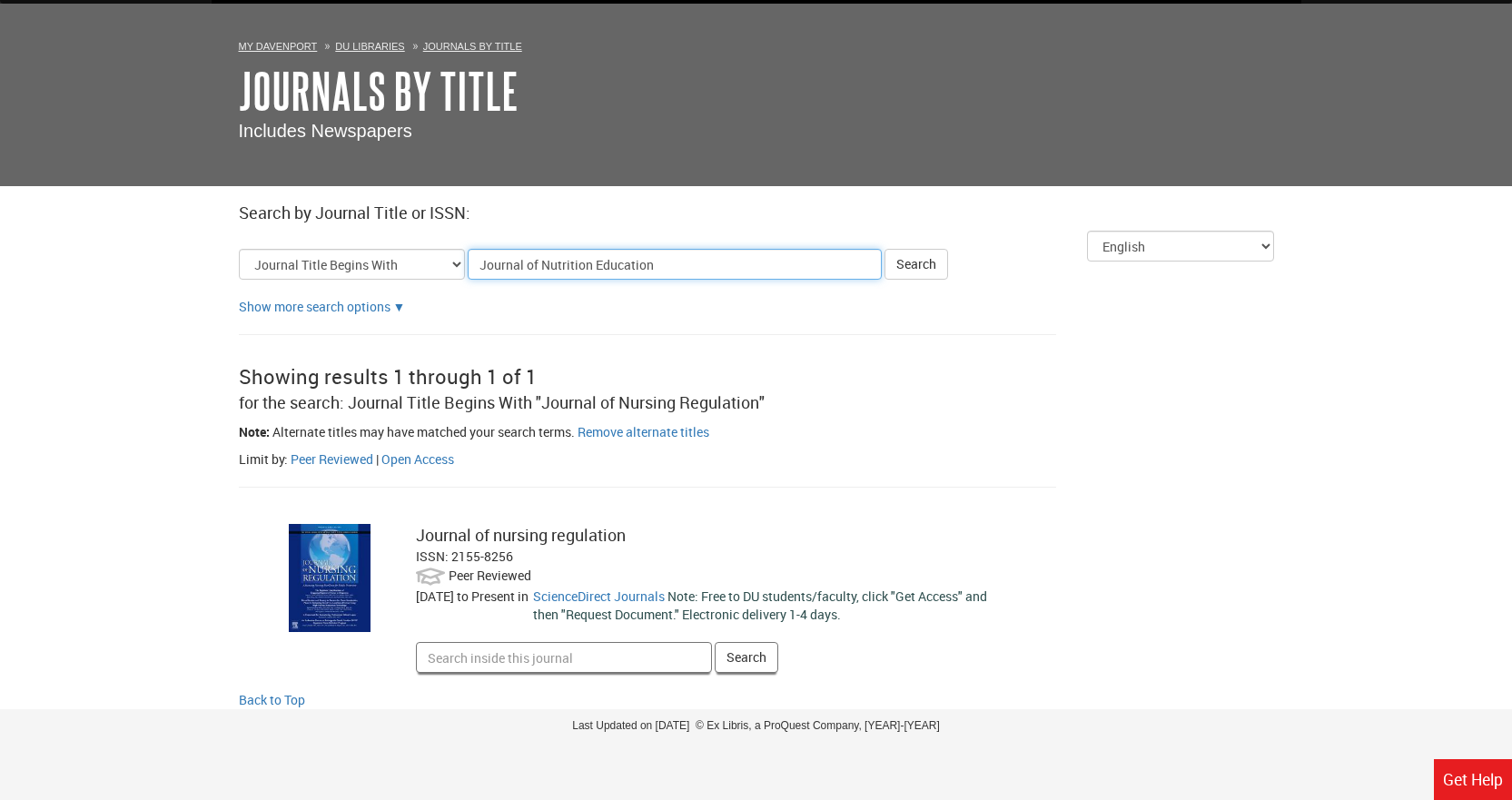 click on "Search" at bounding box center [916, 264] 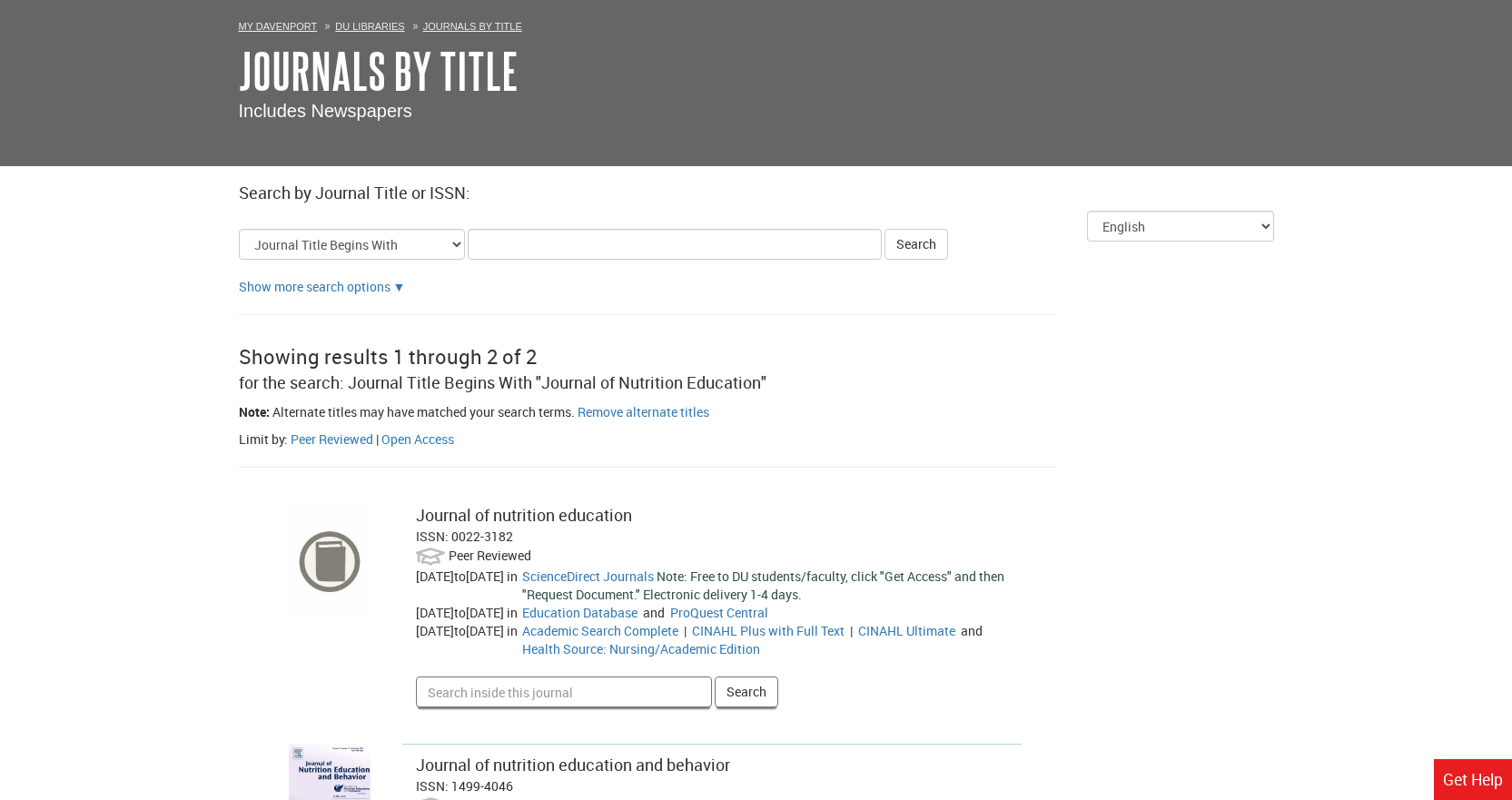 scroll, scrollTop: 272, scrollLeft: 0, axis: vertical 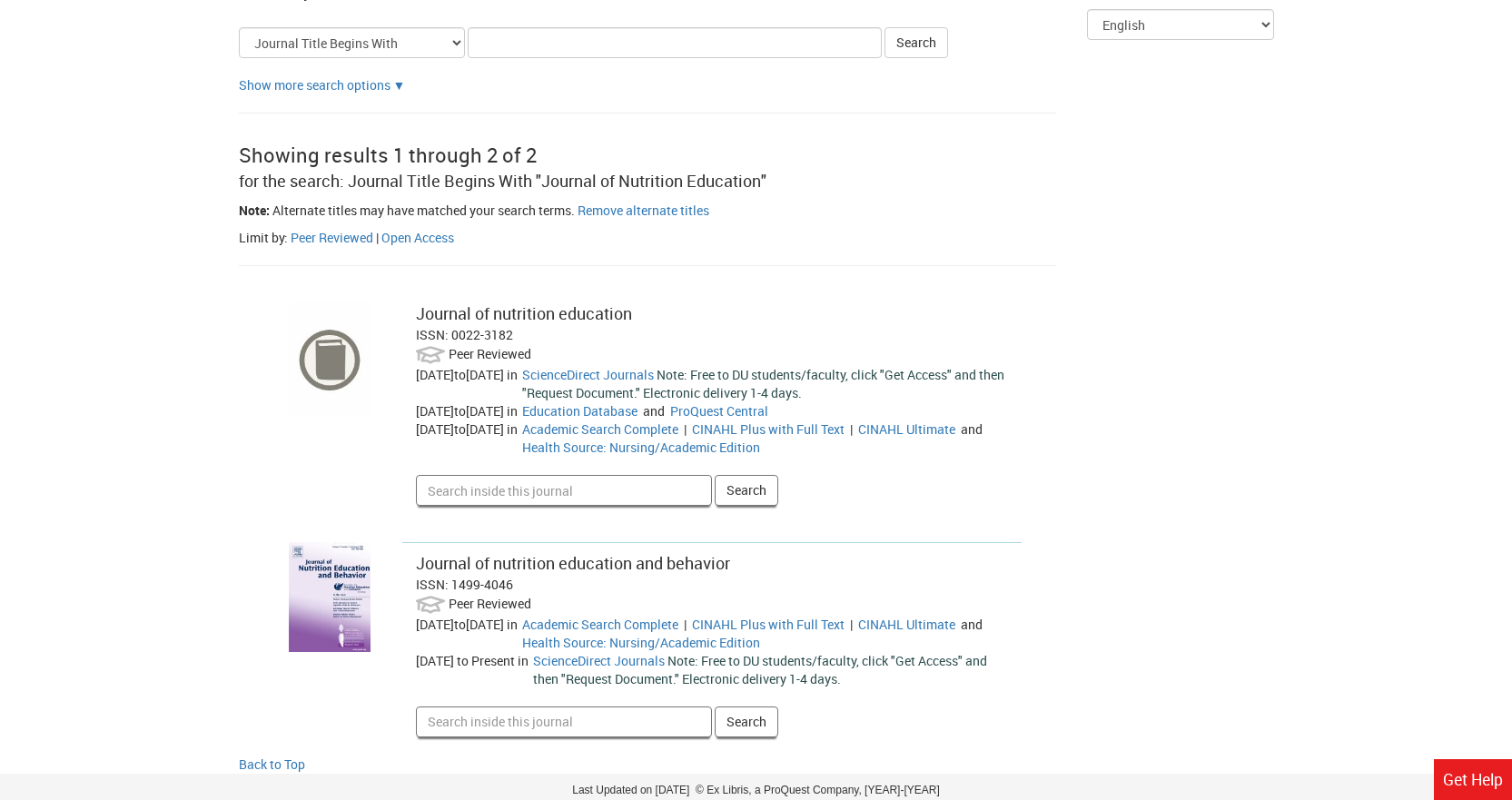 drag, startPoint x: 455, startPoint y: 368, endPoint x: 568, endPoint y: 376, distance: 113.28283 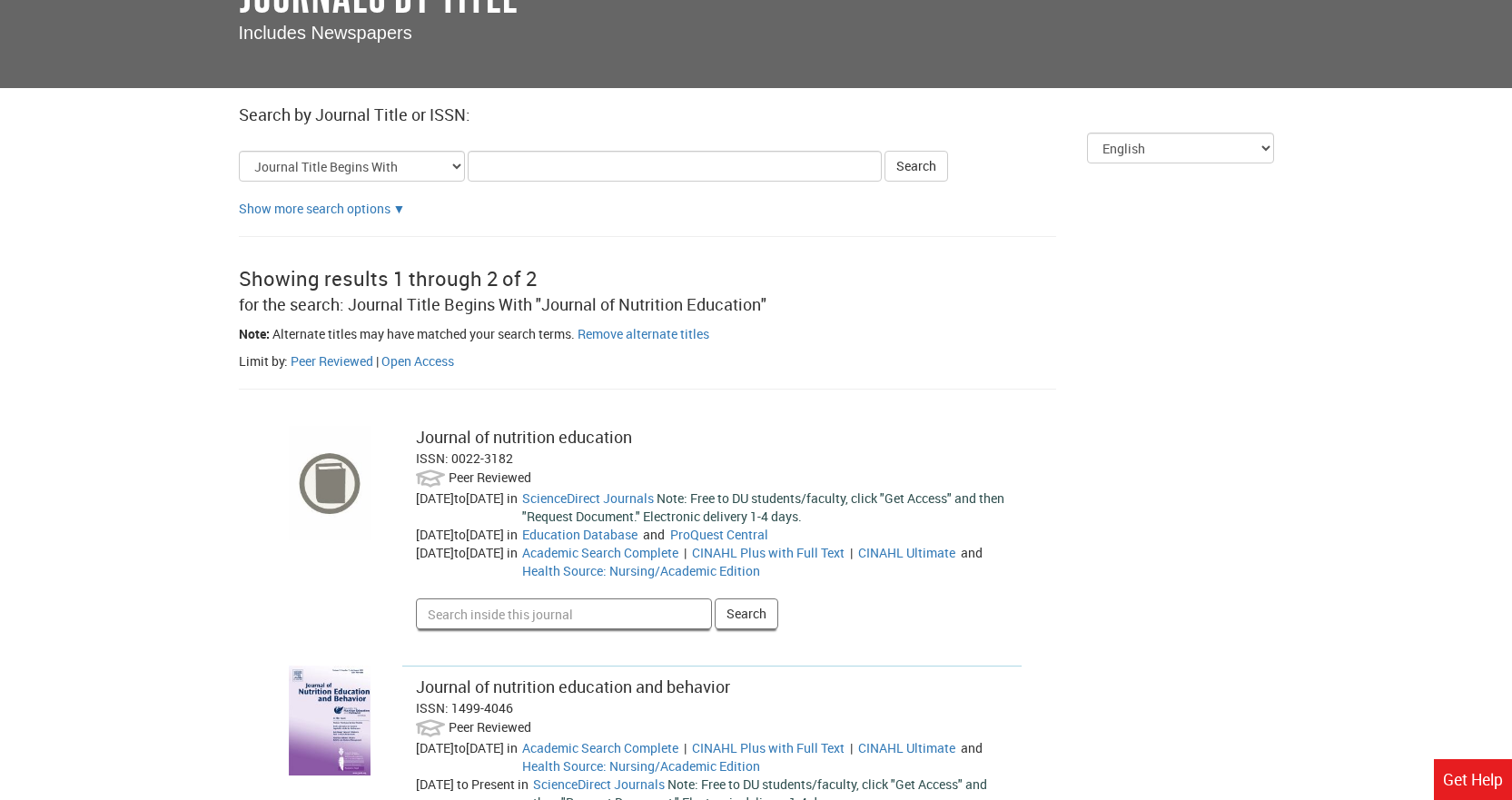 scroll, scrollTop: 0, scrollLeft: 0, axis: both 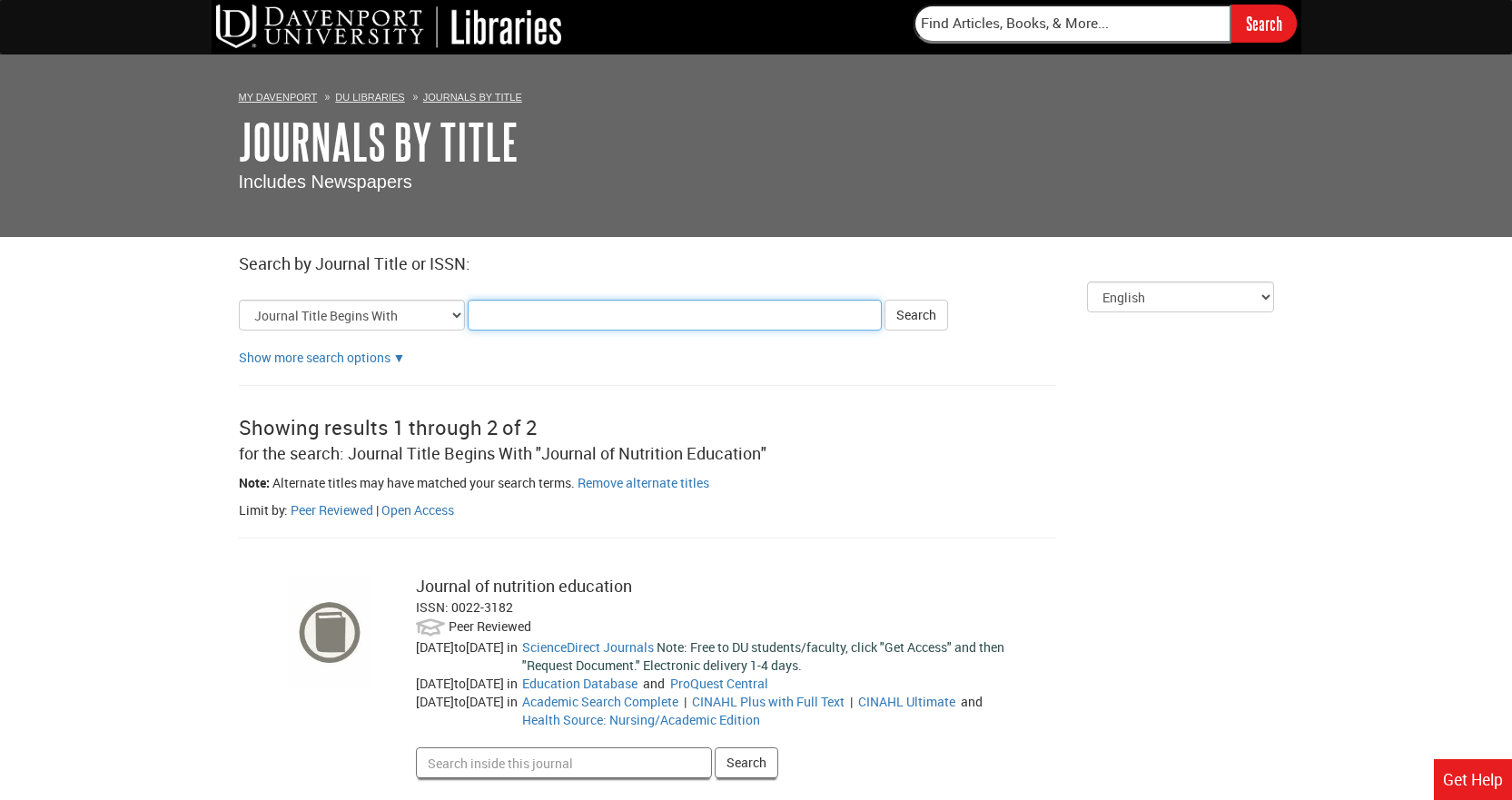 click on "Title Search Criteria" at bounding box center [675, 315] 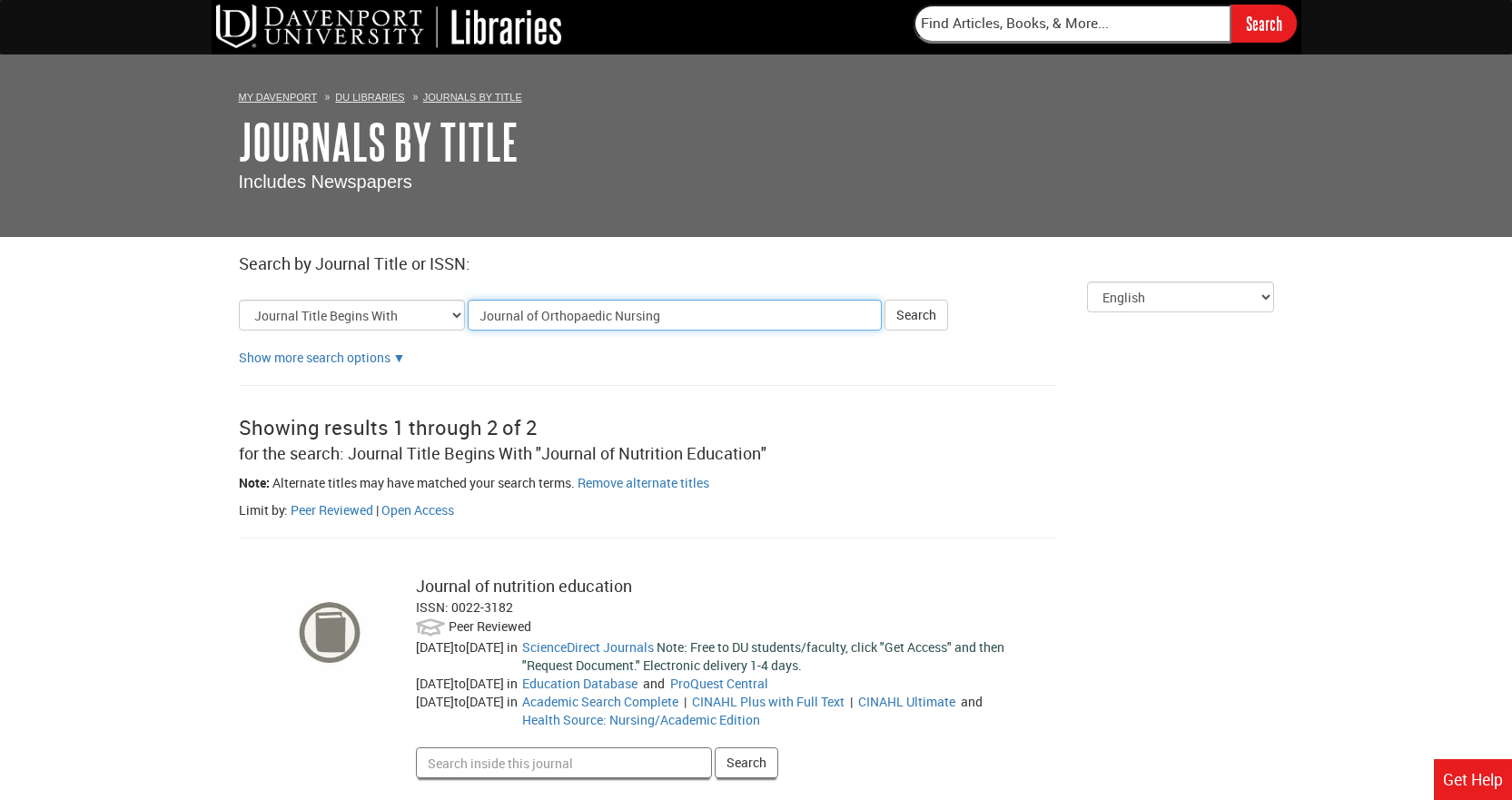 click on "Search" at bounding box center (916, 315) 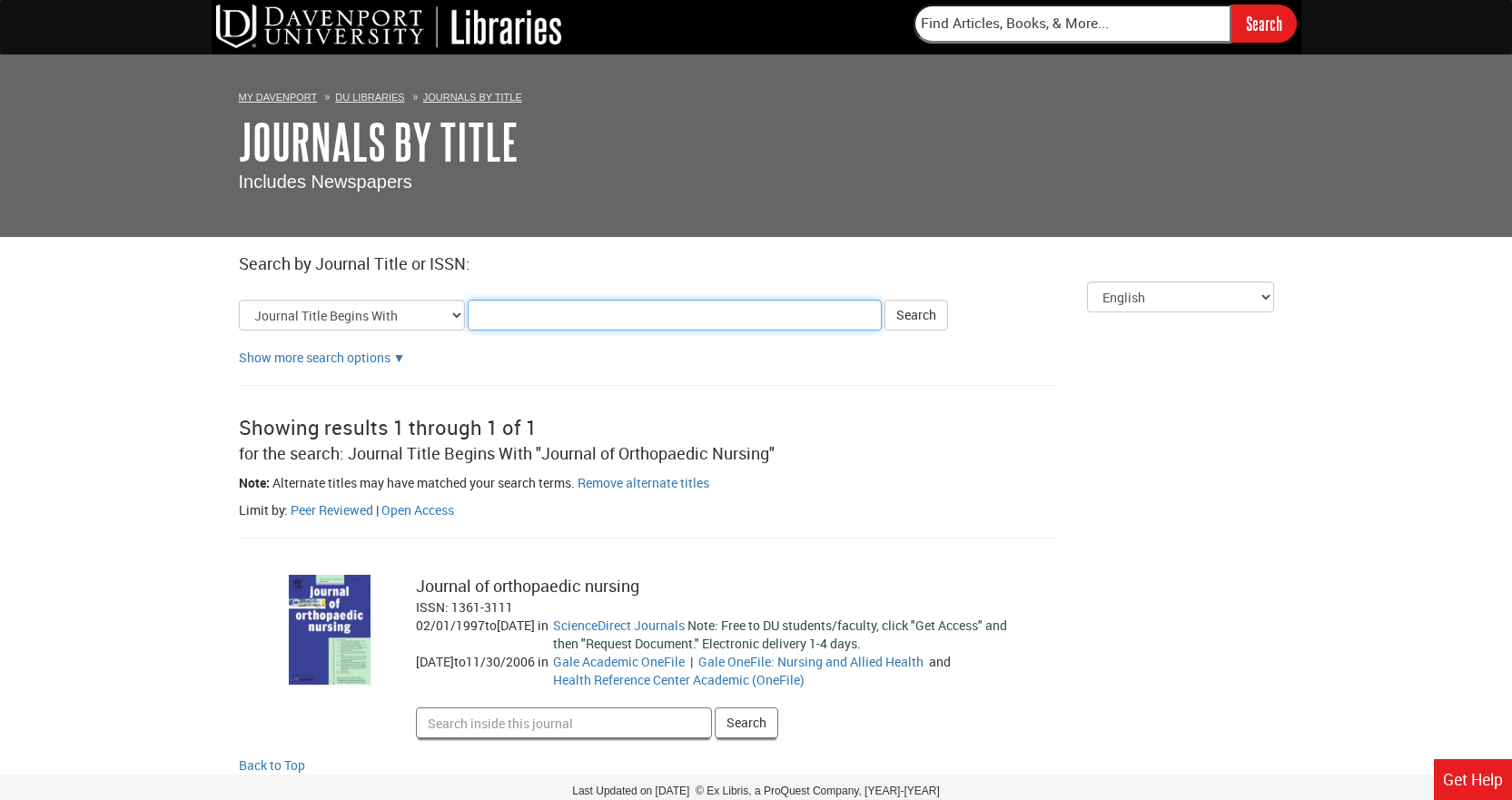 click on "Title Search Criteria" at bounding box center [675, 315] 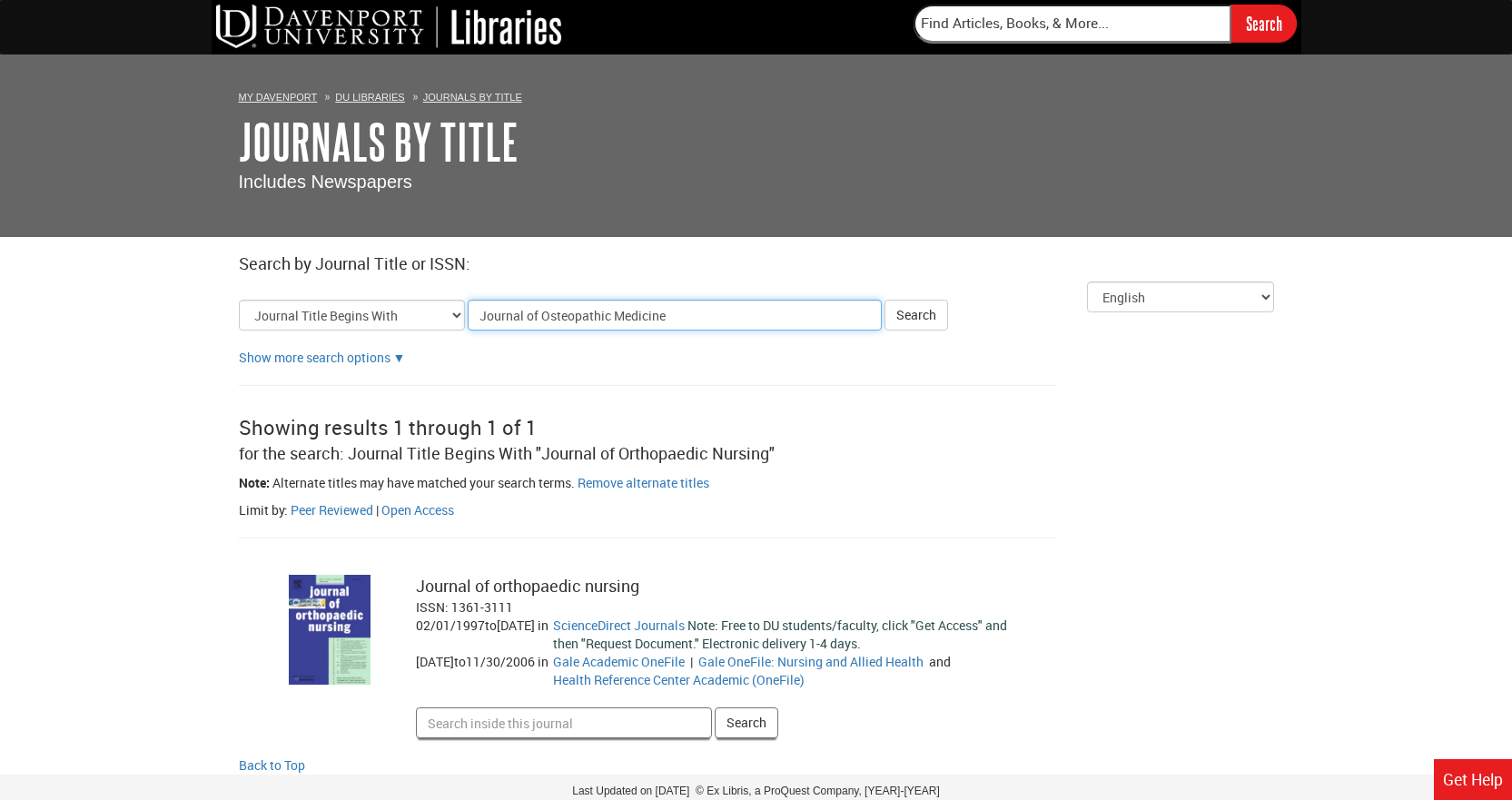click on "Search" at bounding box center (916, 315) 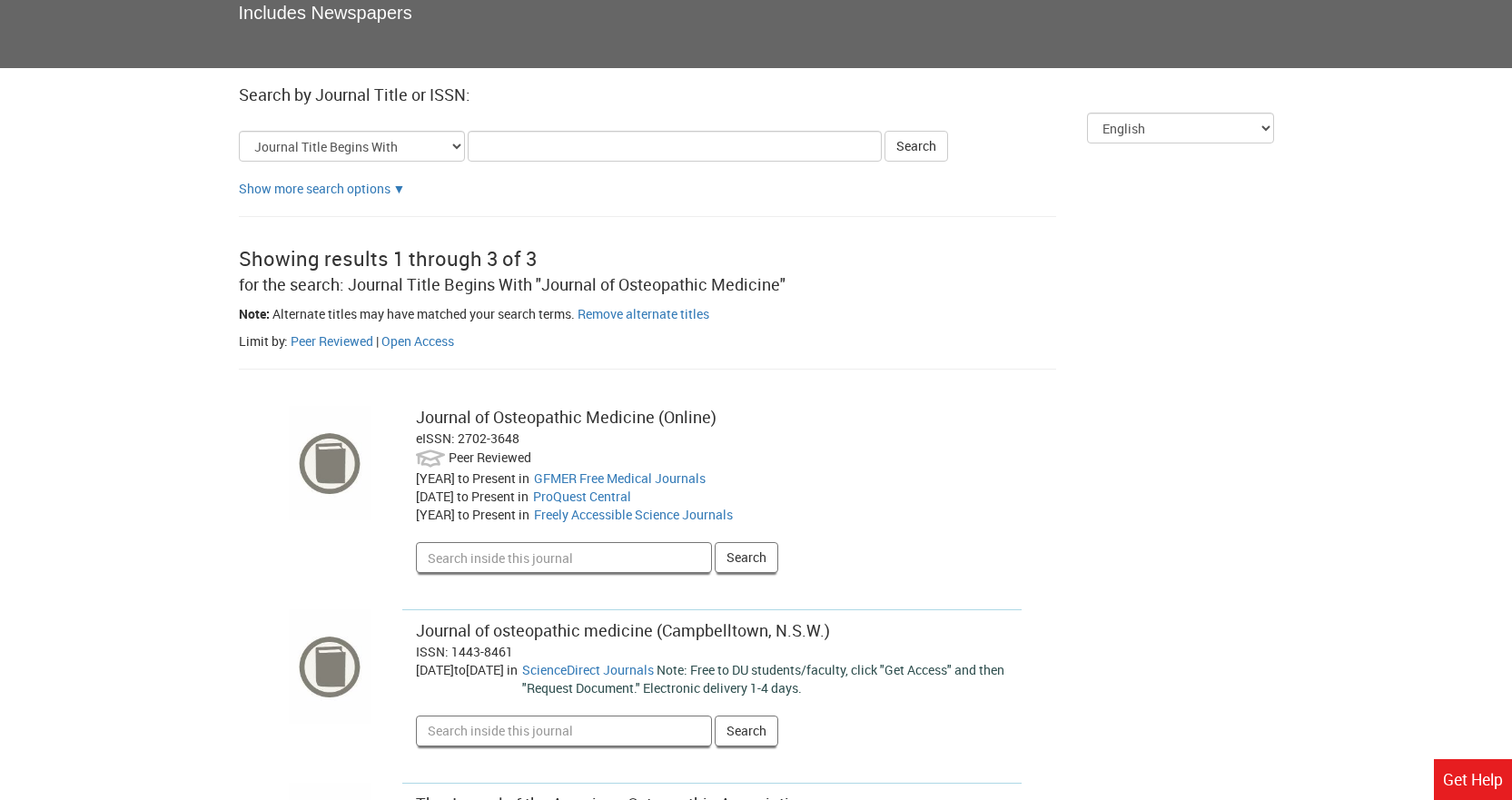 scroll, scrollTop: 182, scrollLeft: 0, axis: vertical 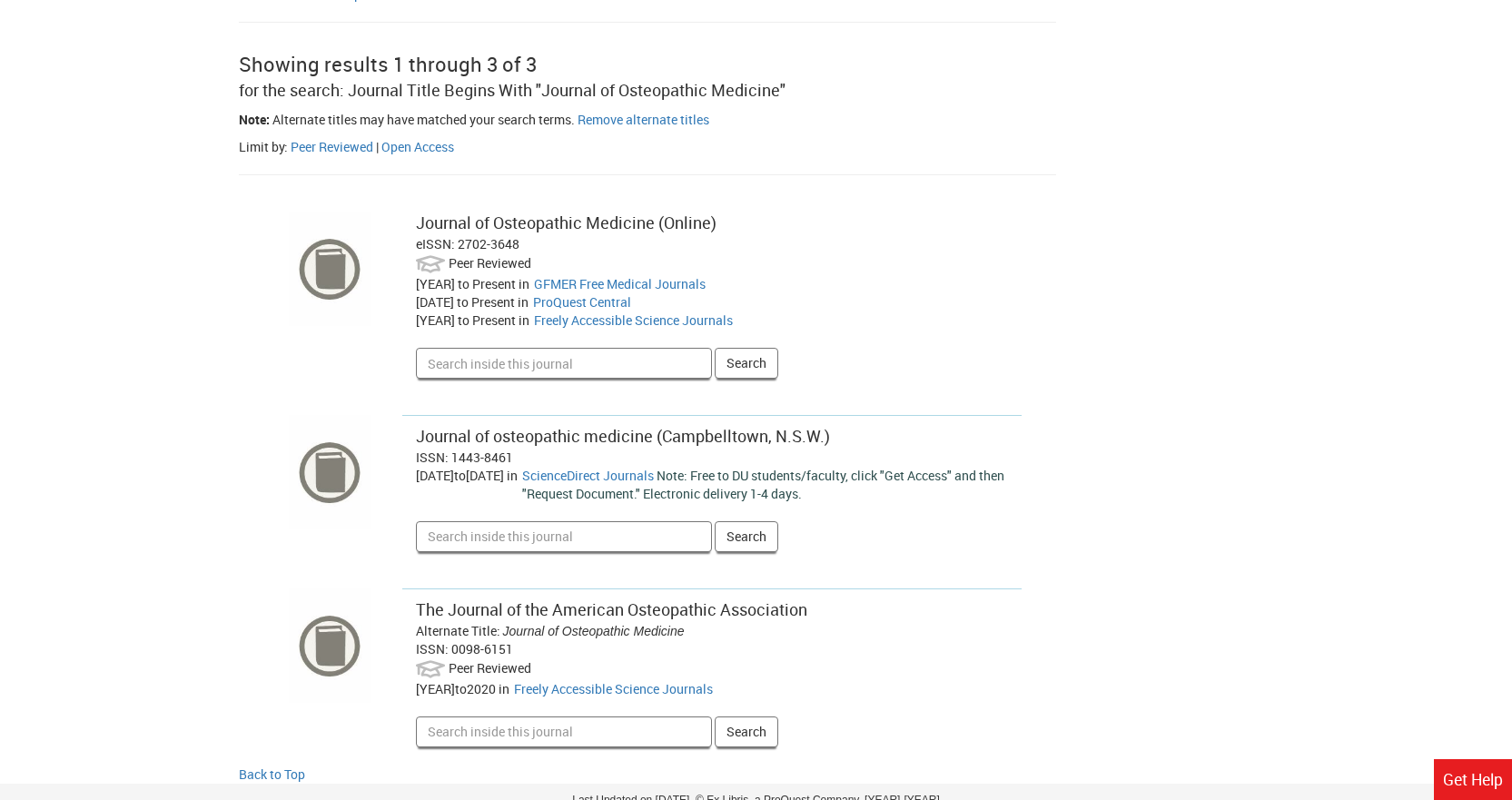 drag, startPoint x: 663, startPoint y: 435, endPoint x: 817, endPoint y: 437, distance: 154.01299 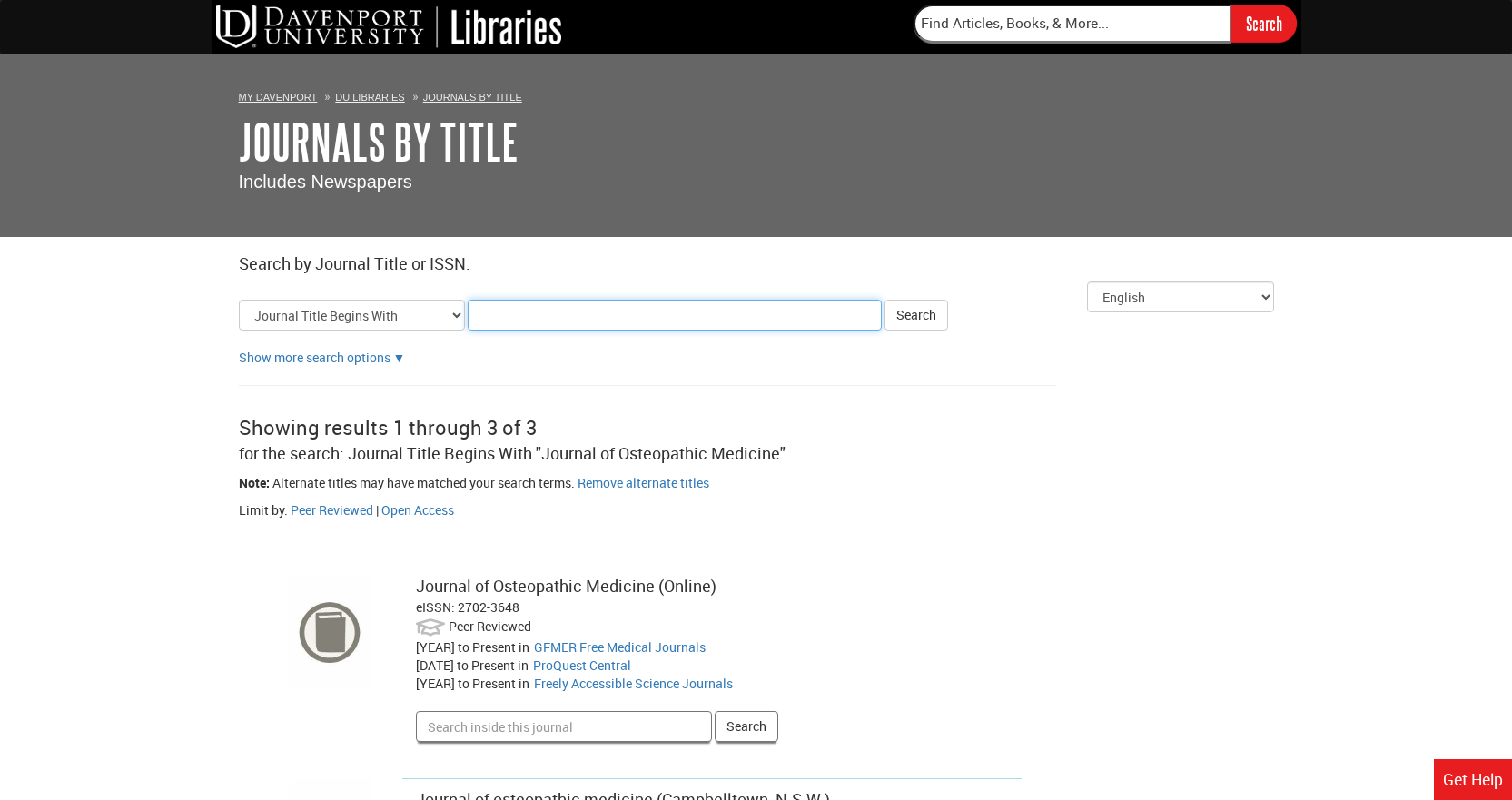 click on "Title Search Criteria" at bounding box center [675, 315] 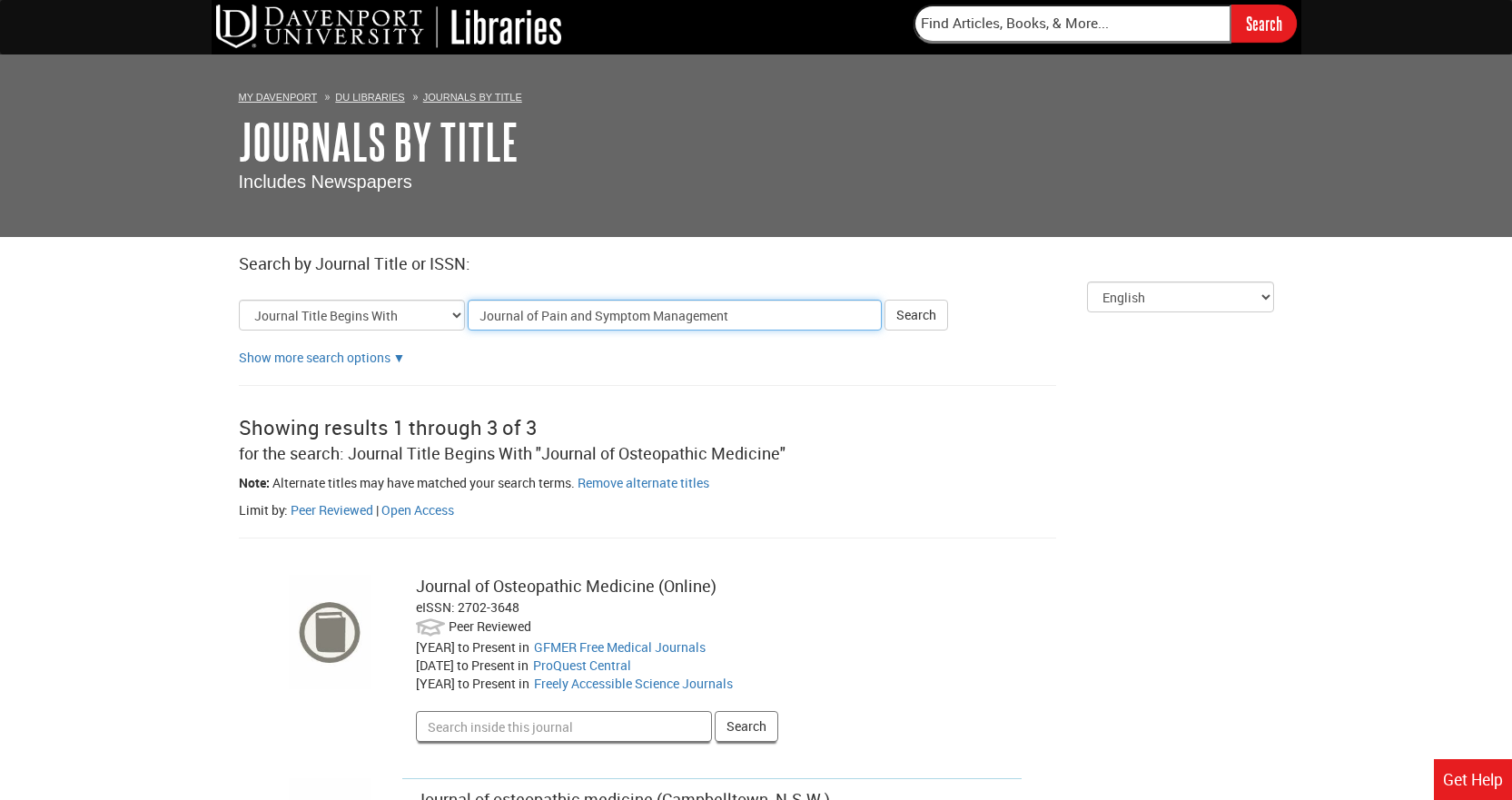 click on "Search" at bounding box center [916, 315] 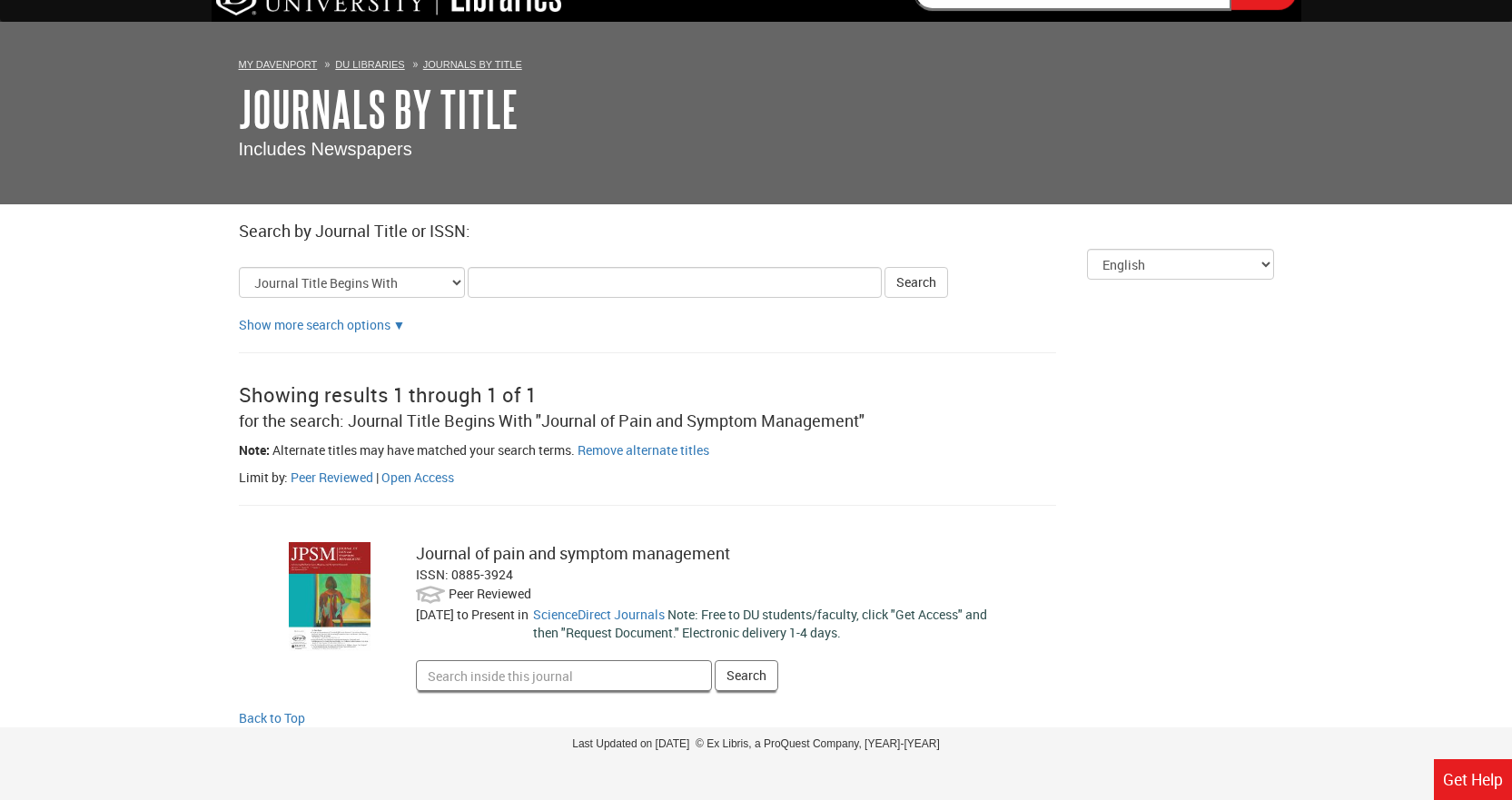 scroll, scrollTop: 51, scrollLeft: 0, axis: vertical 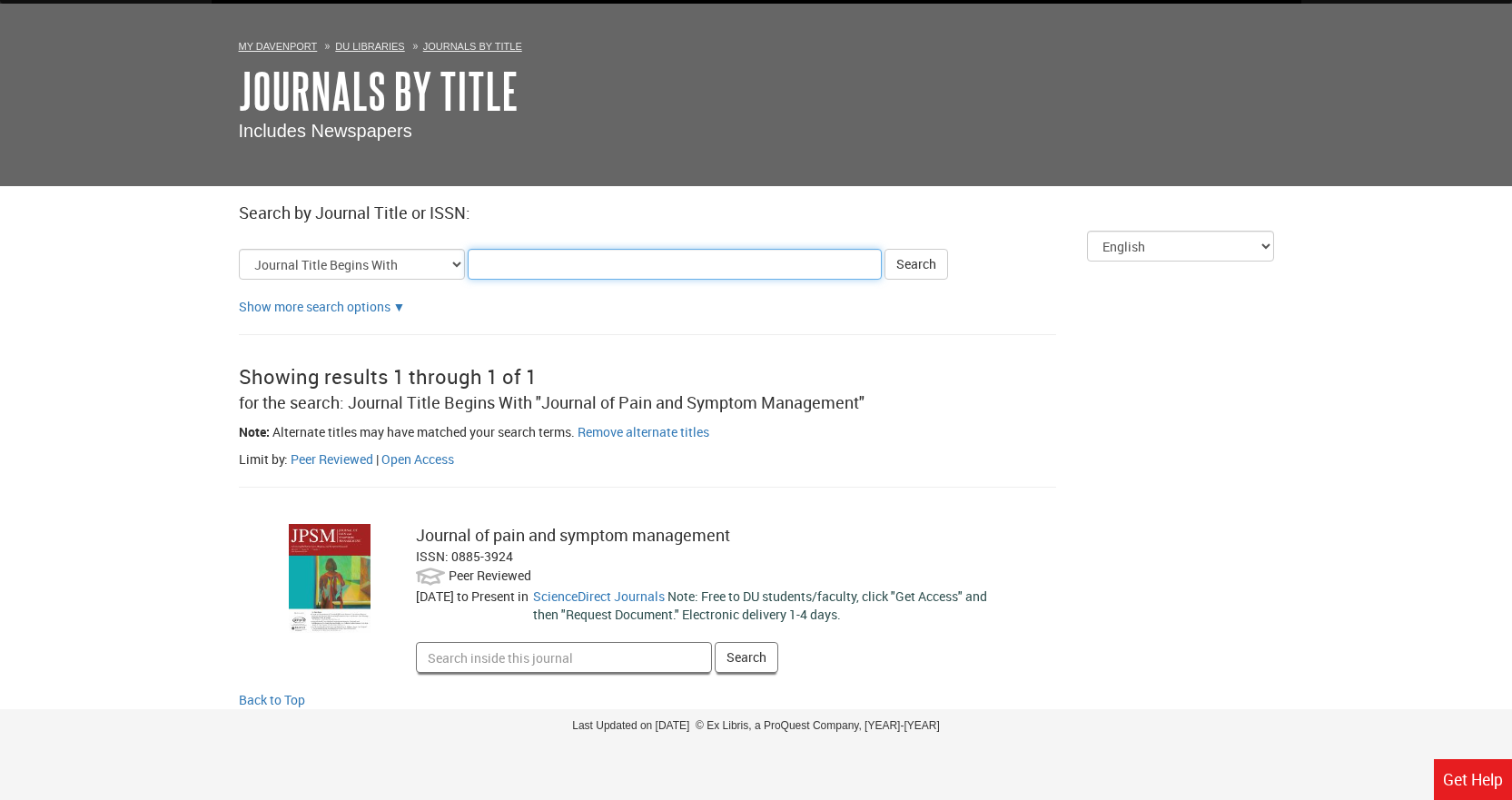 click on "Title Search Criteria" at bounding box center (675, 264) 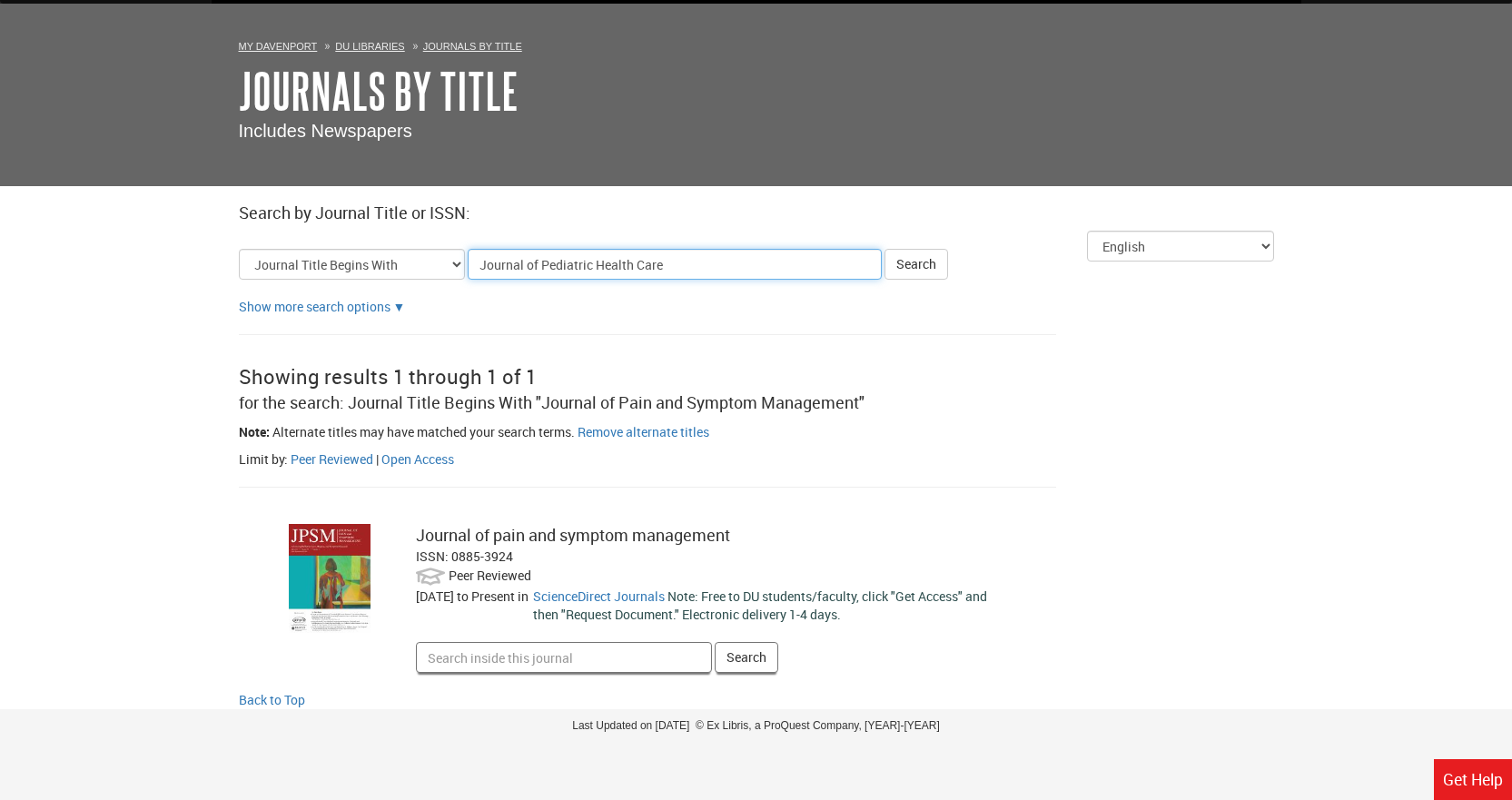 click on "Search" at bounding box center (916, 264) 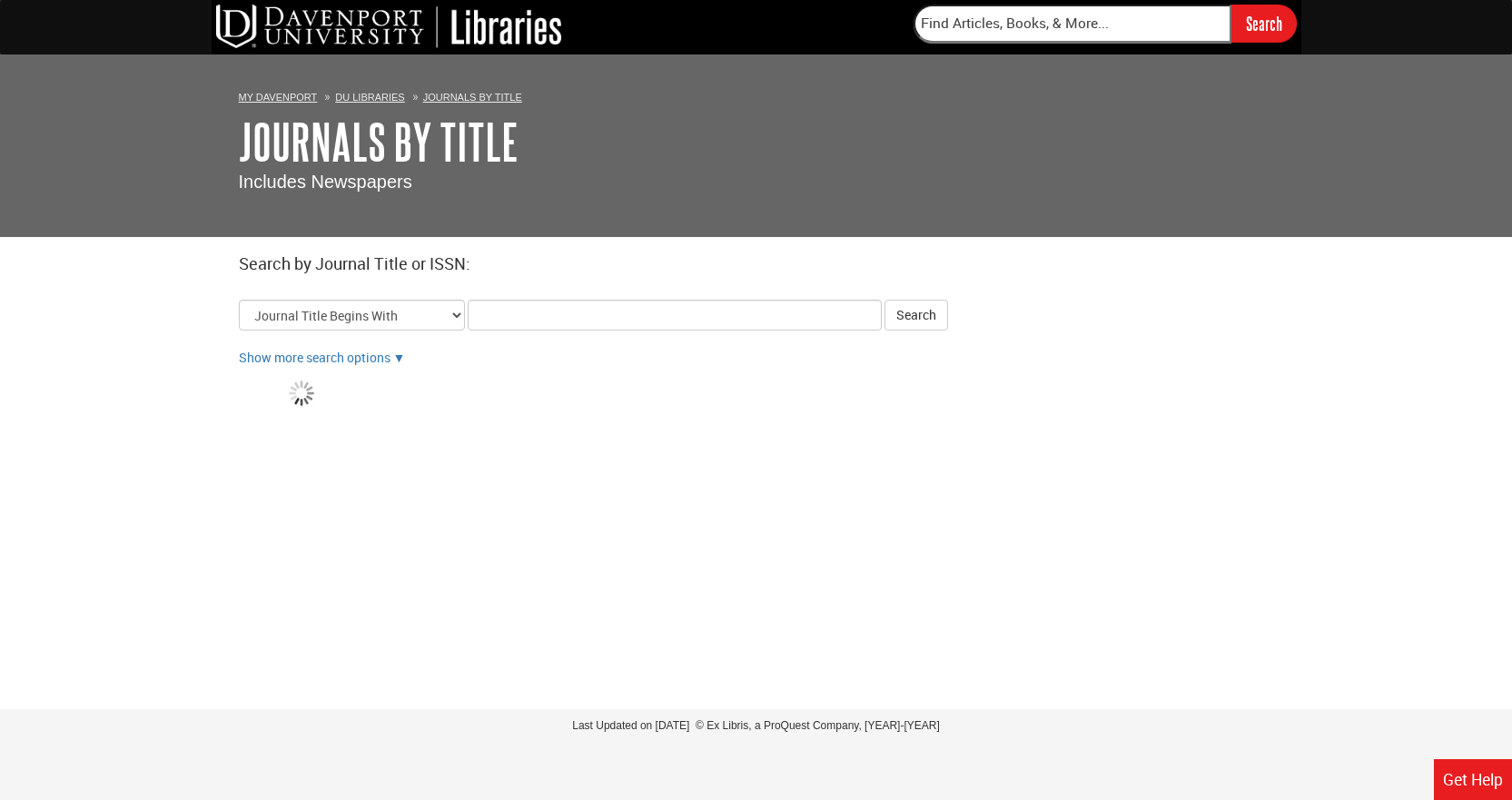 scroll, scrollTop: 0, scrollLeft: 0, axis: both 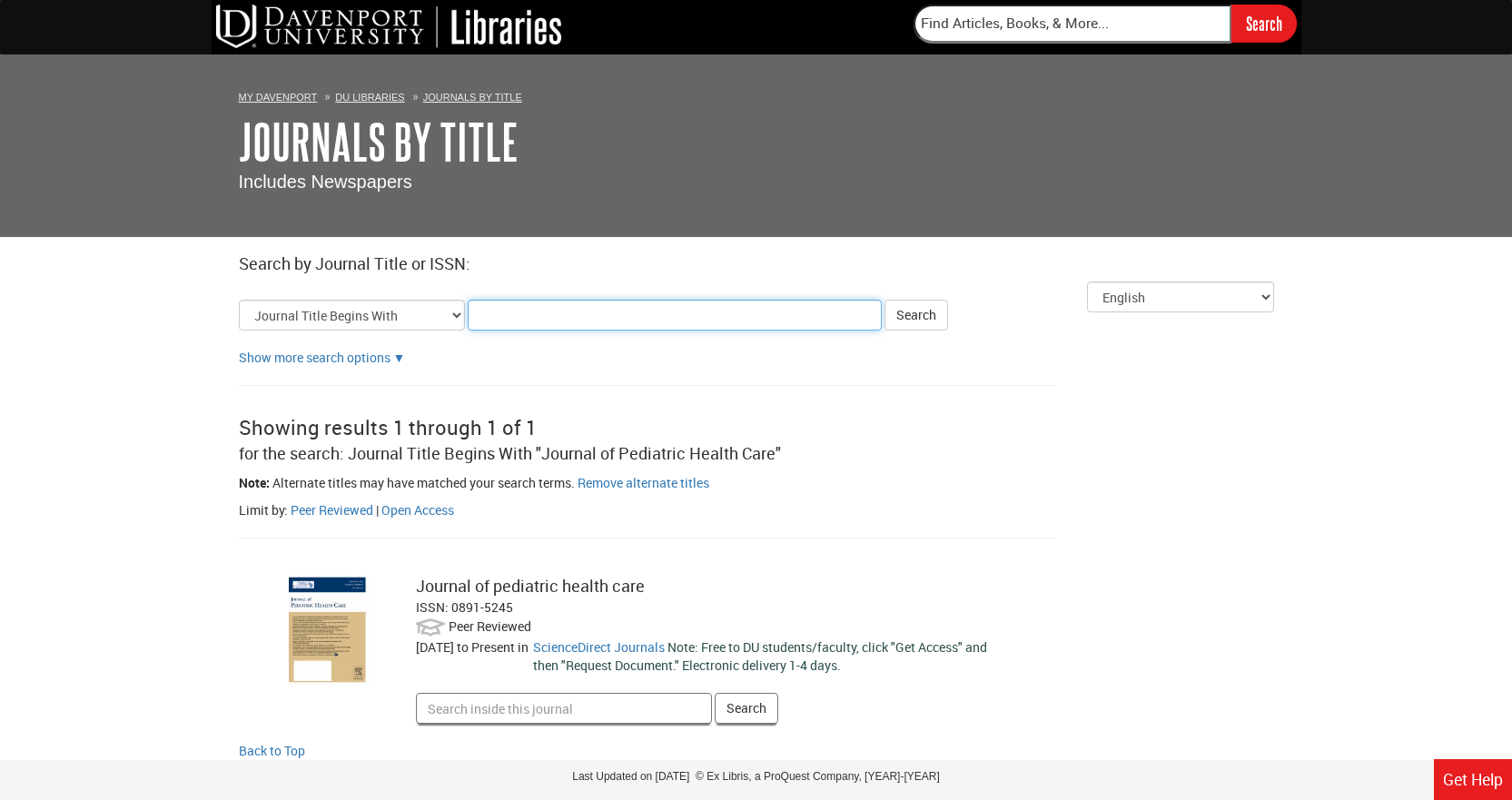 click on "Title Search Criteria" at bounding box center [675, 315] 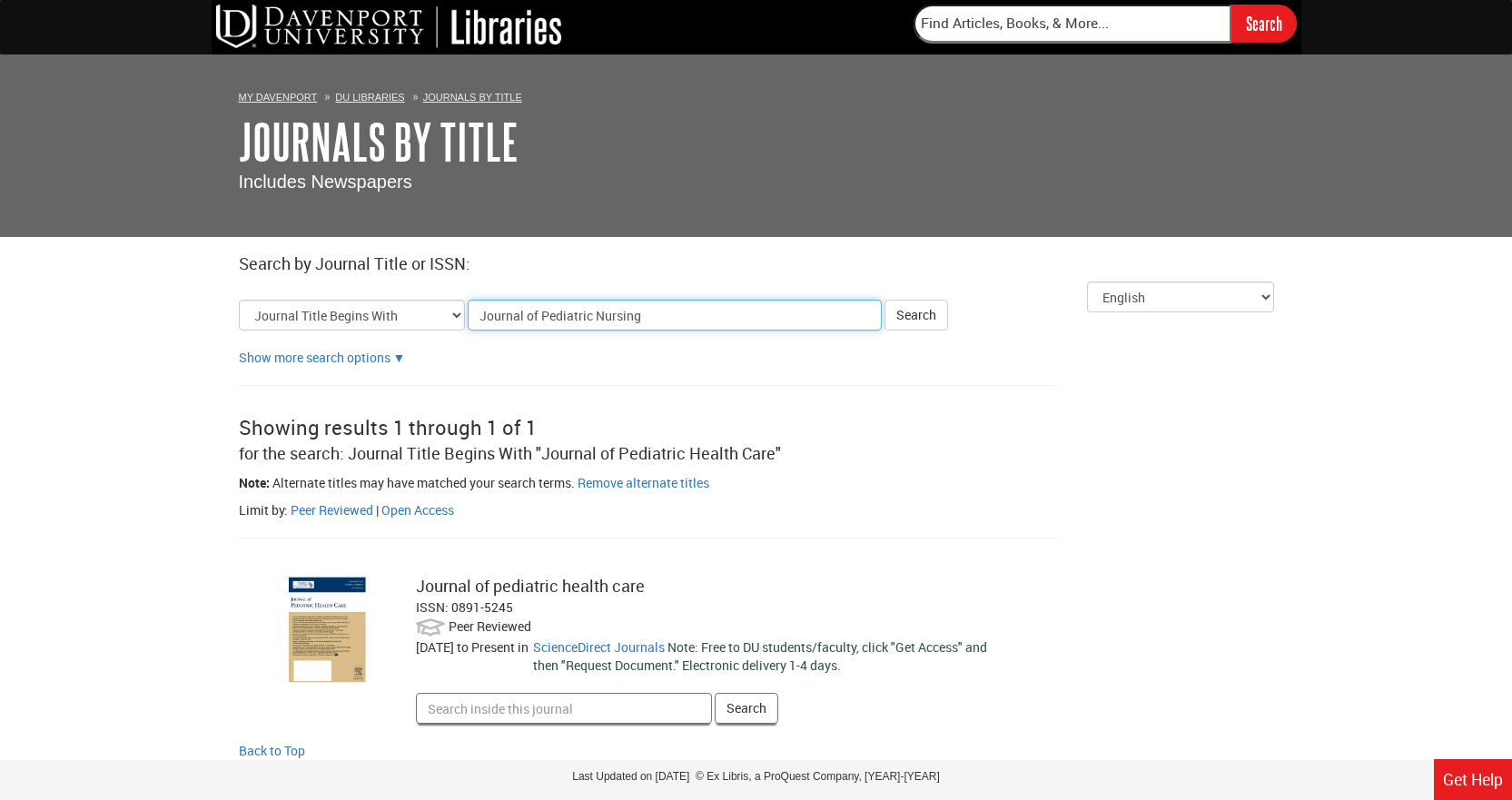 click on "Search" at bounding box center (916, 315) 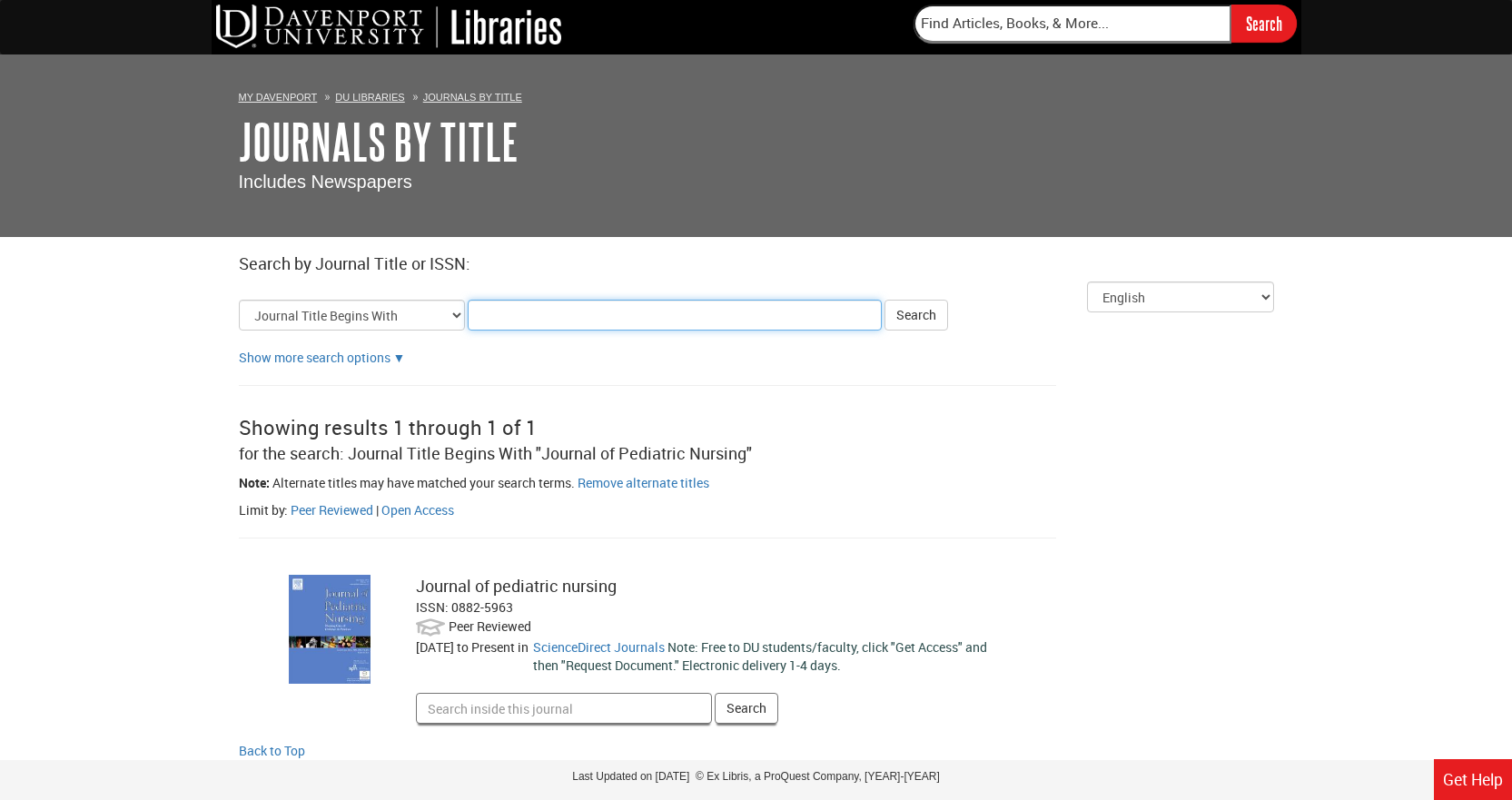 click on "Title Search Criteria" at bounding box center (675, 315) 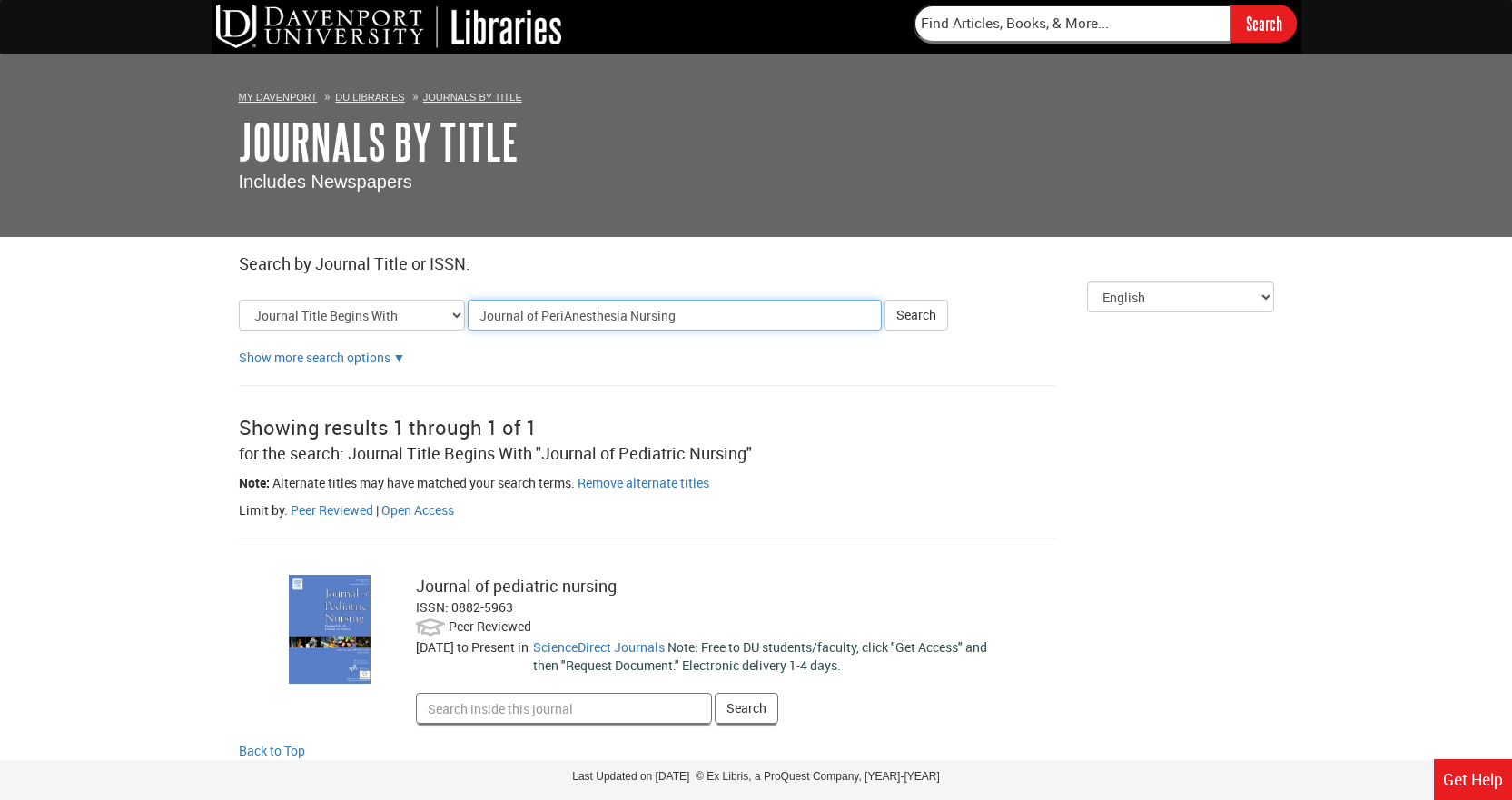 click on "Search" at bounding box center (916, 315) 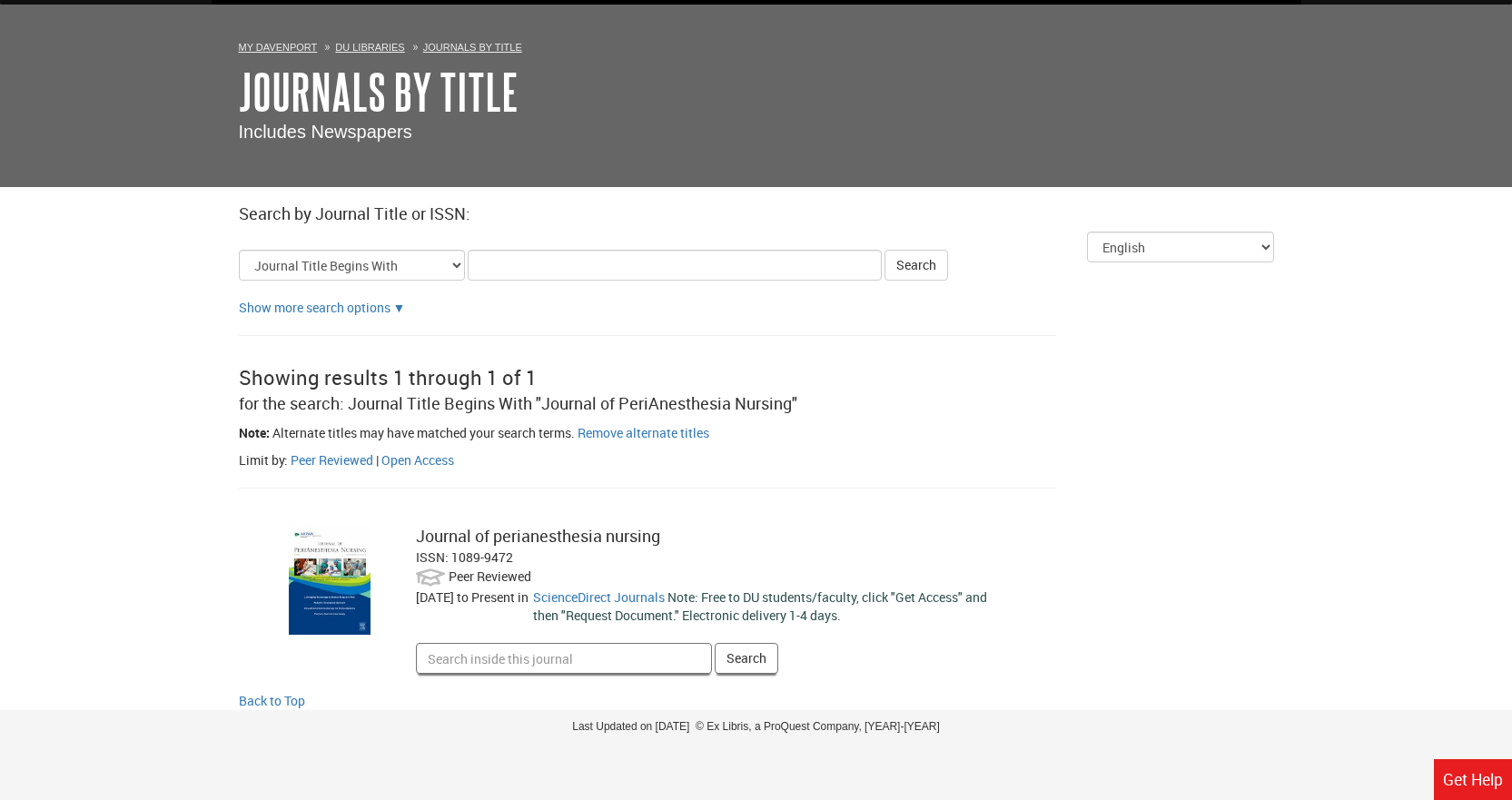 scroll, scrollTop: 51, scrollLeft: 0, axis: vertical 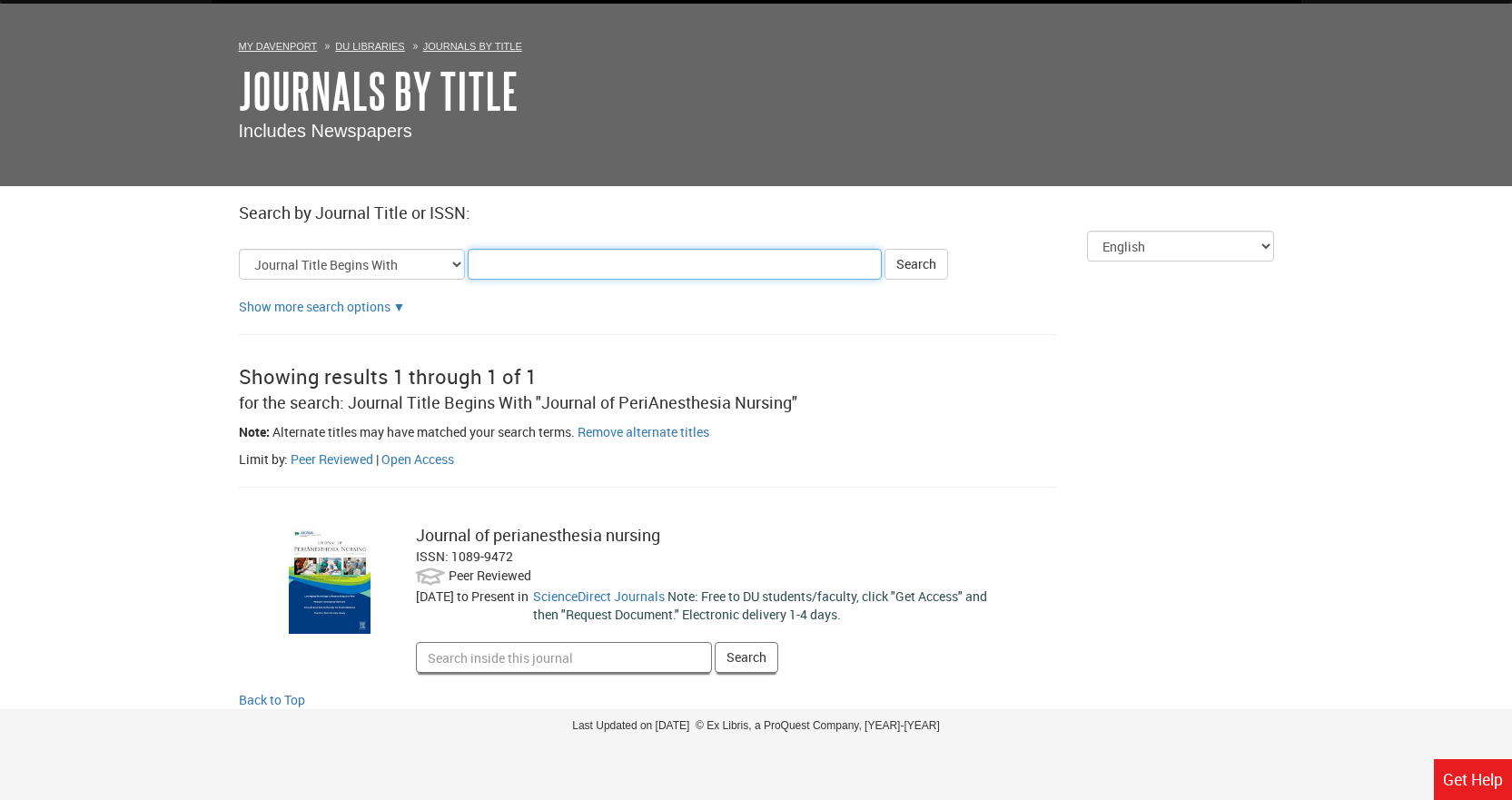 click on "Title Search Criteria" at bounding box center [675, 264] 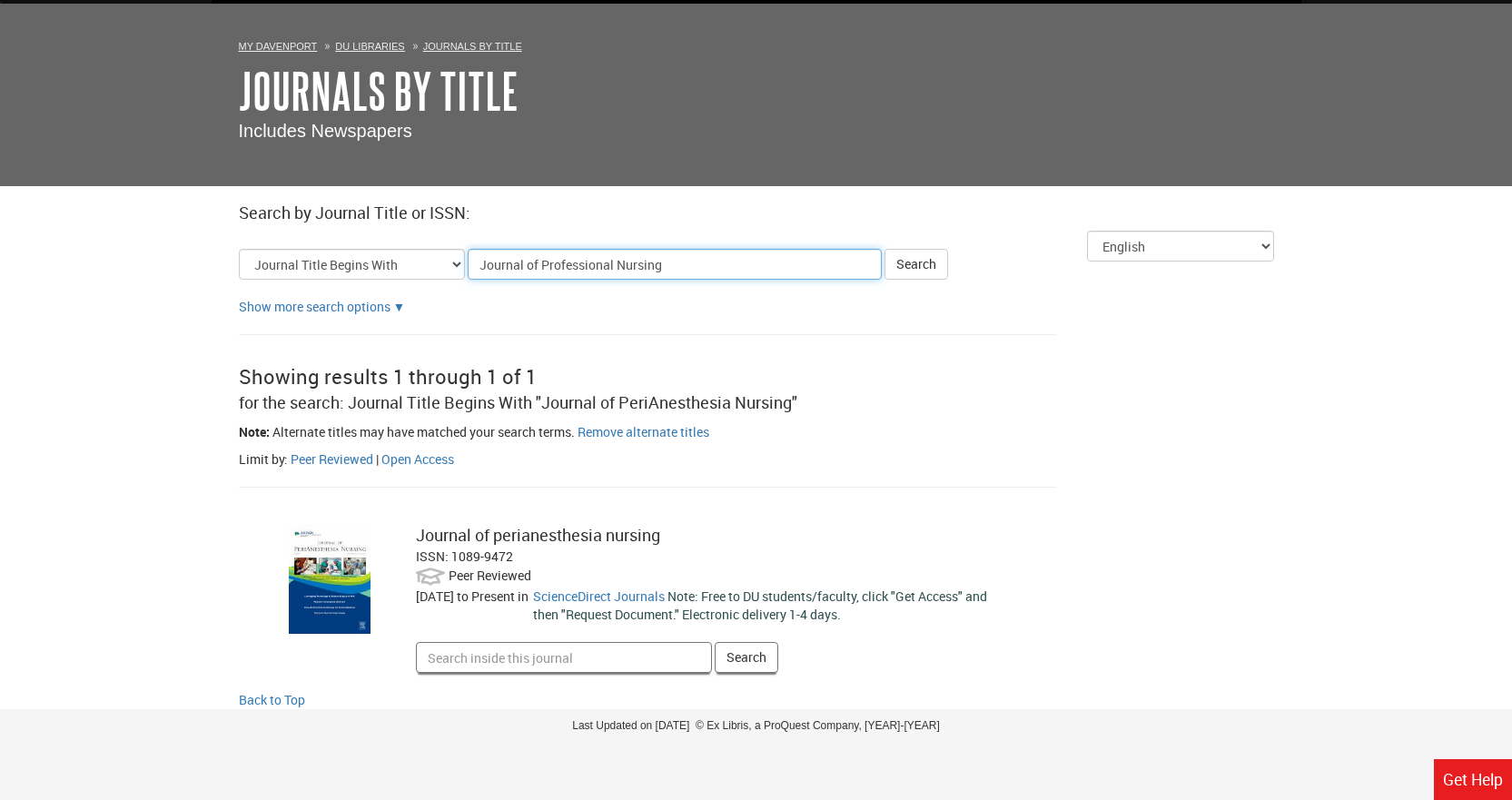 click on "Search" at bounding box center [916, 264] 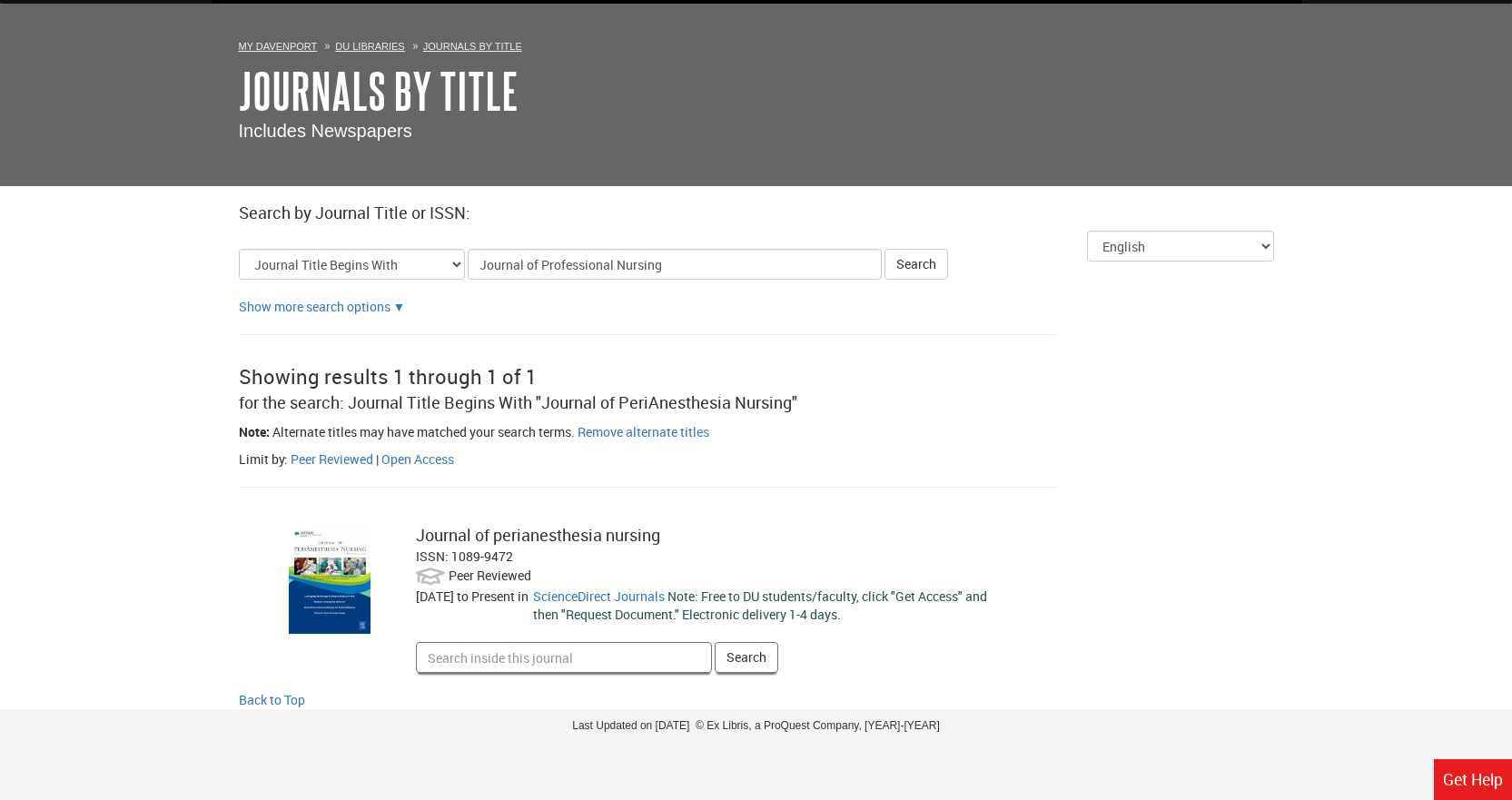 scroll, scrollTop: 0, scrollLeft: 0, axis: both 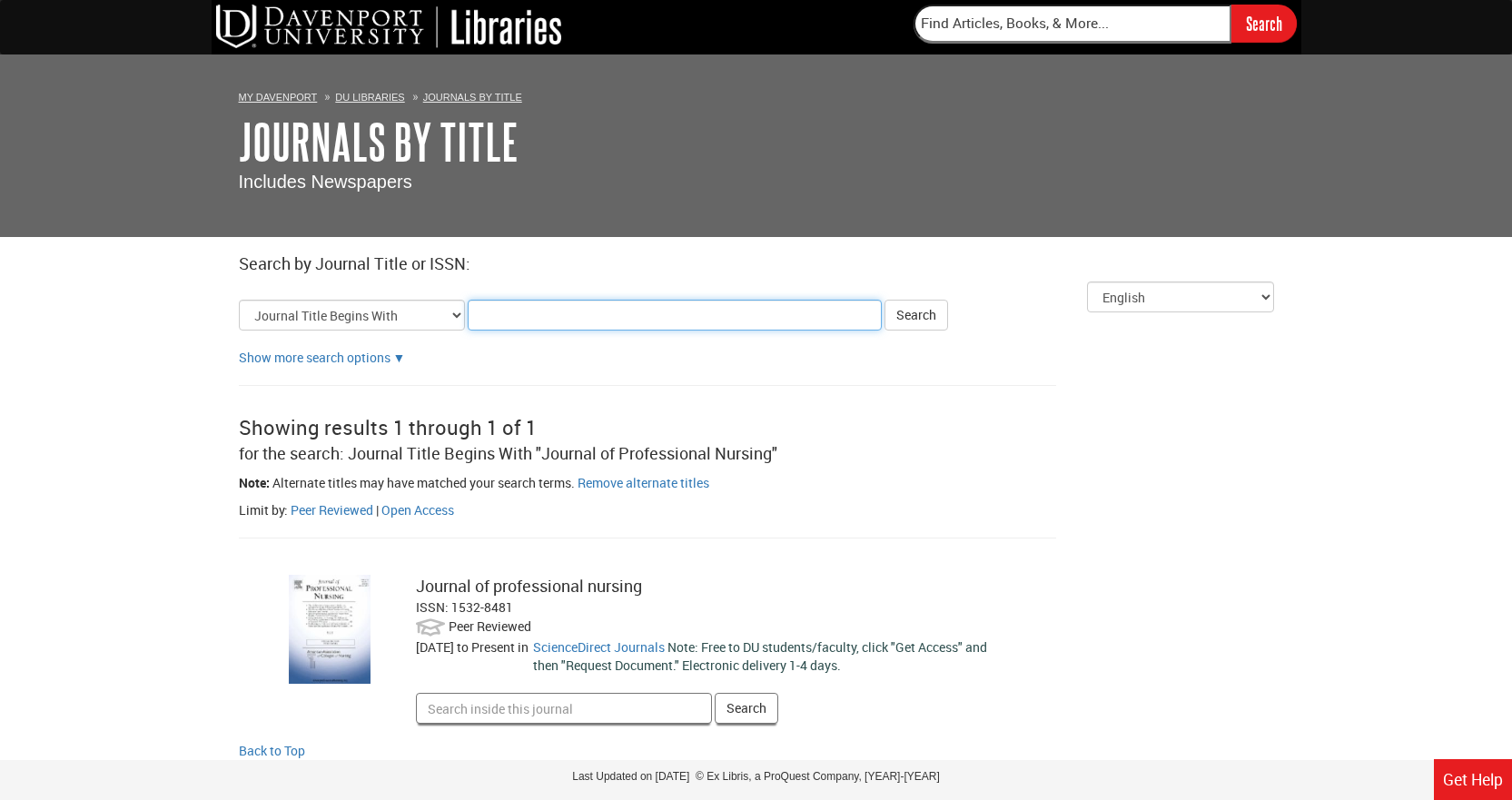 drag, startPoint x: 519, startPoint y: 315, endPoint x: 524, endPoint y: 306, distance: 10.29563 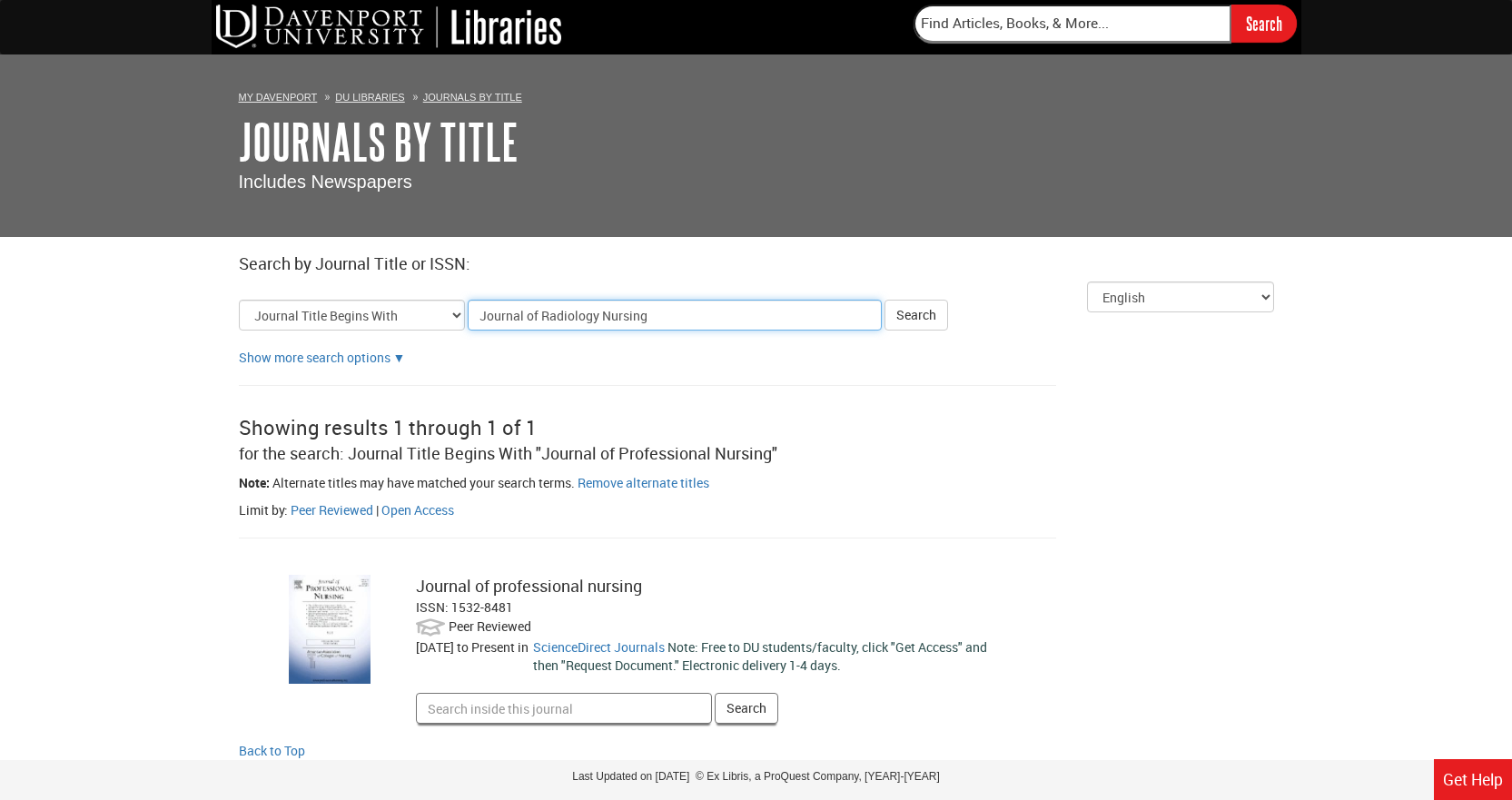 click on "Search" at bounding box center (916, 315) 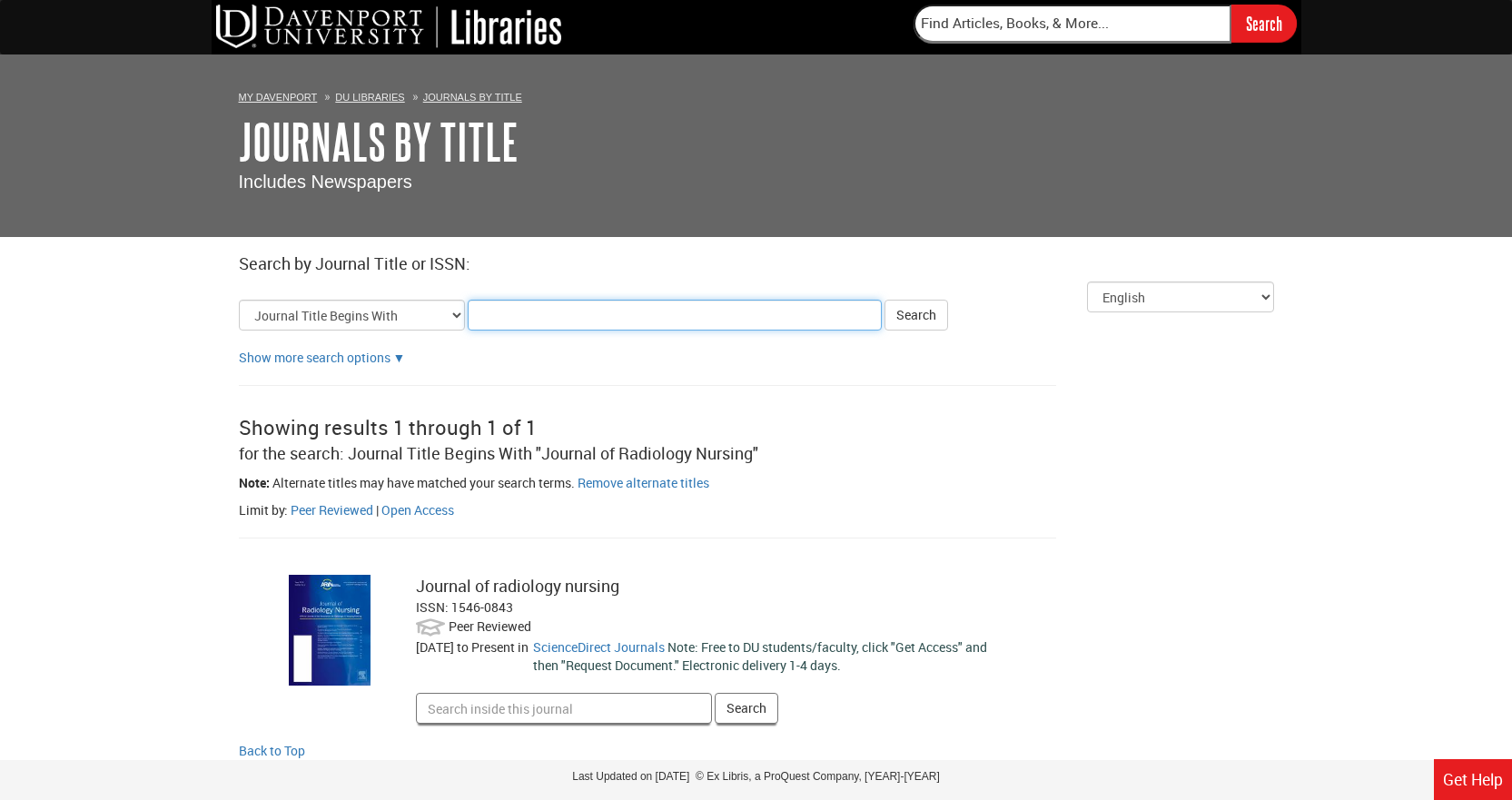 click on "Title Search Criteria" at bounding box center (675, 315) 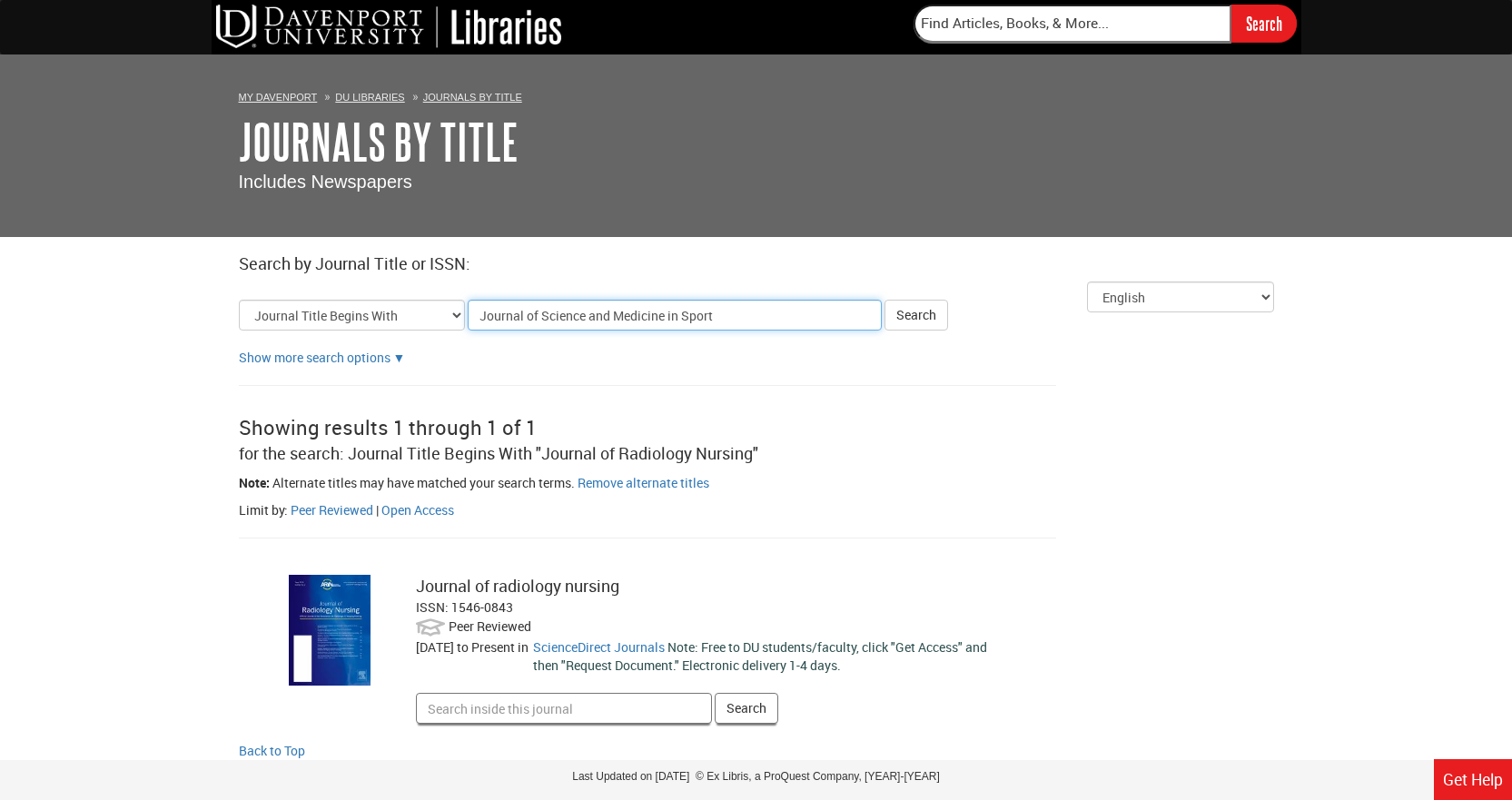 click on "Search" at bounding box center (916, 315) 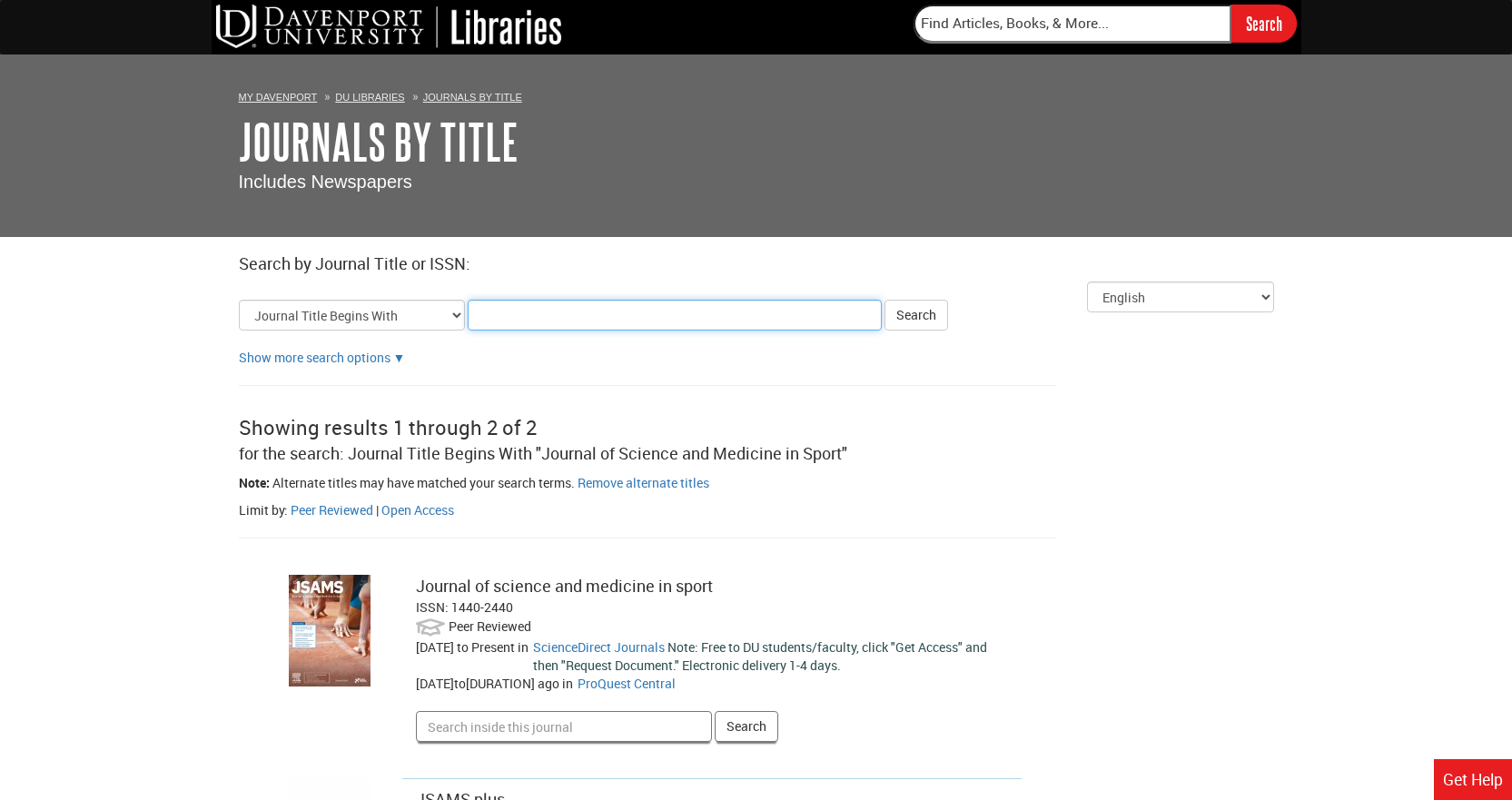 click on "Title Search Criteria" at bounding box center (675, 315) 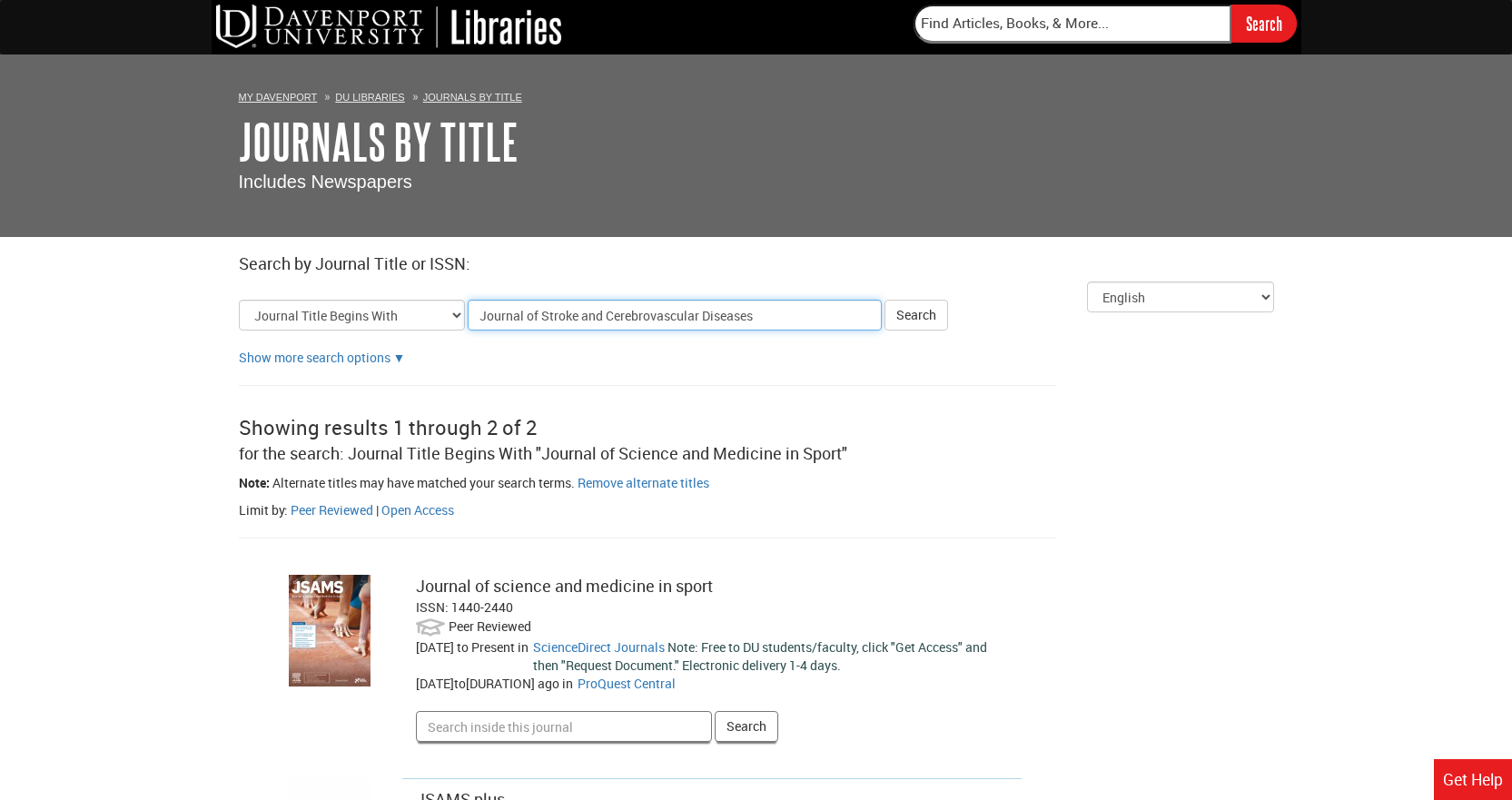 click on "Search" at bounding box center (916, 315) 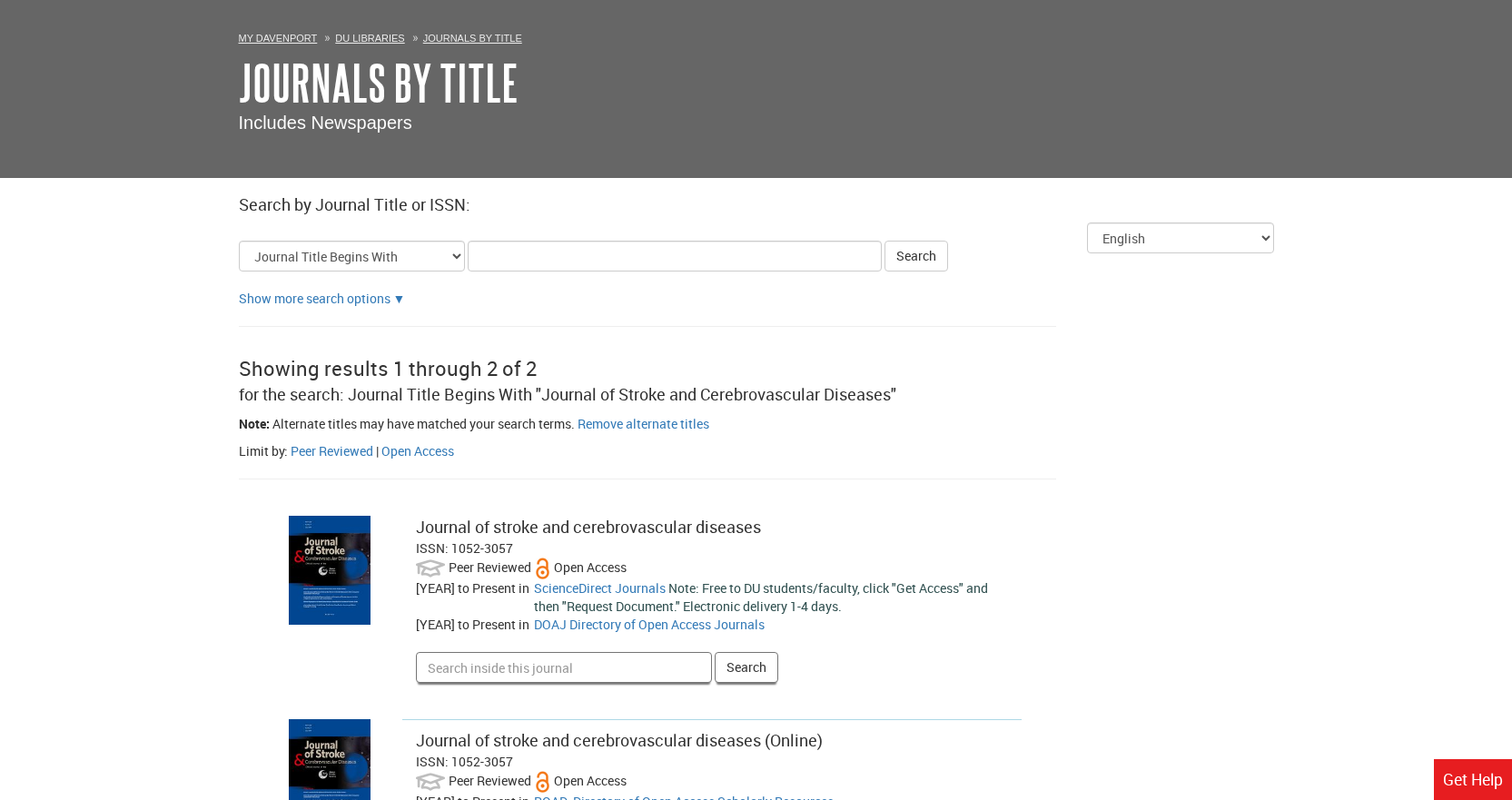 scroll, scrollTop: 91, scrollLeft: 0, axis: vertical 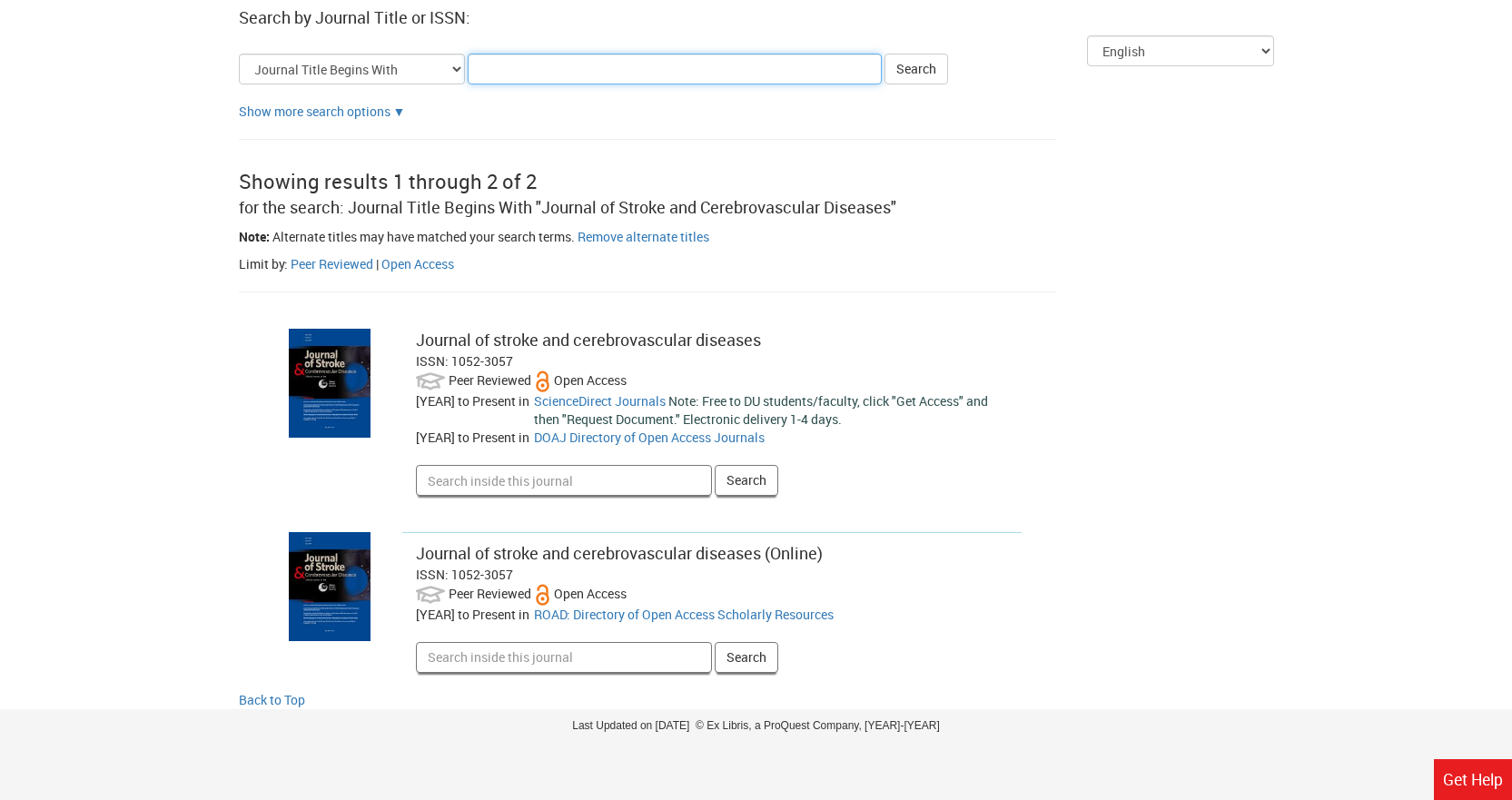 click on "Title Search Criteria" at bounding box center (675, 69) 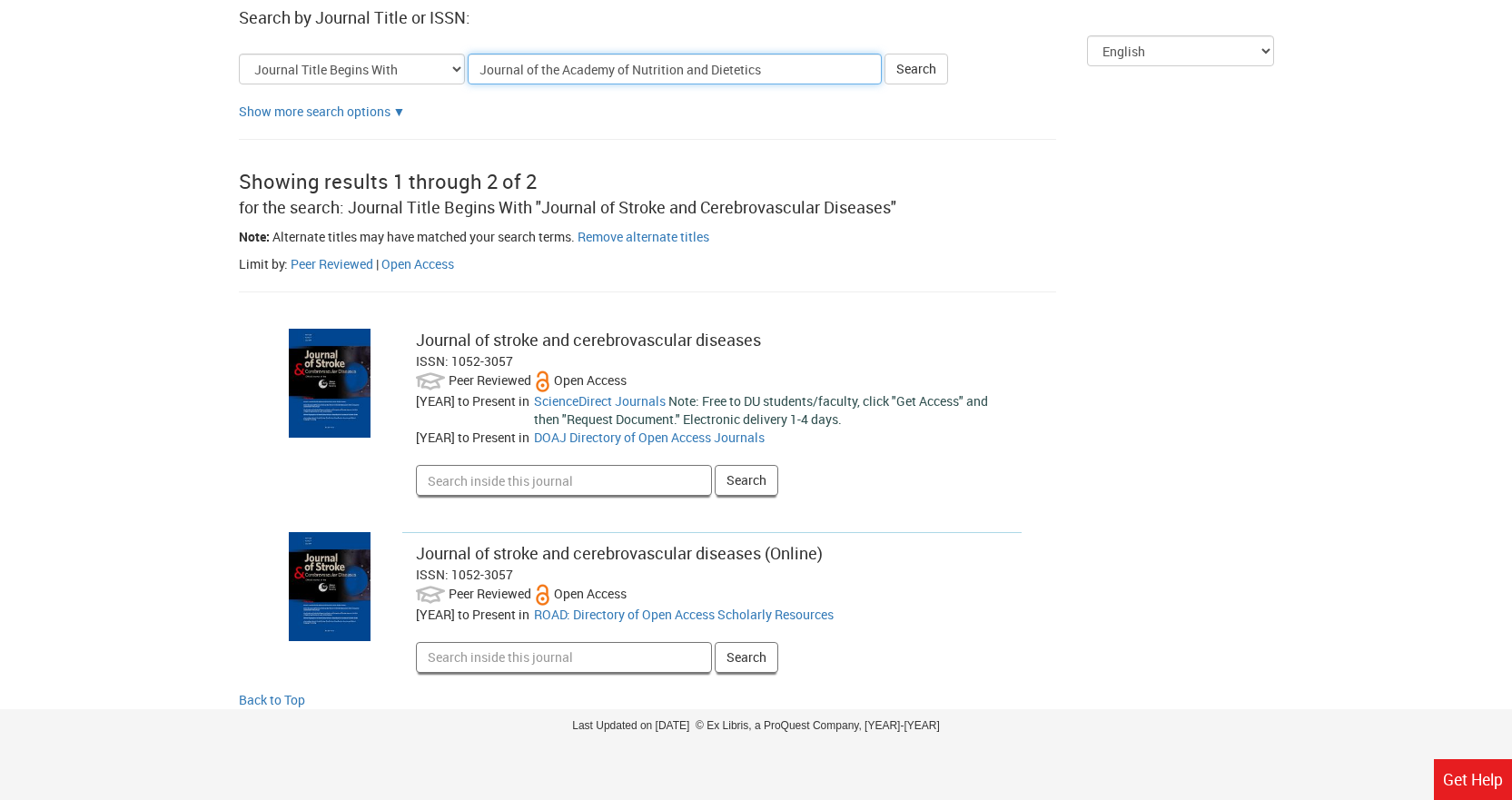 click on "Search" at bounding box center (916, 69) 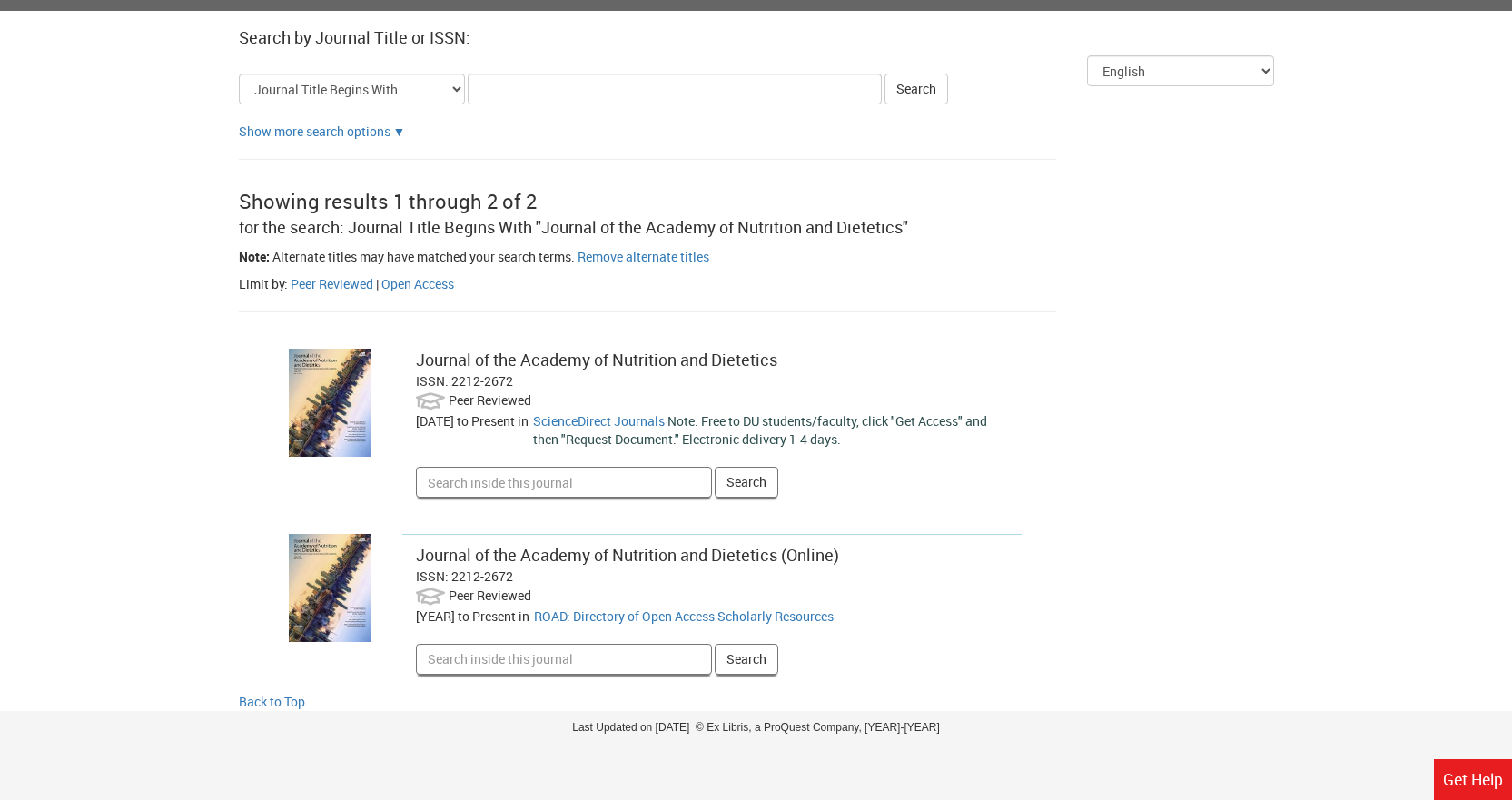 scroll, scrollTop: 228, scrollLeft: 0, axis: vertical 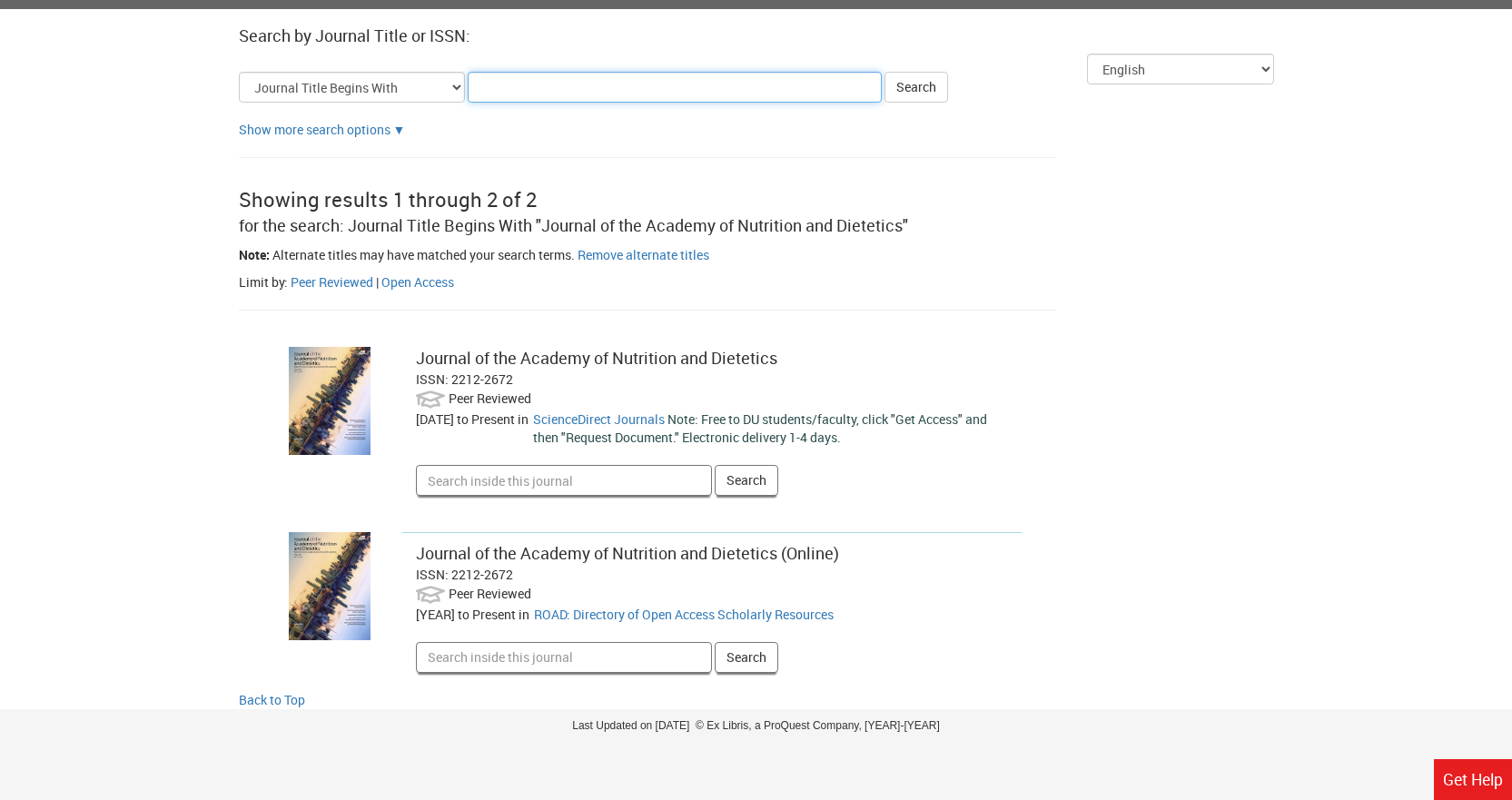 click on "Title Search Criteria" at bounding box center (675, 87) 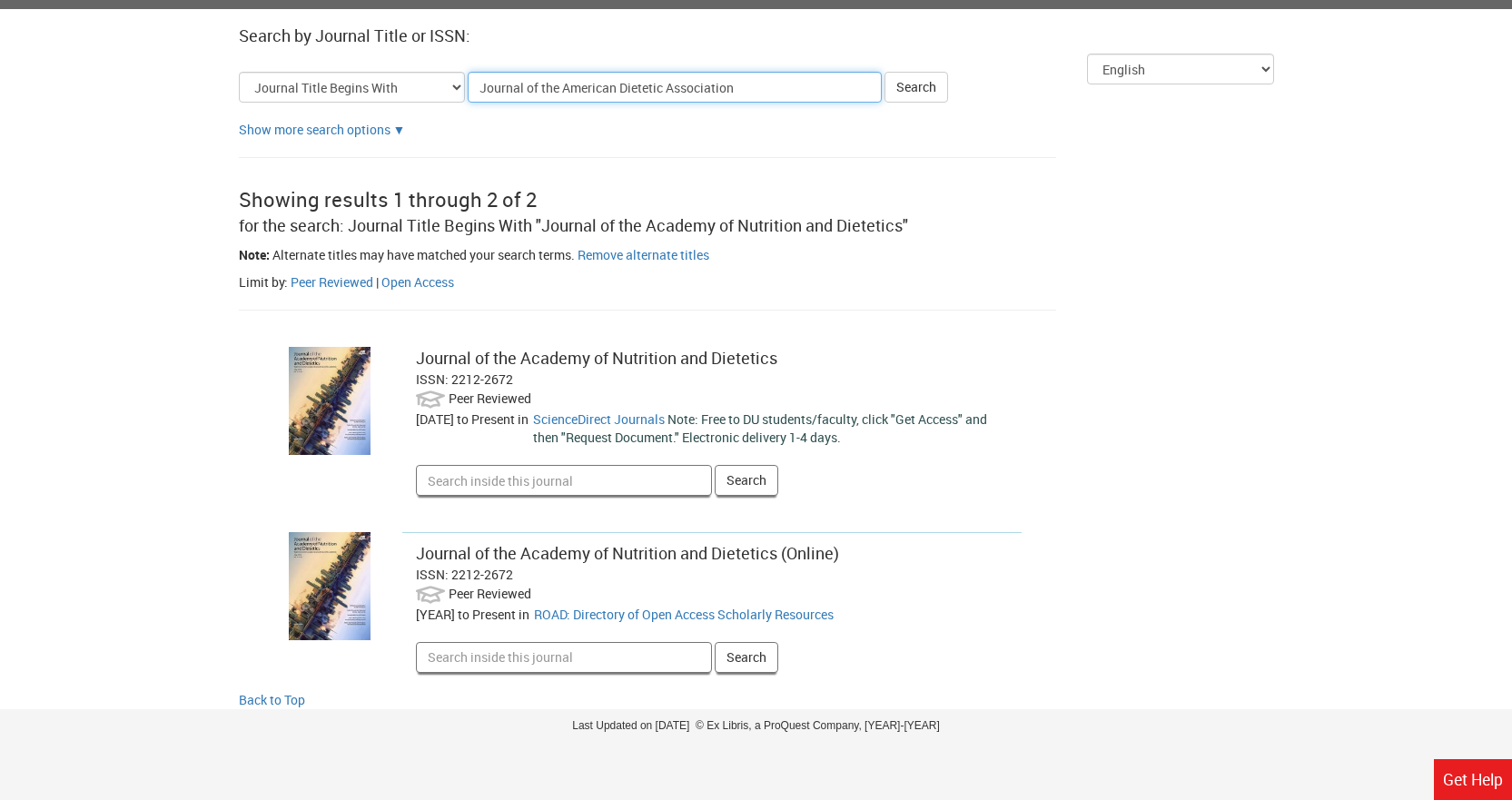 click on "Search" at bounding box center (916, 87) 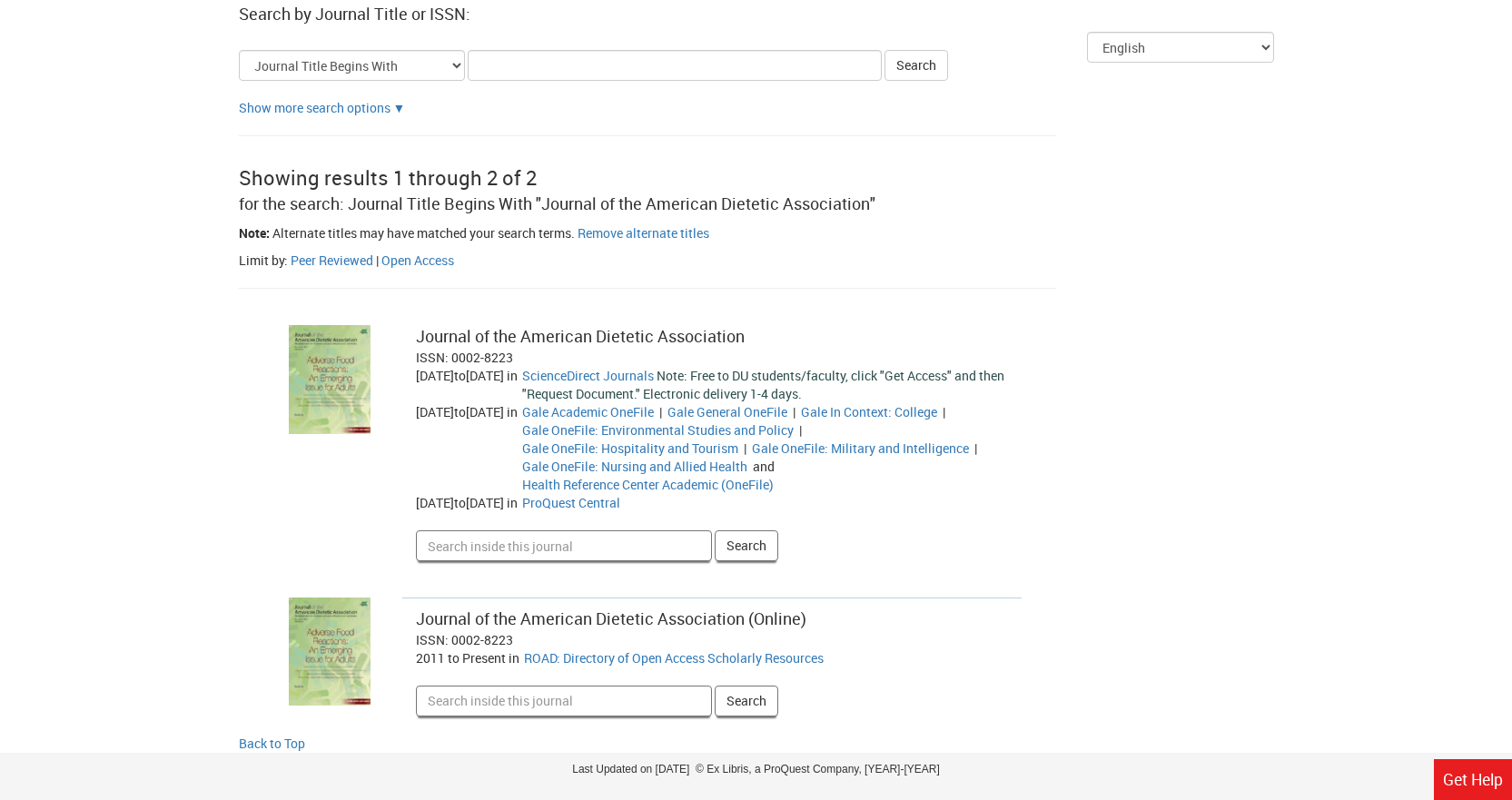 scroll, scrollTop: 221, scrollLeft: 0, axis: vertical 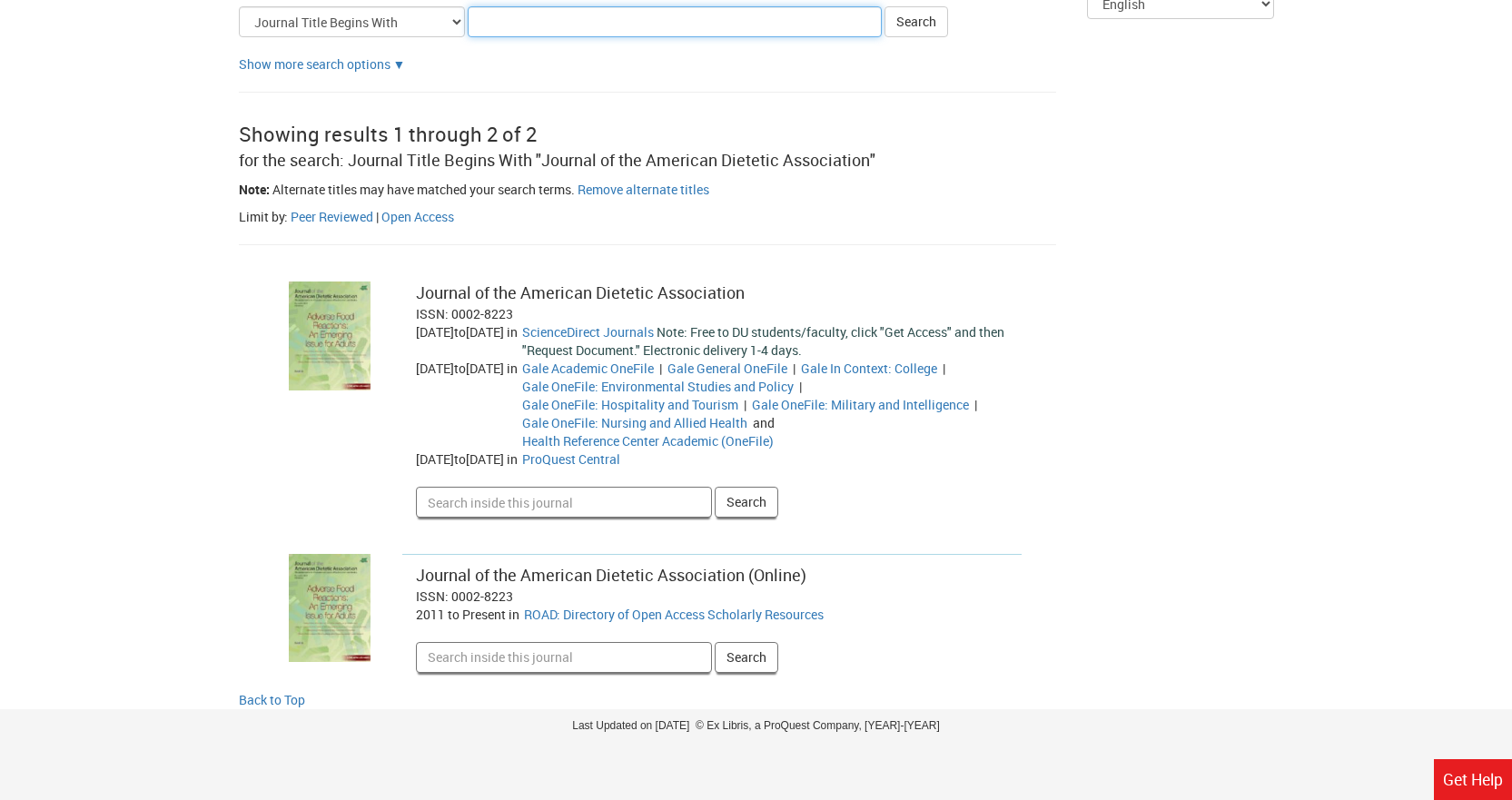 click on "Title Search Criteria" at bounding box center (675, 22) 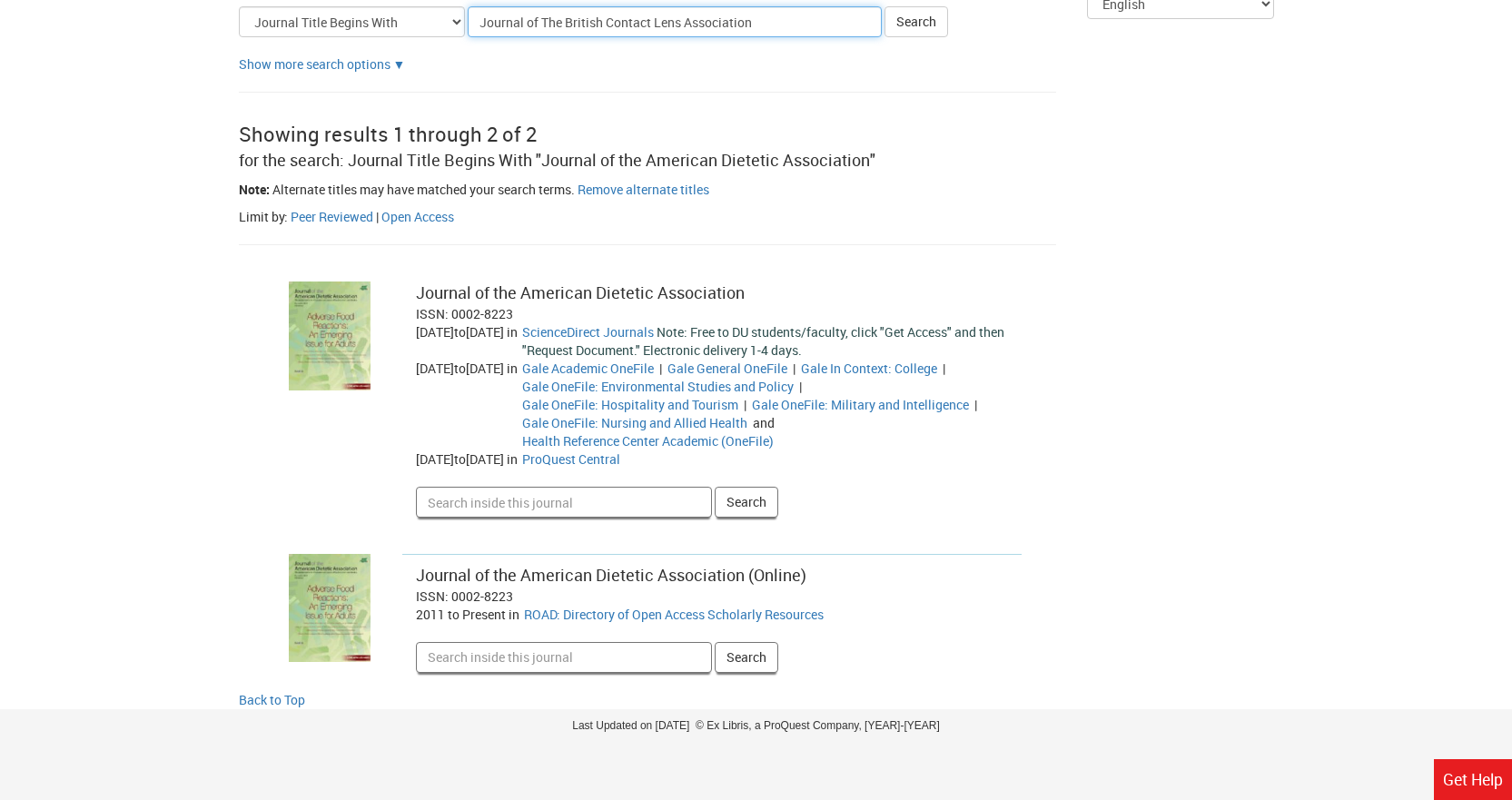 scroll, scrollTop: 307, scrollLeft: 0, axis: vertical 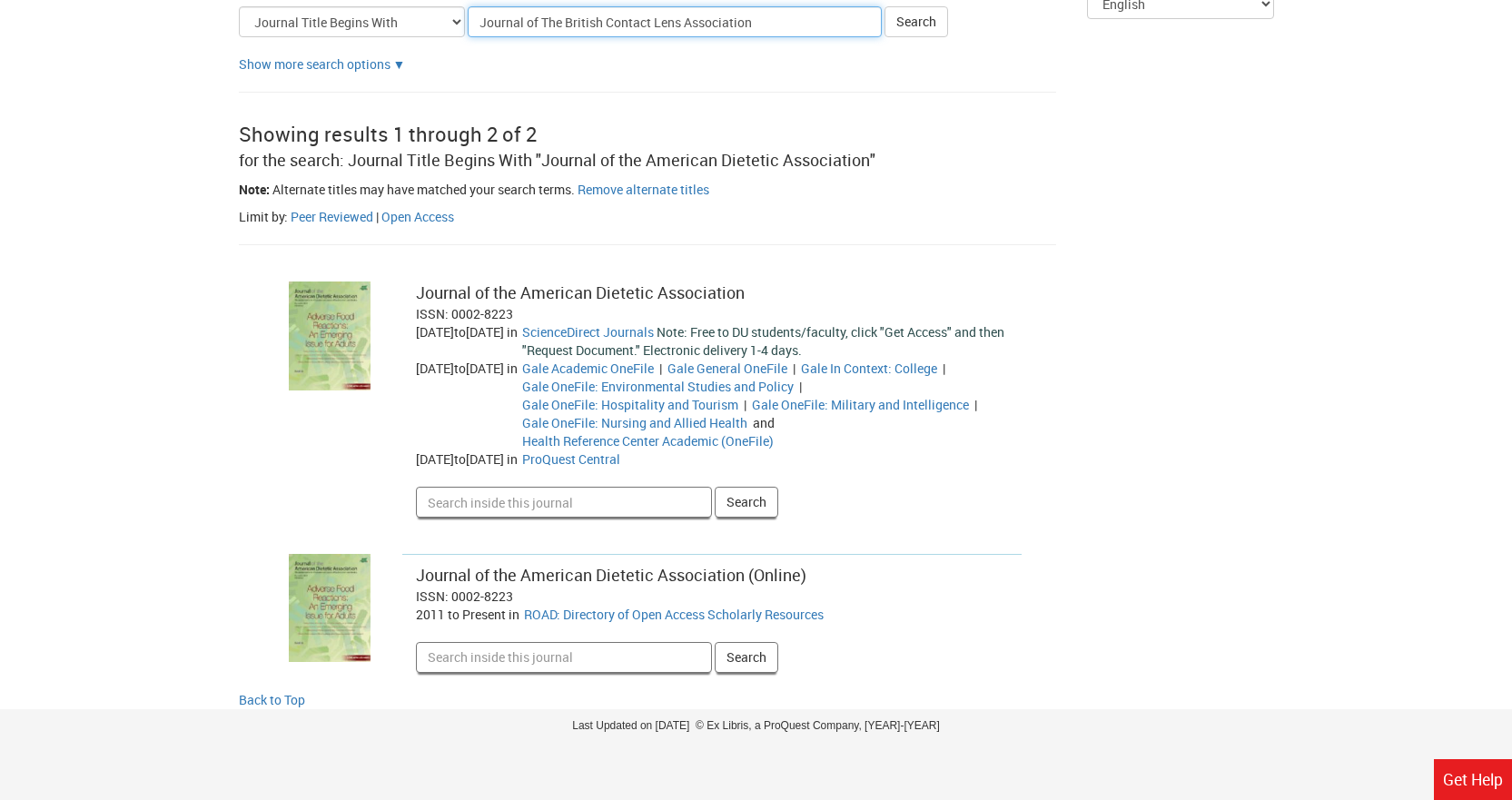 click on "Search" at bounding box center [916, 22] 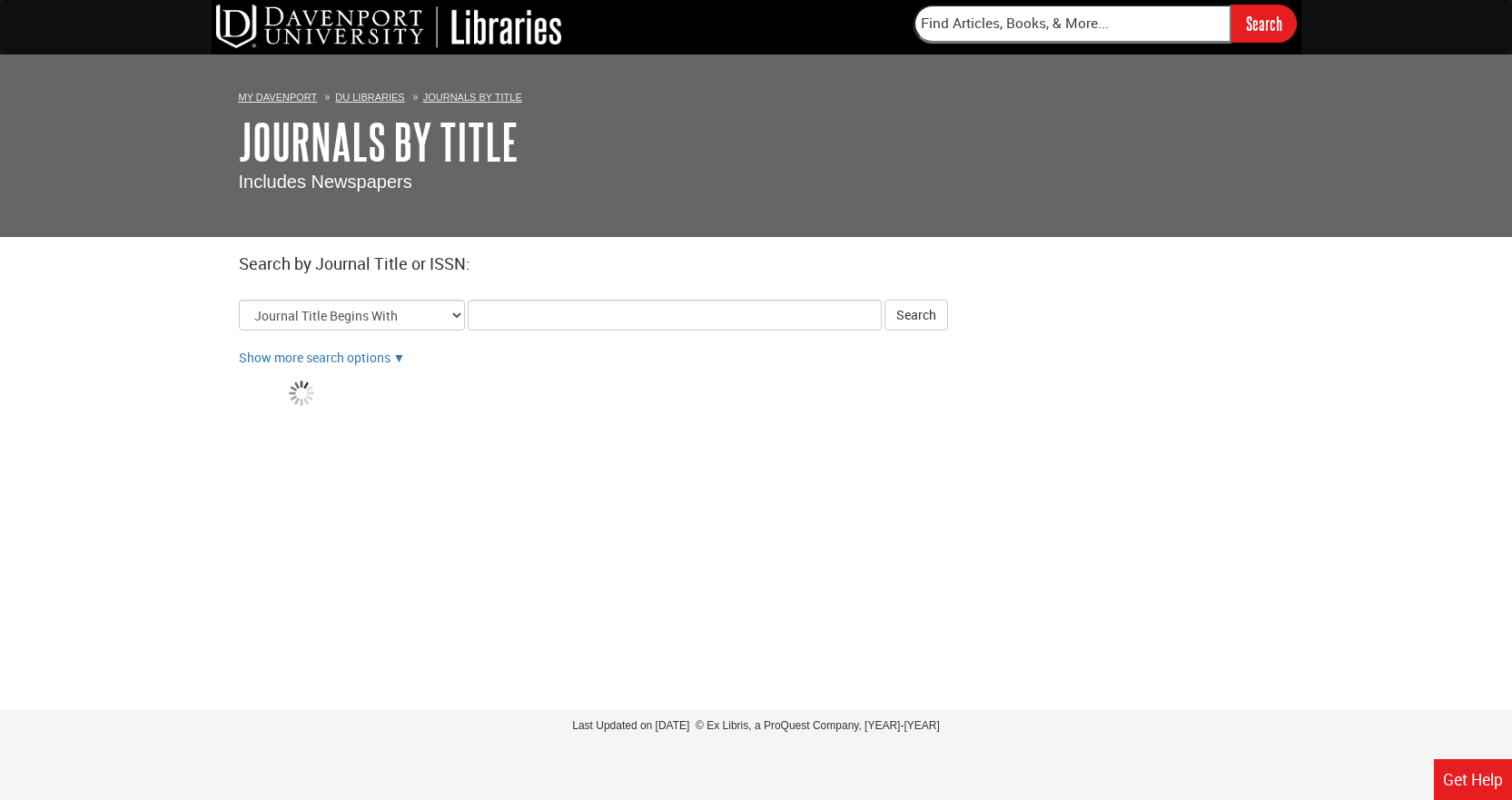 scroll, scrollTop: 0, scrollLeft: 0, axis: both 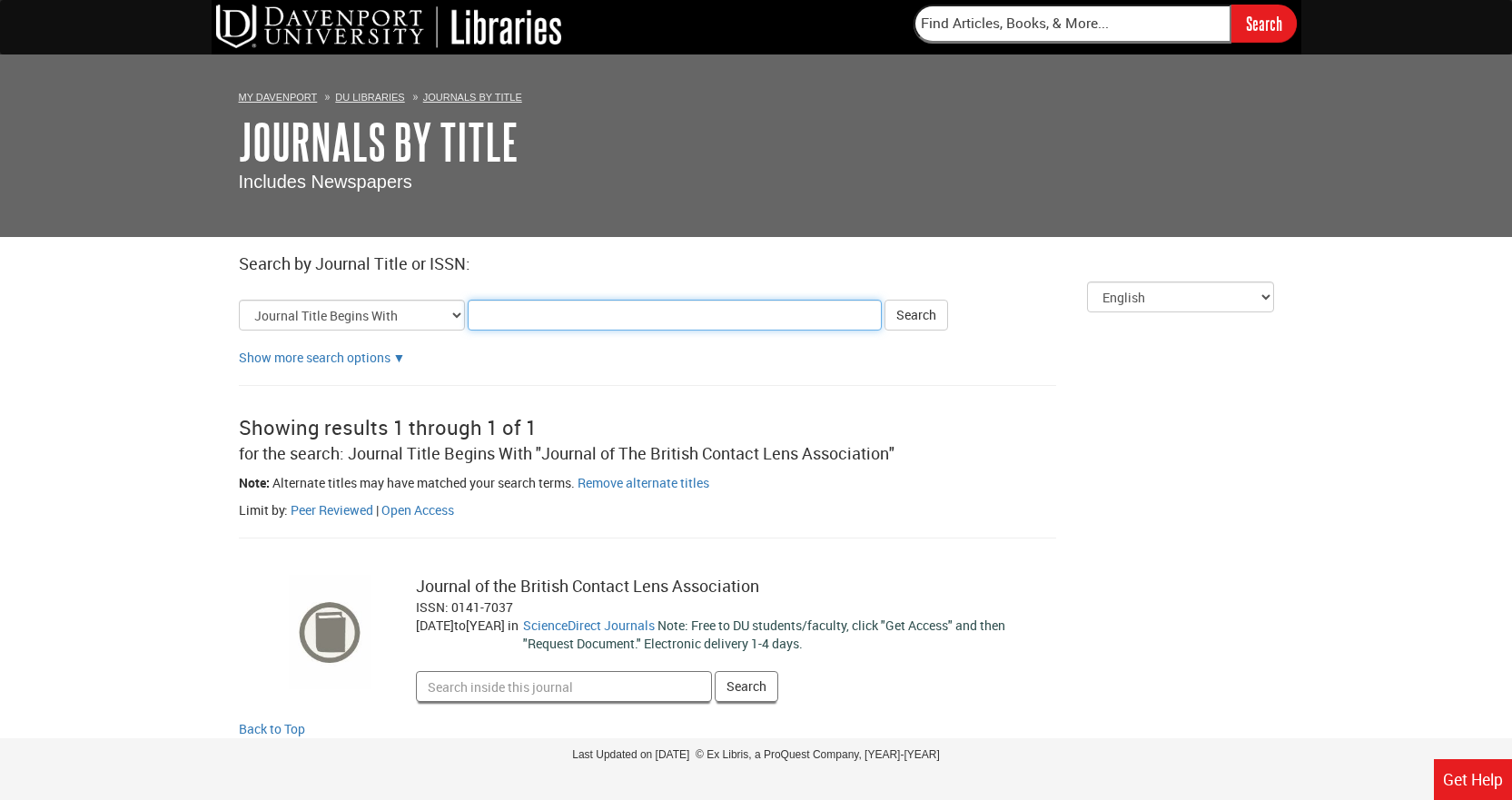click on "Title Search Criteria" at bounding box center [675, 315] 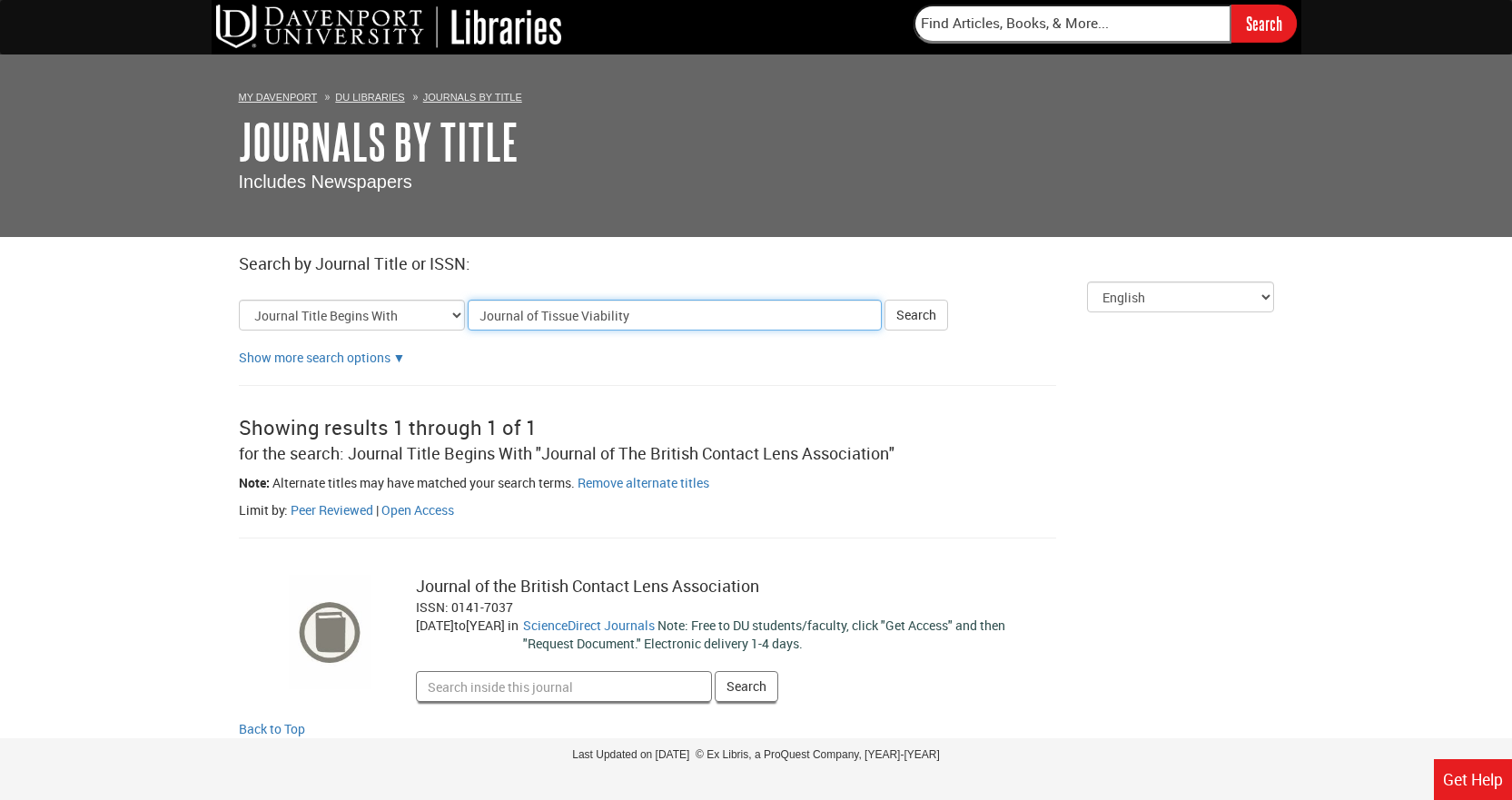click on "Search" at bounding box center [916, 315] 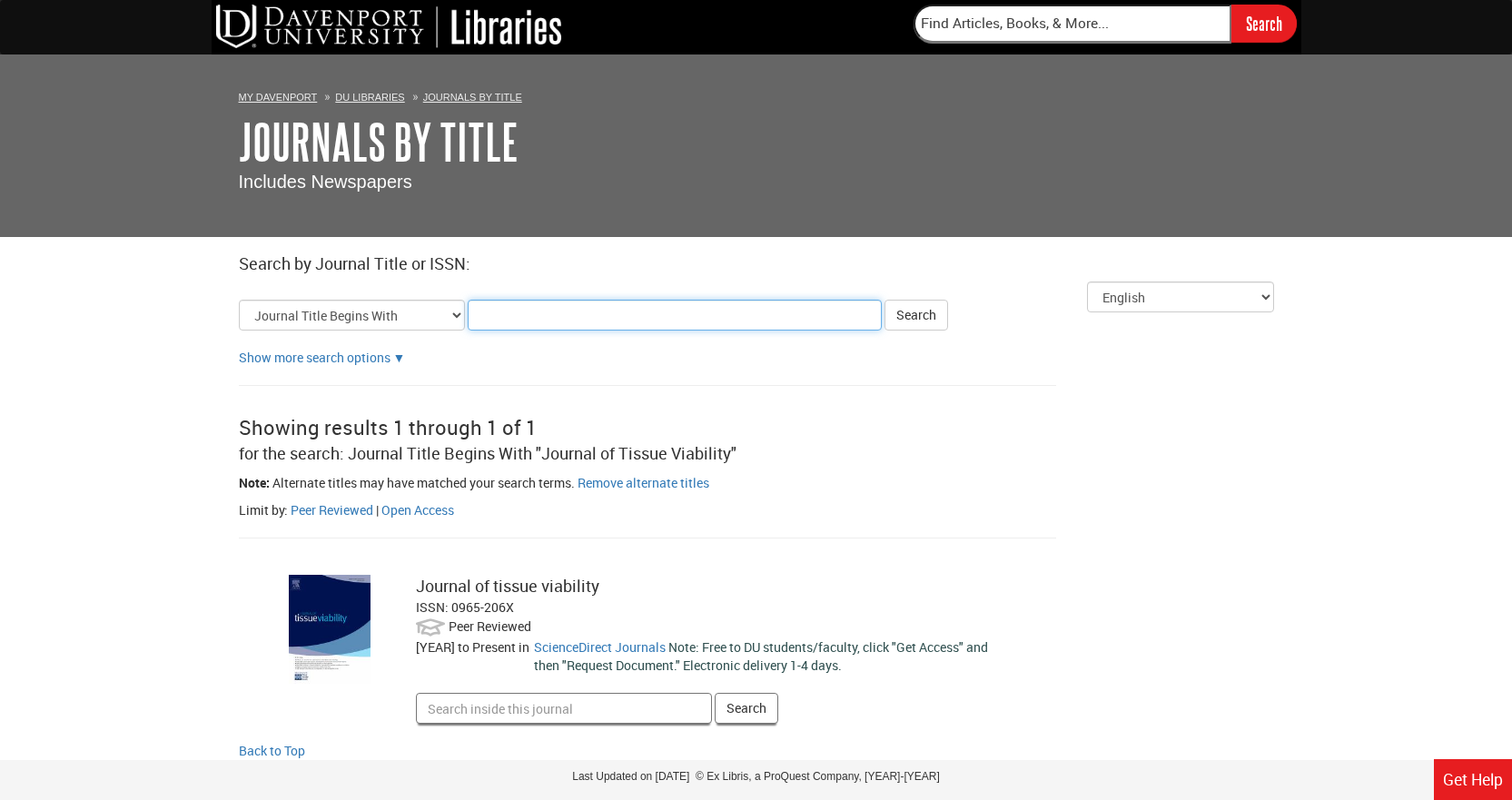 click on "Title Search Criteria" at bounding box center (675, 315) 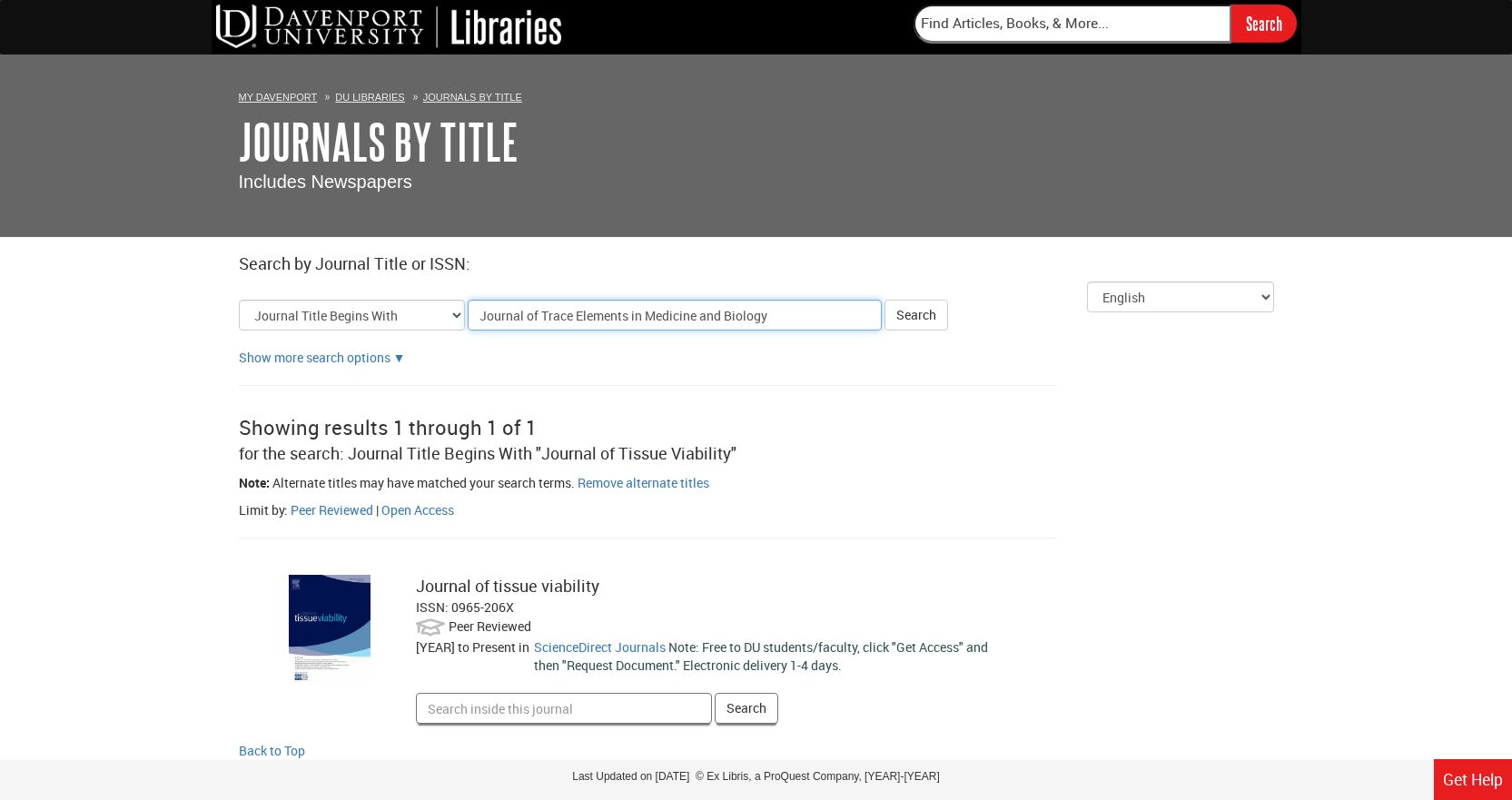 click on "Search" at bounding box center (916, 315) 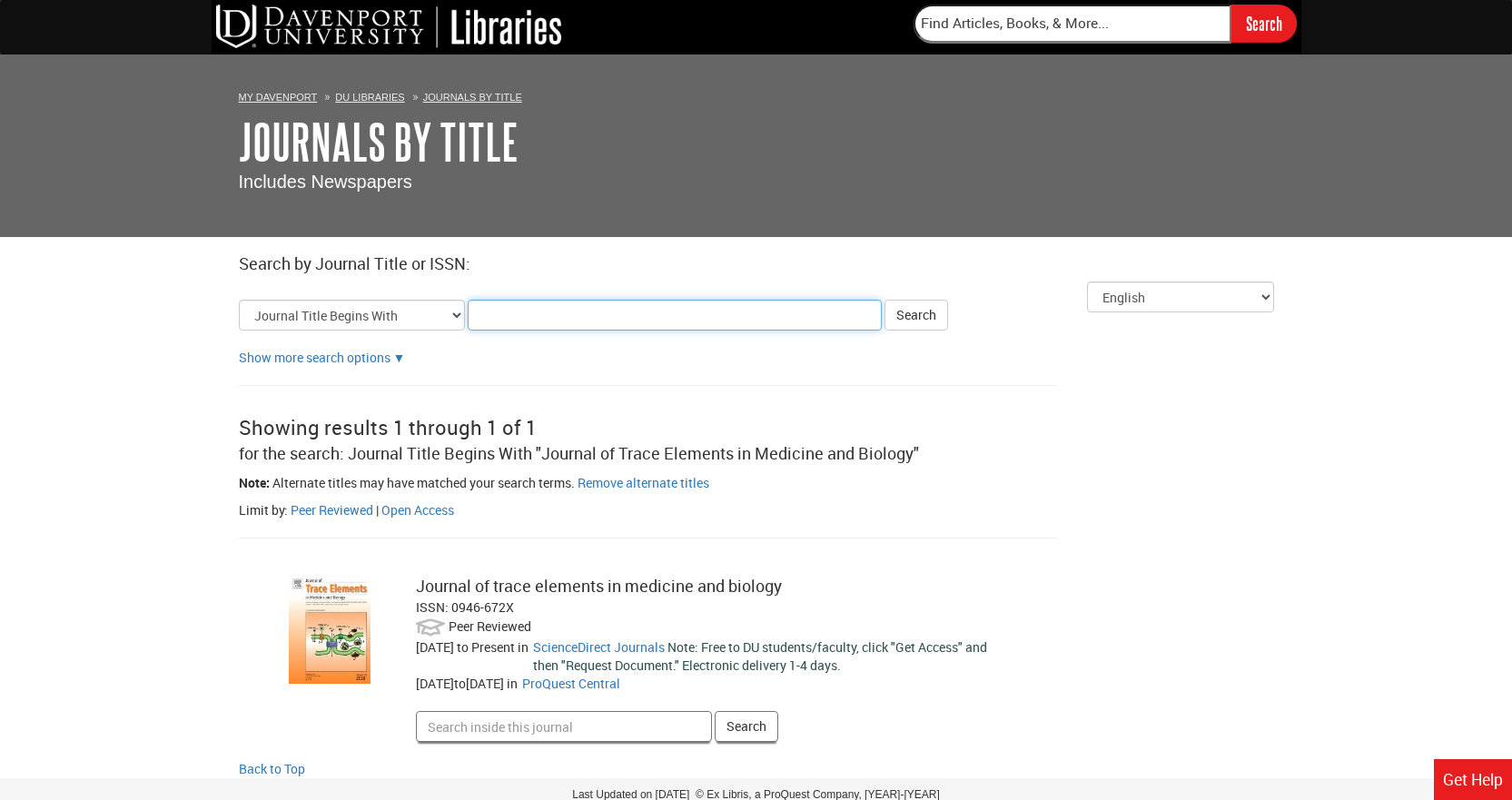 click on "Title Search Criteria" at bounding box center (675, 315) 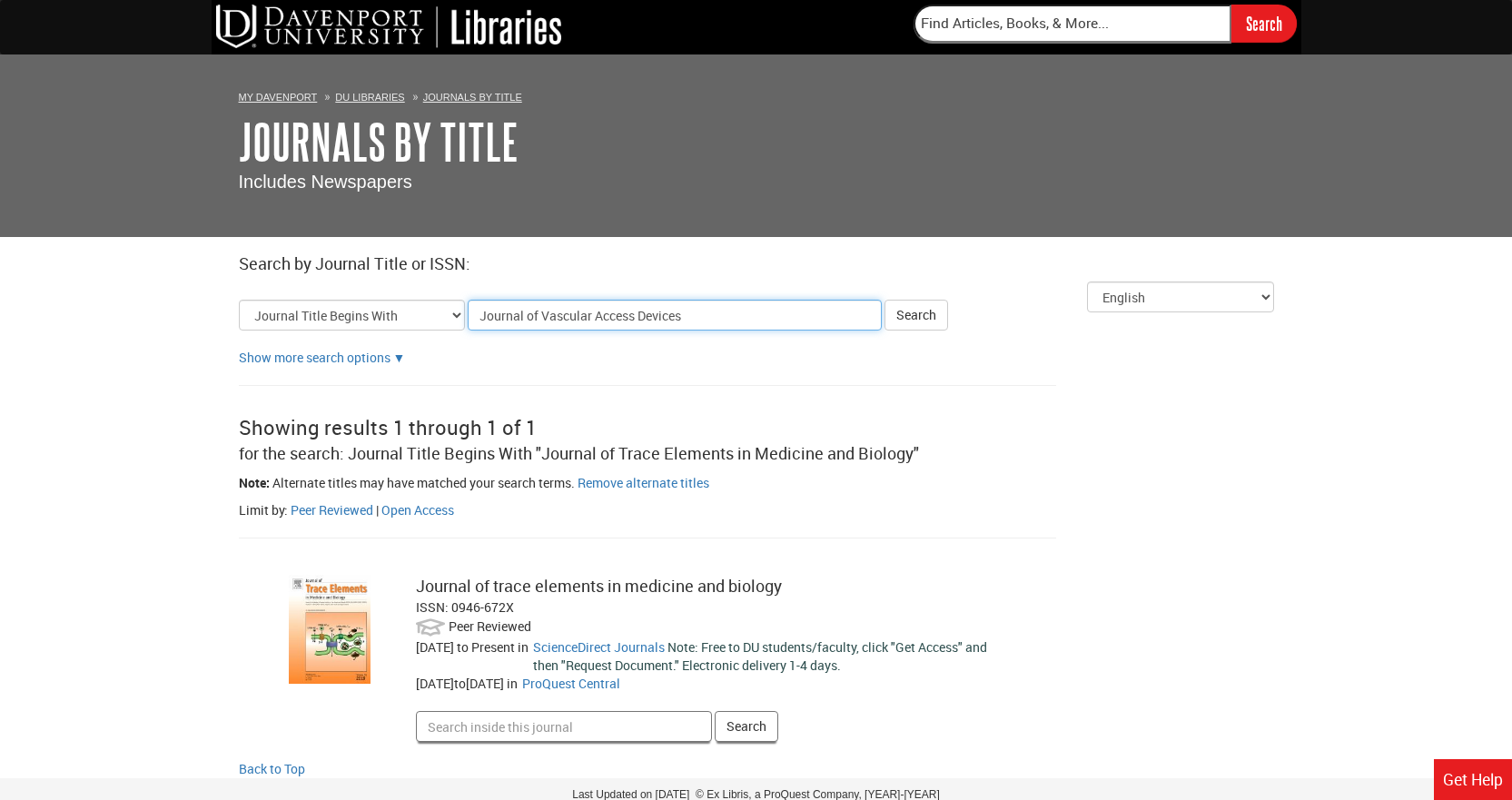 click on "Search" at bounding box center (916, 315) 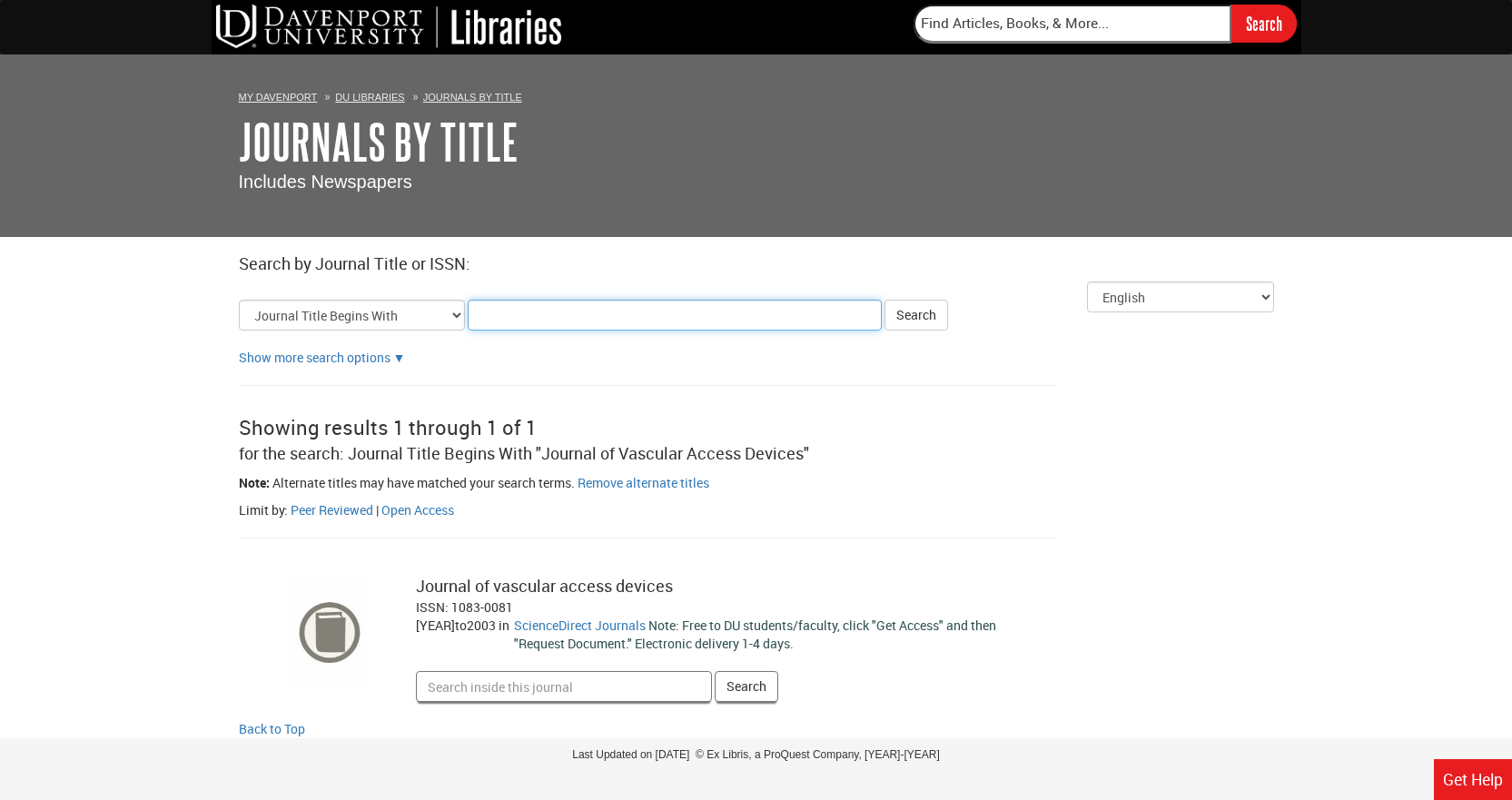 click on "Title Search Criteria" at bounding box center [675, 315] 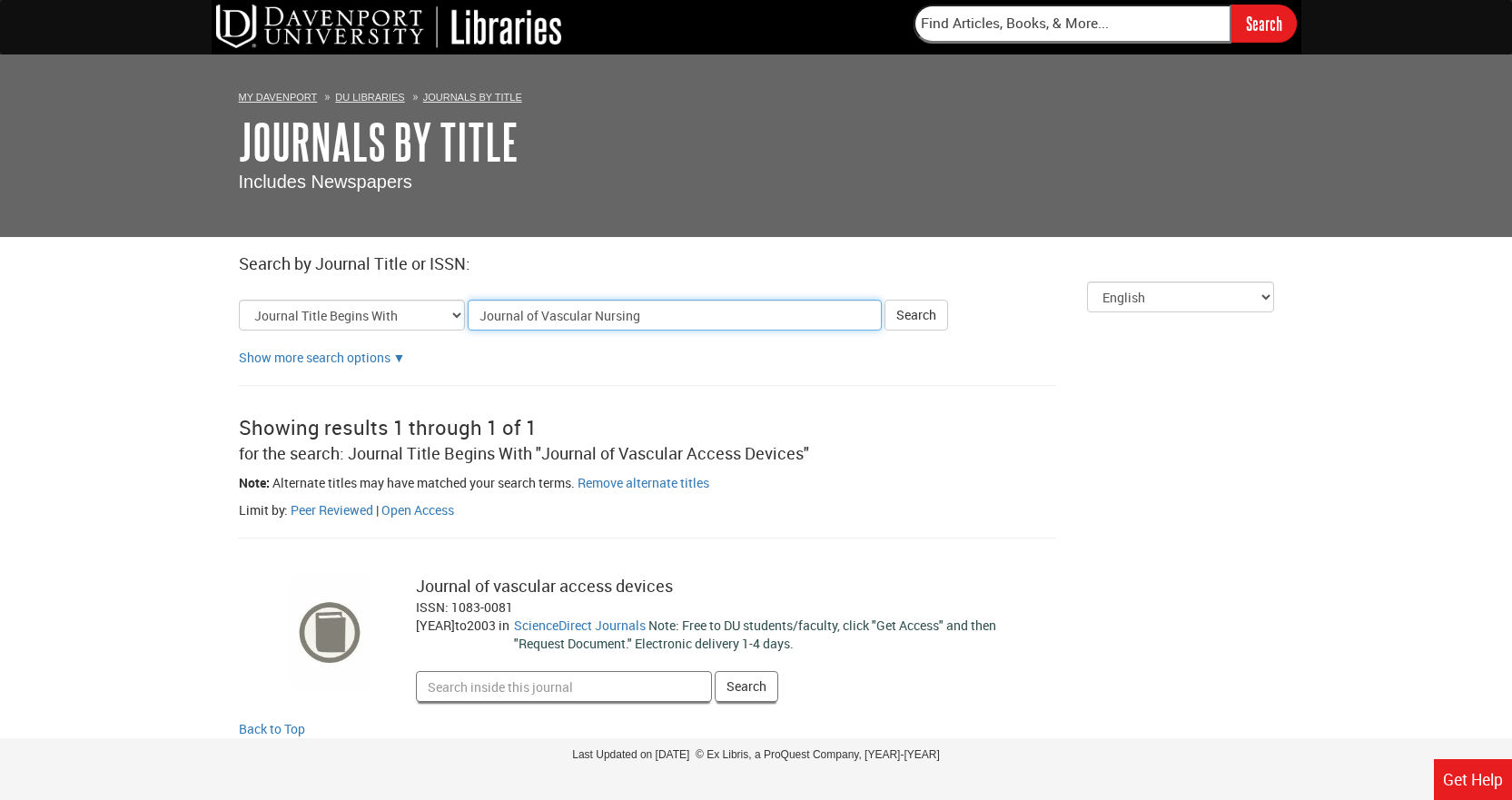 click on "Search" at bounding box center [916, 315] 